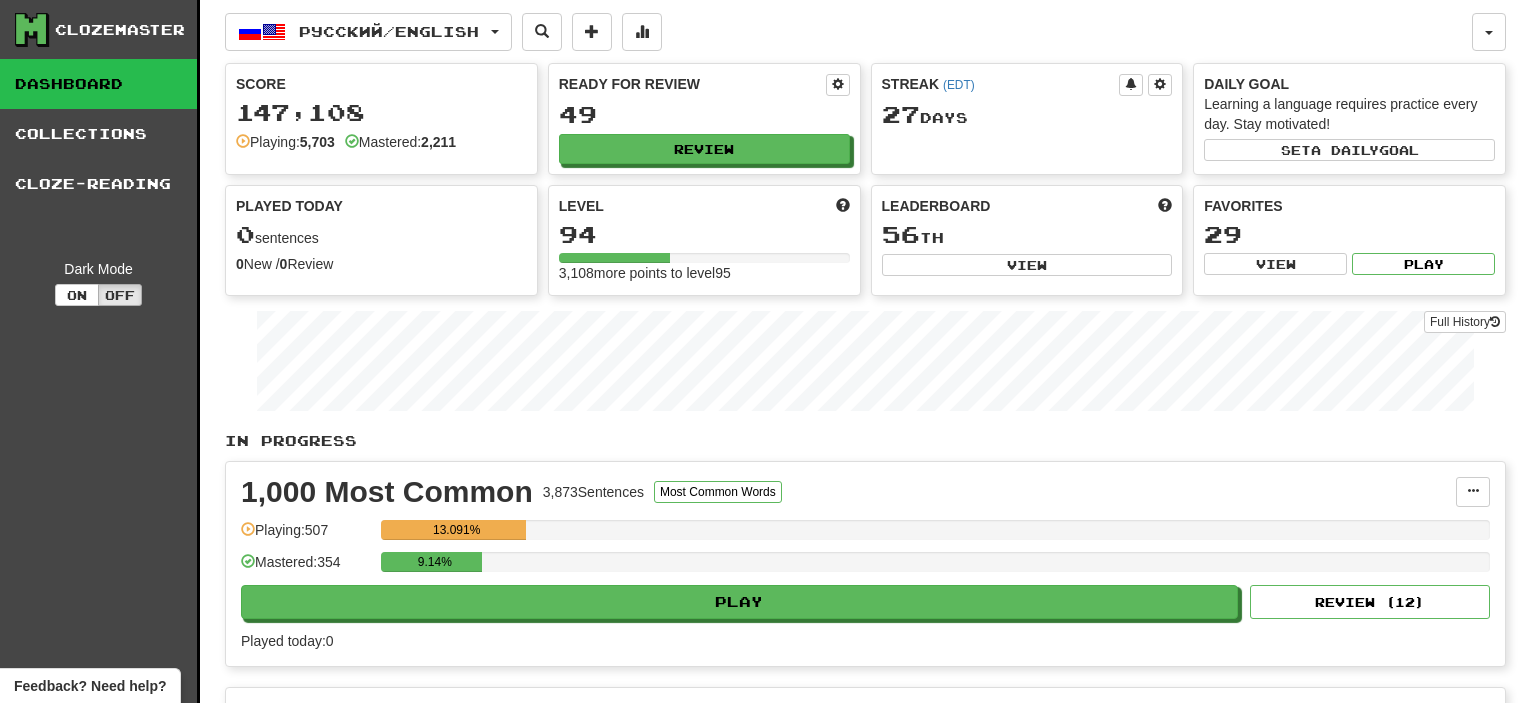 scroll, scrollTop: 0, scrollLeft: 0, axis: both 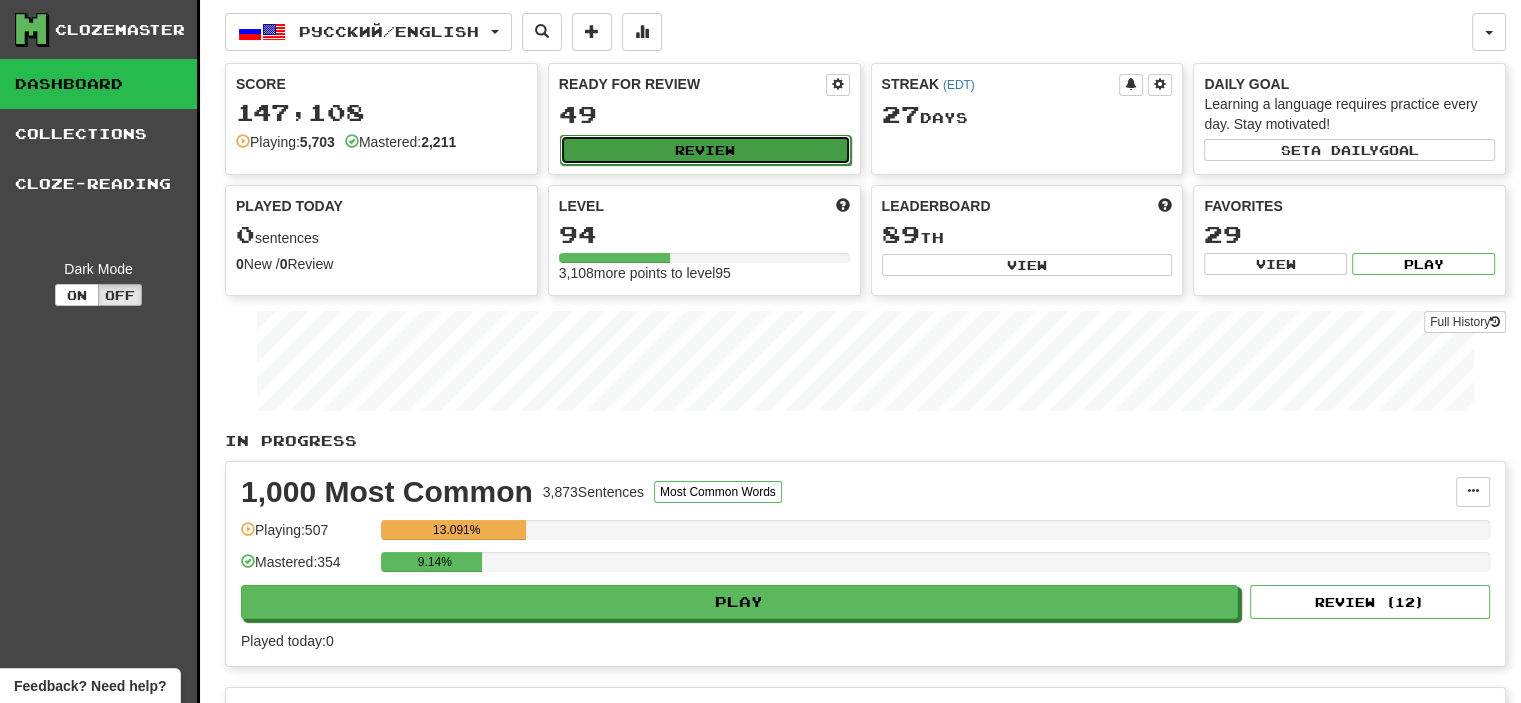 click on "Review" at bounding box center (705, 150) 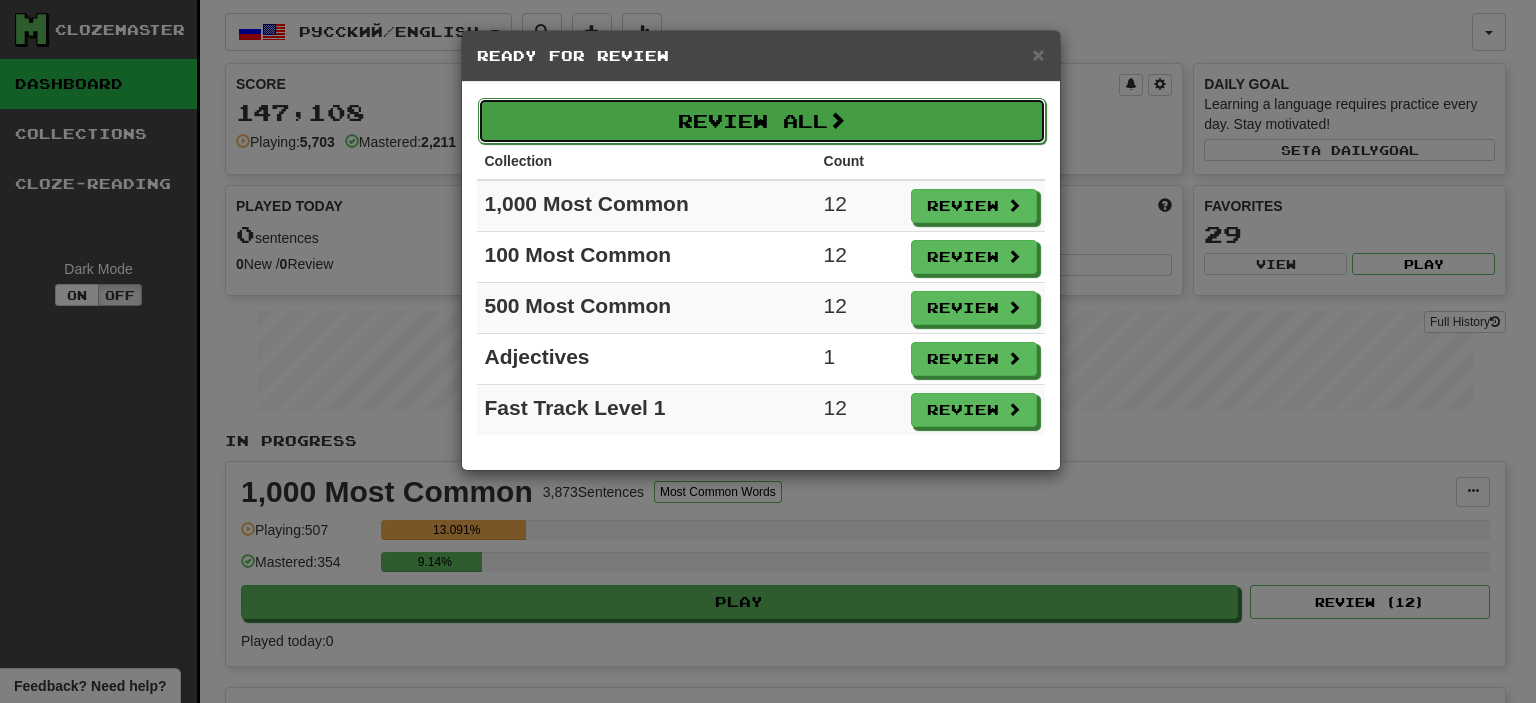 click at bounding box center (837, 120) 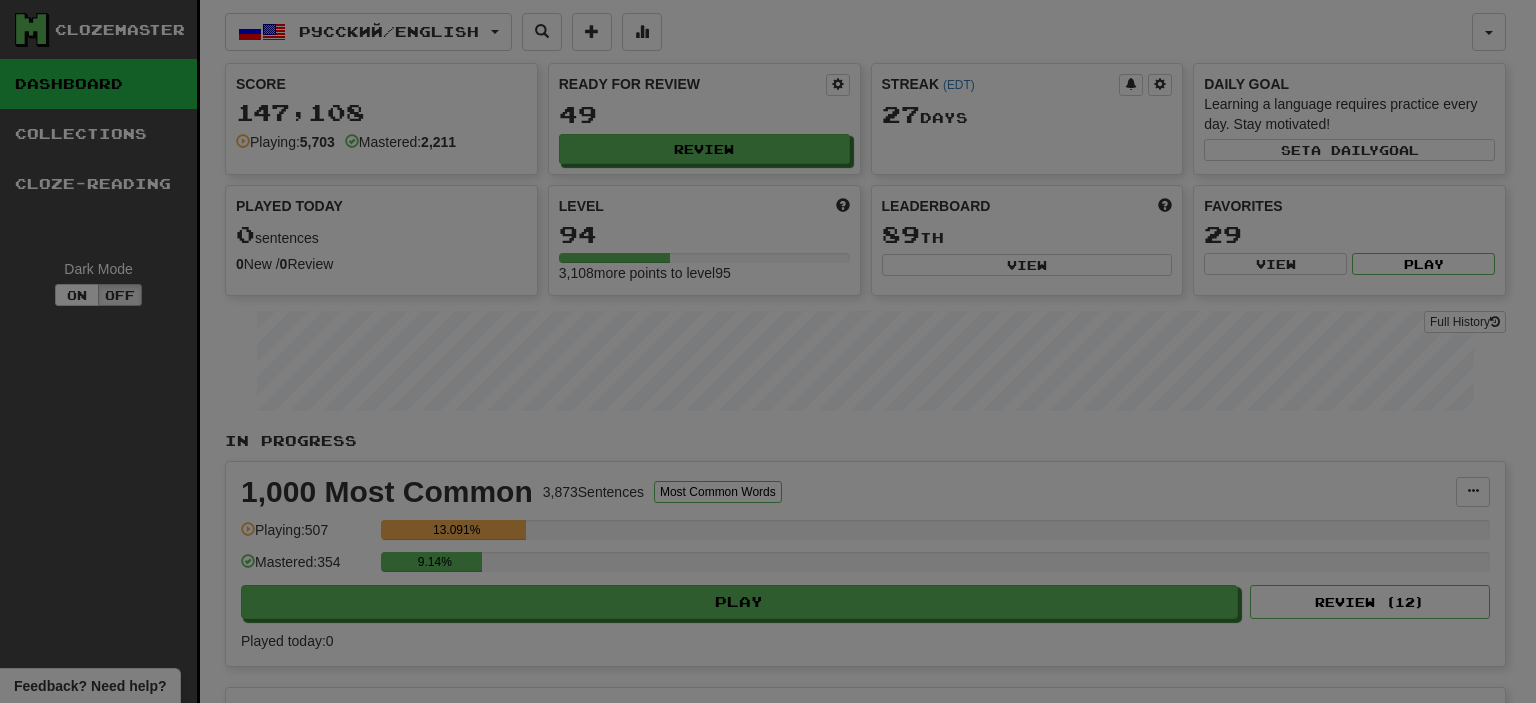 select on "**" 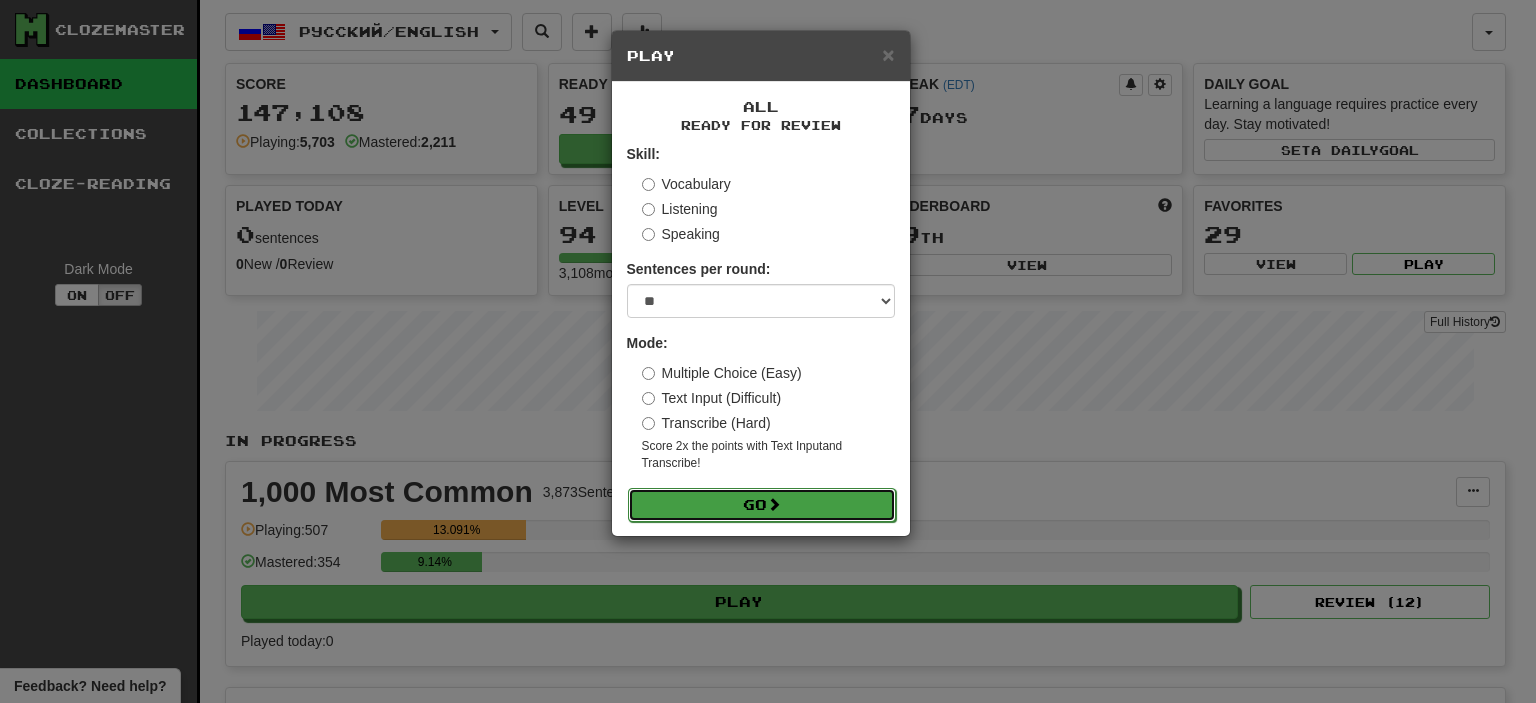click on "Go" at bounding box center [762, 505] 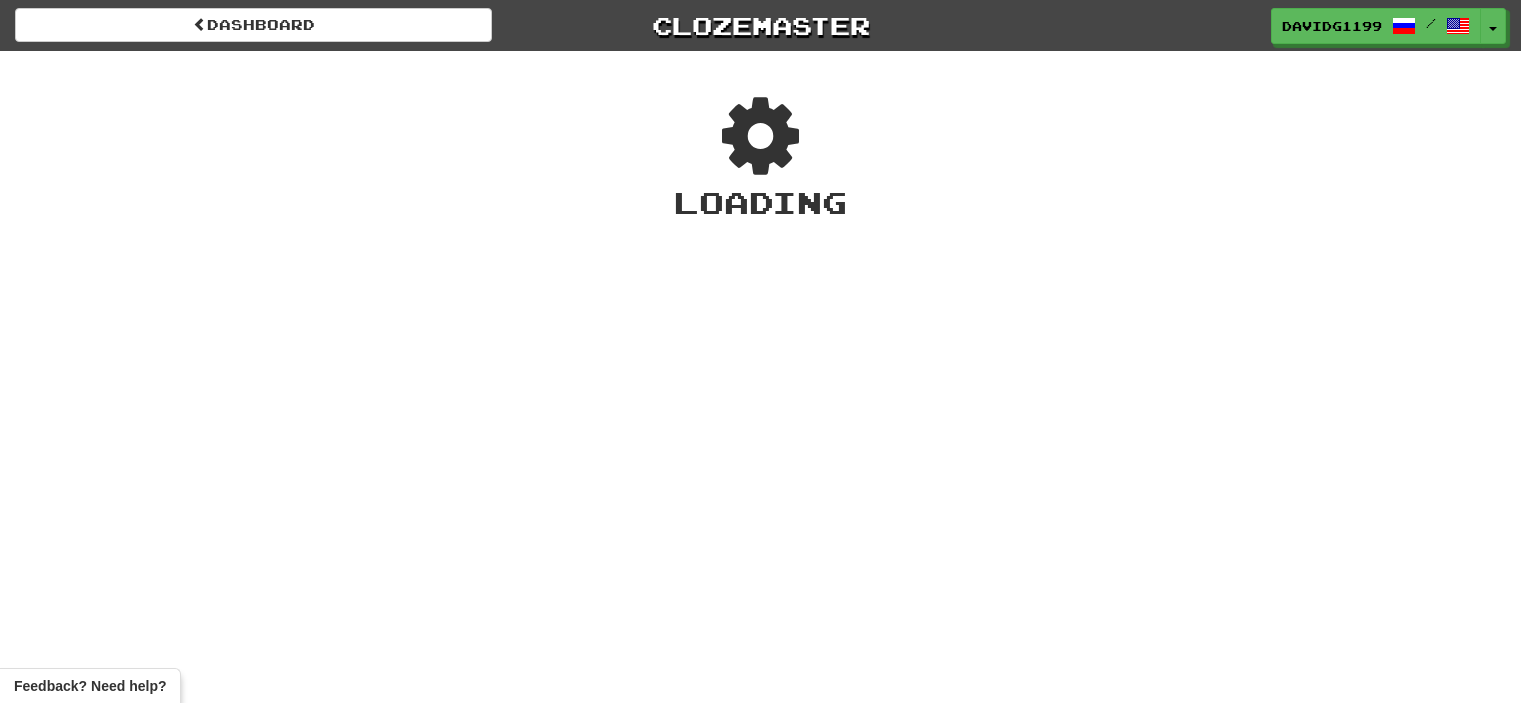 scroll, scrollTop: 0, scrollLeft: 0, axis: both 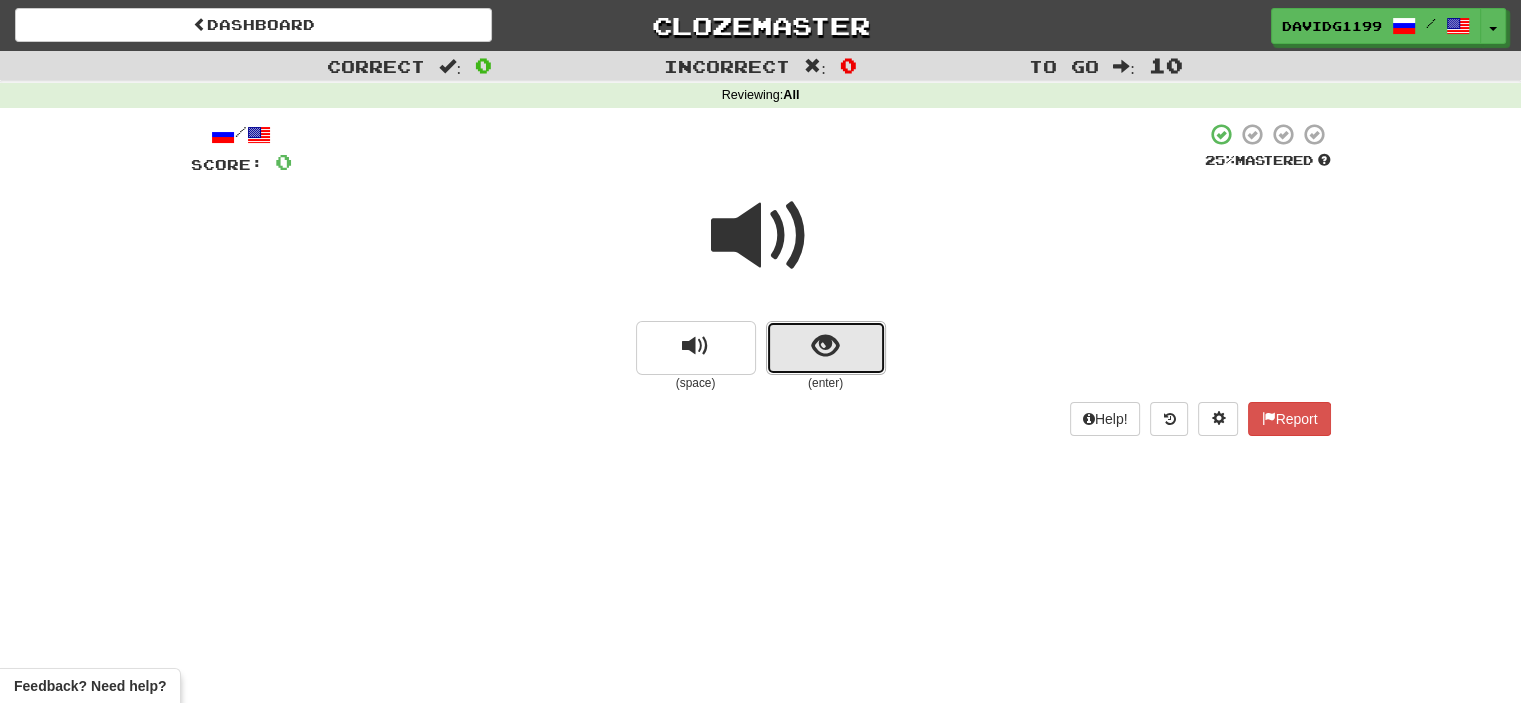 click at bounding box center [826, 348] 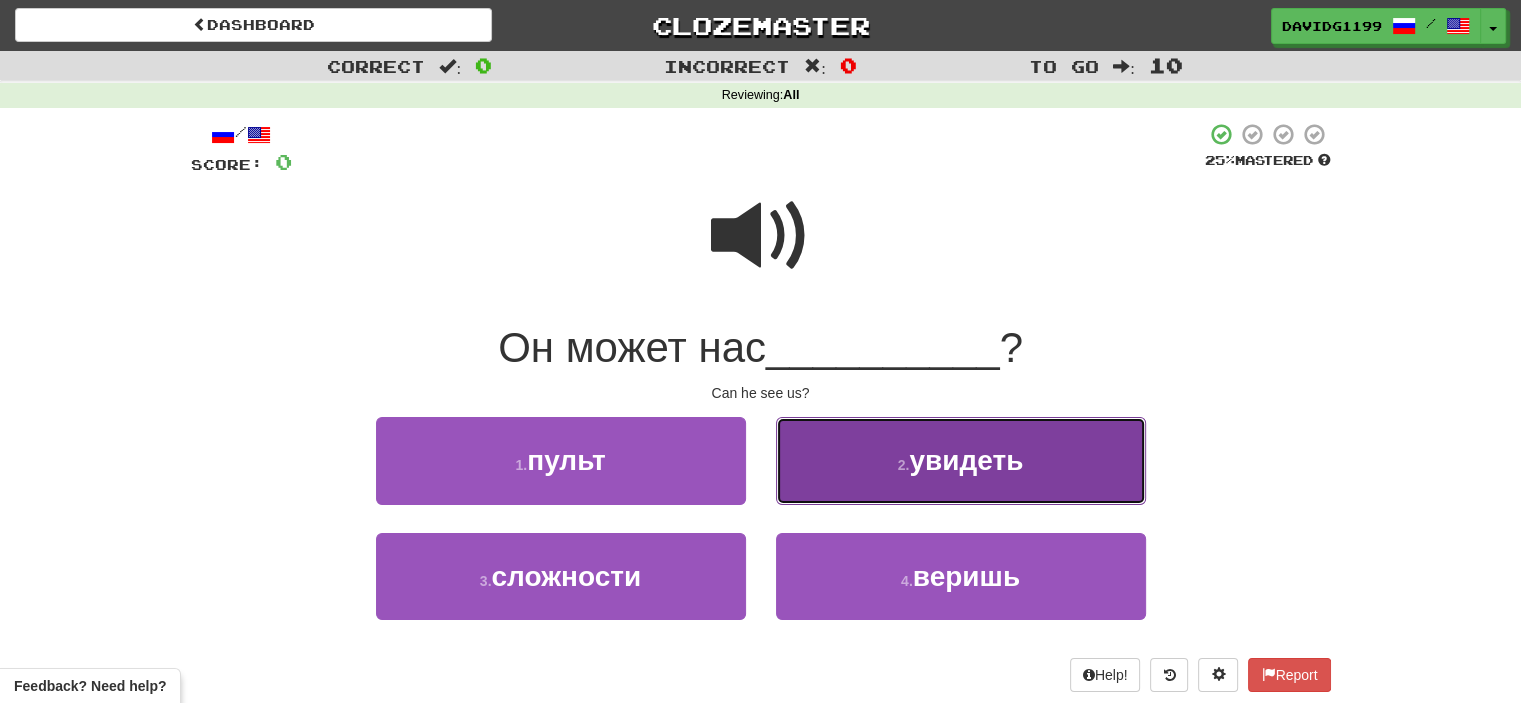 click on "2 ." at bounding box center (904, 465) 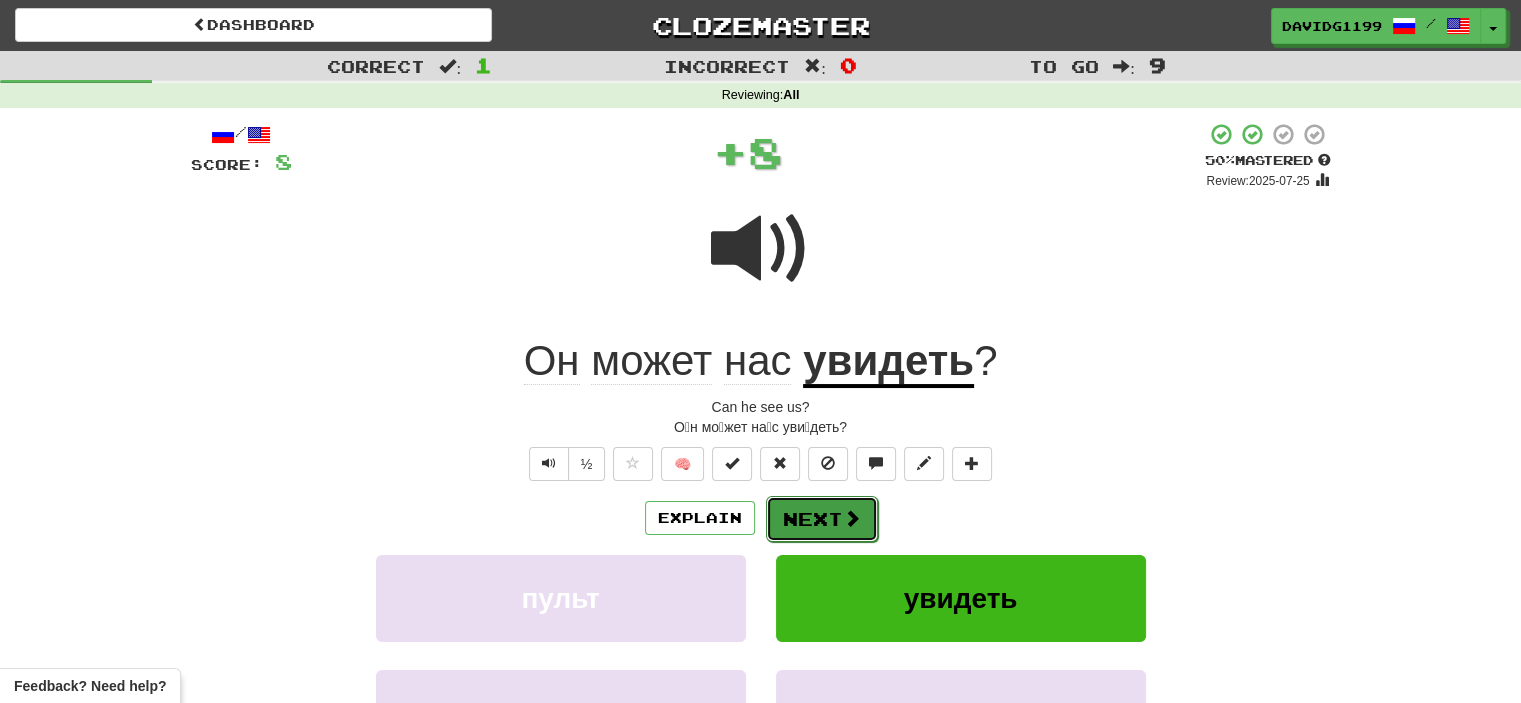 click on "Next" at bounding box center (822, 519) 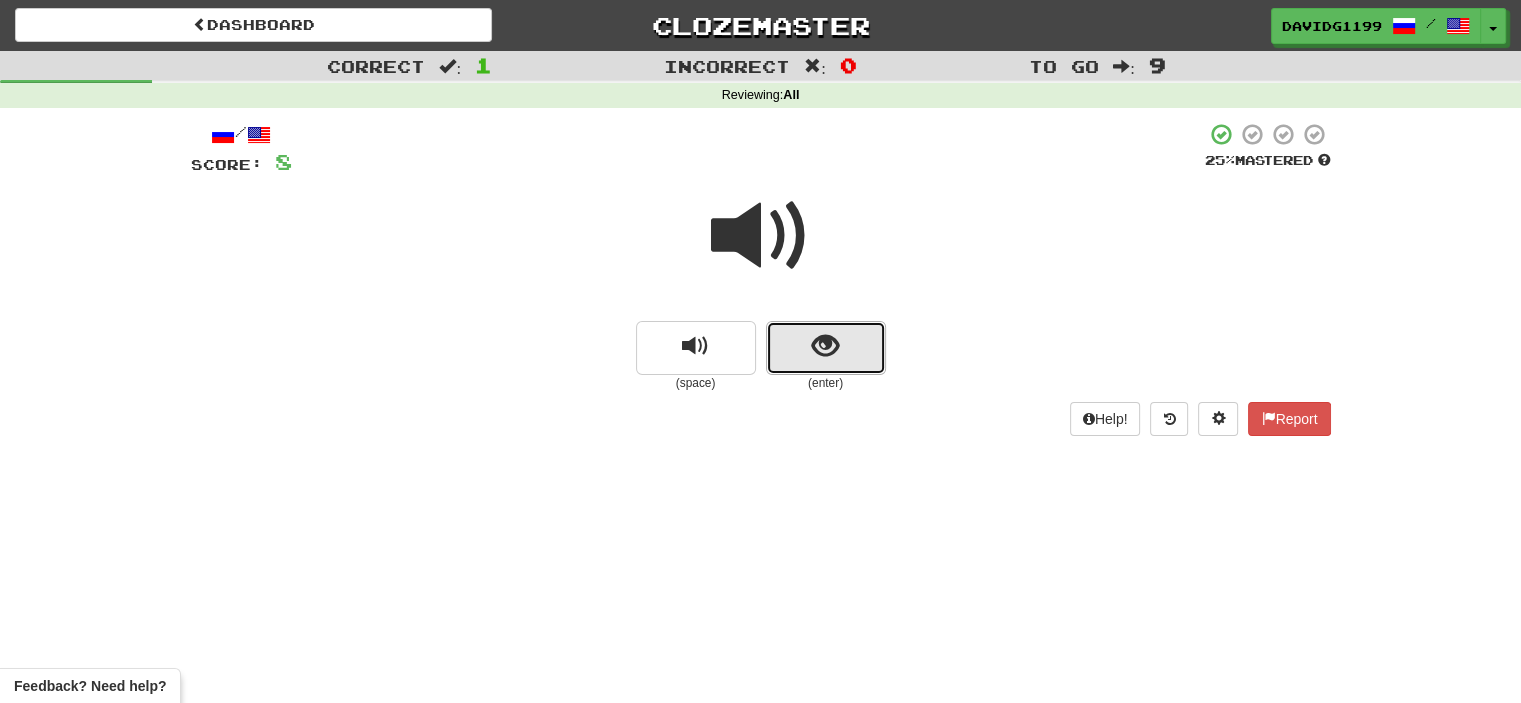 click at bounding box center (826, 348) 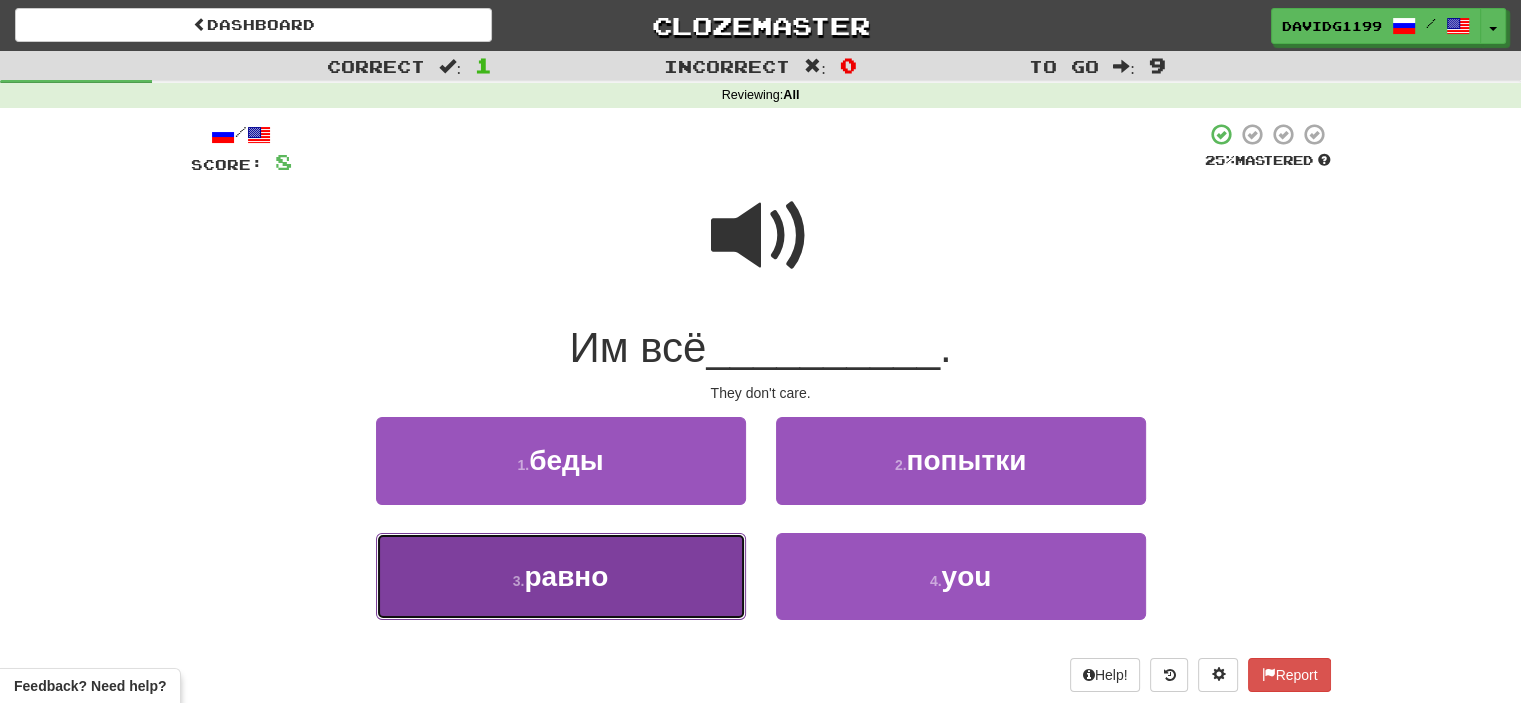 click on "3 .  равно" at bounding box center (561, 576) 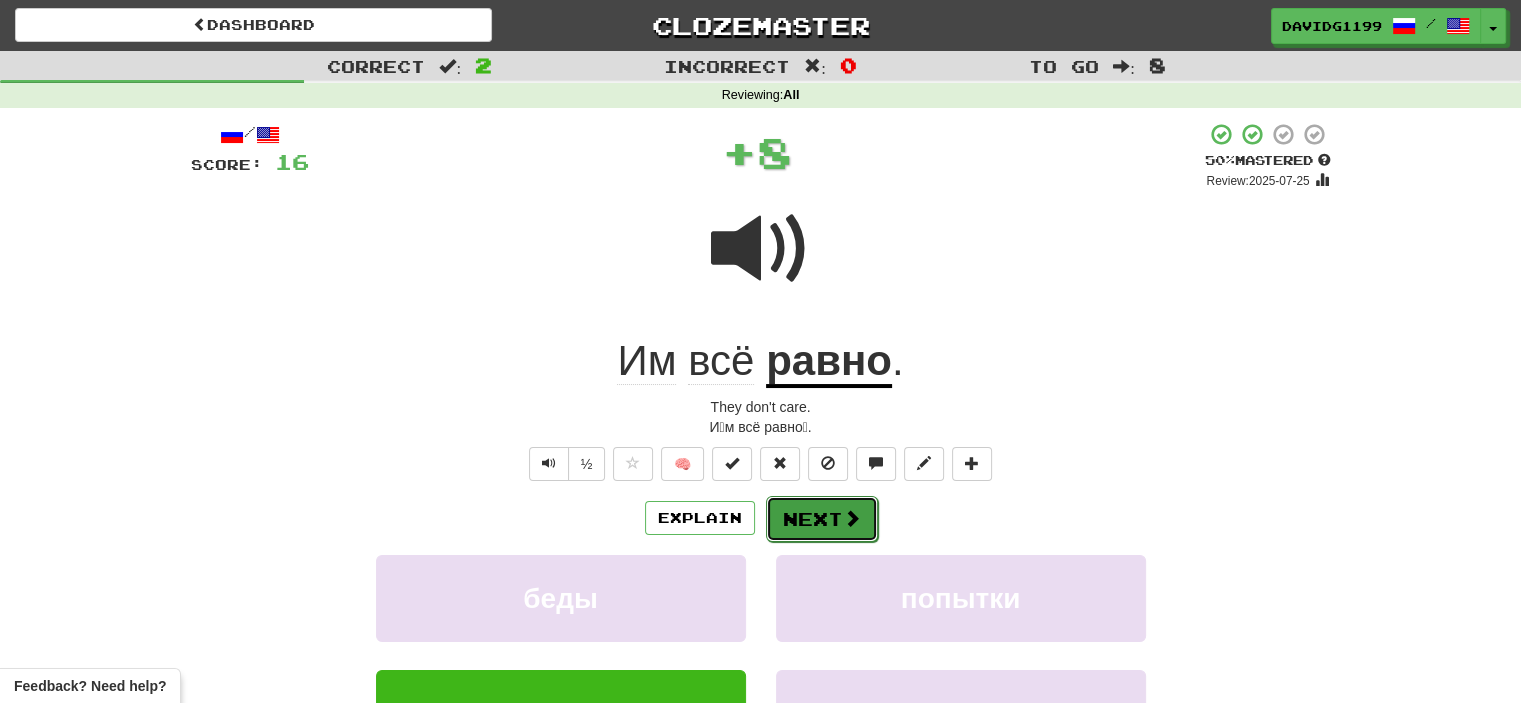 click on "Next" at bounding box center [822, 519] 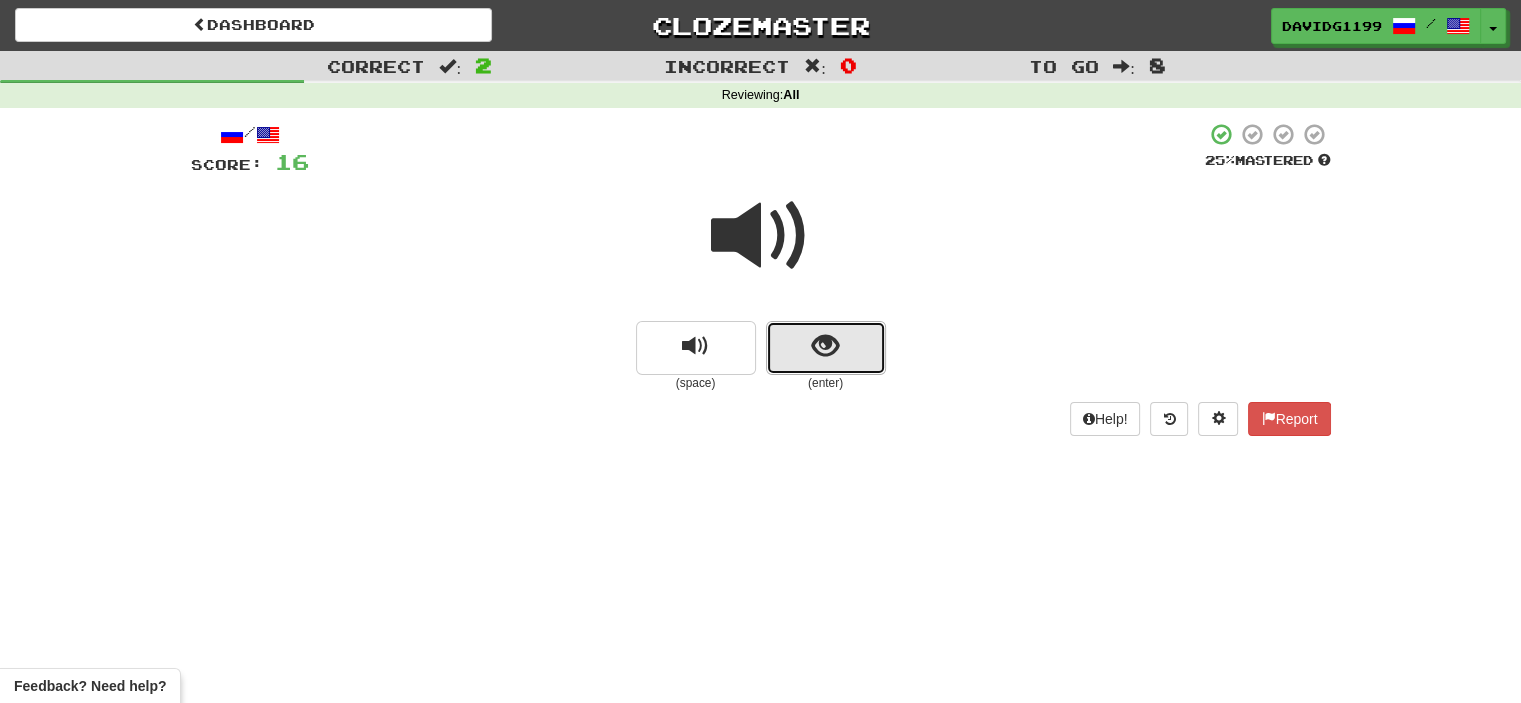 click at bounding box center (826, 348) 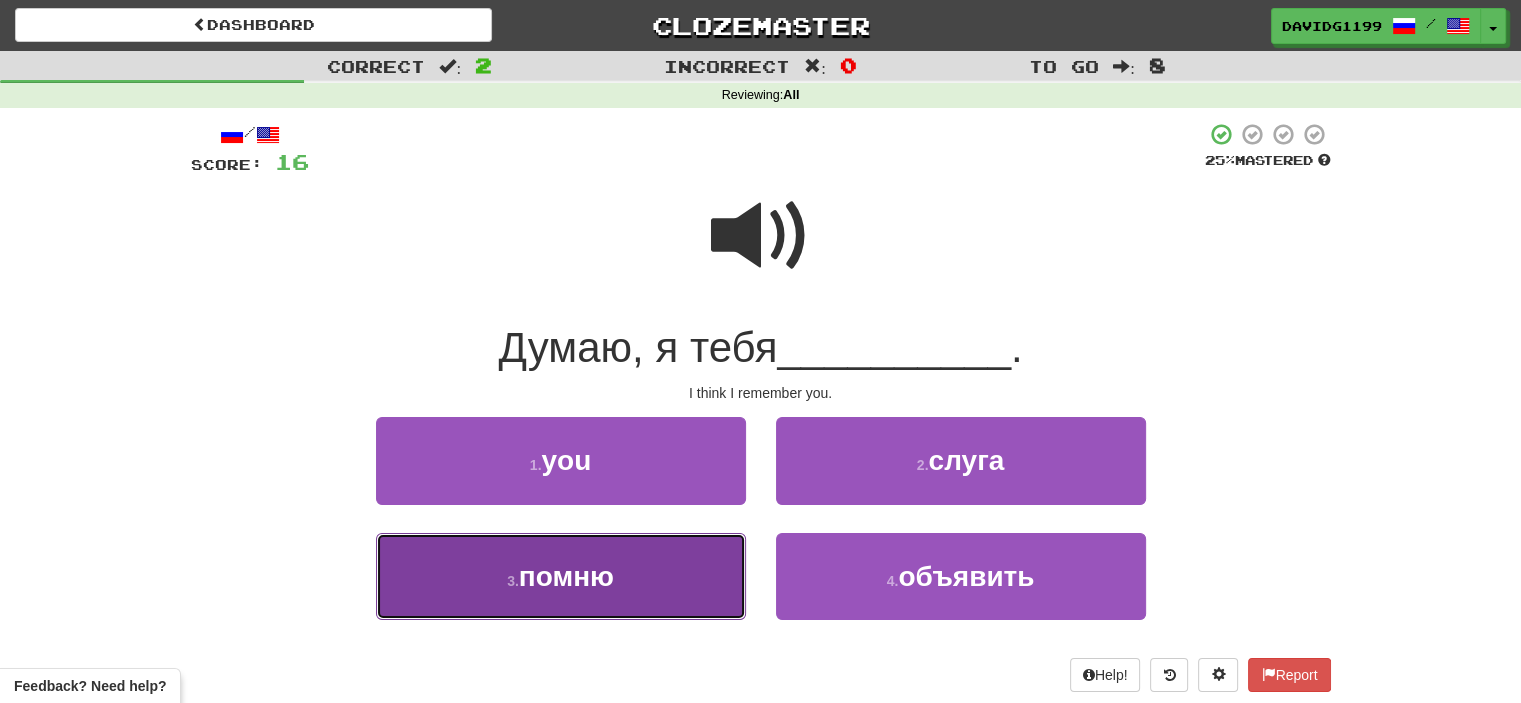 click on "3 .  помню" at bounding box center (561, 576) 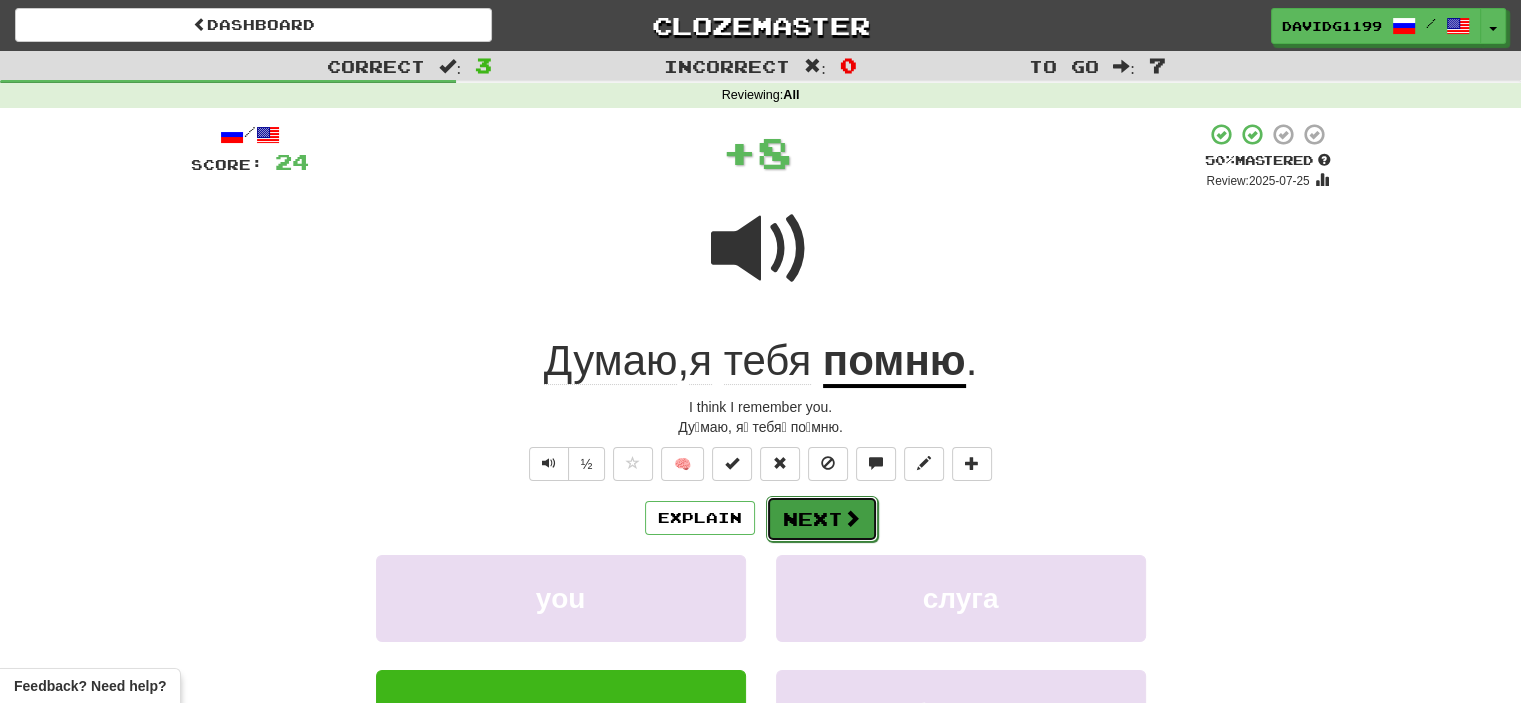 click on "Next" at bounding box center (822, 519) 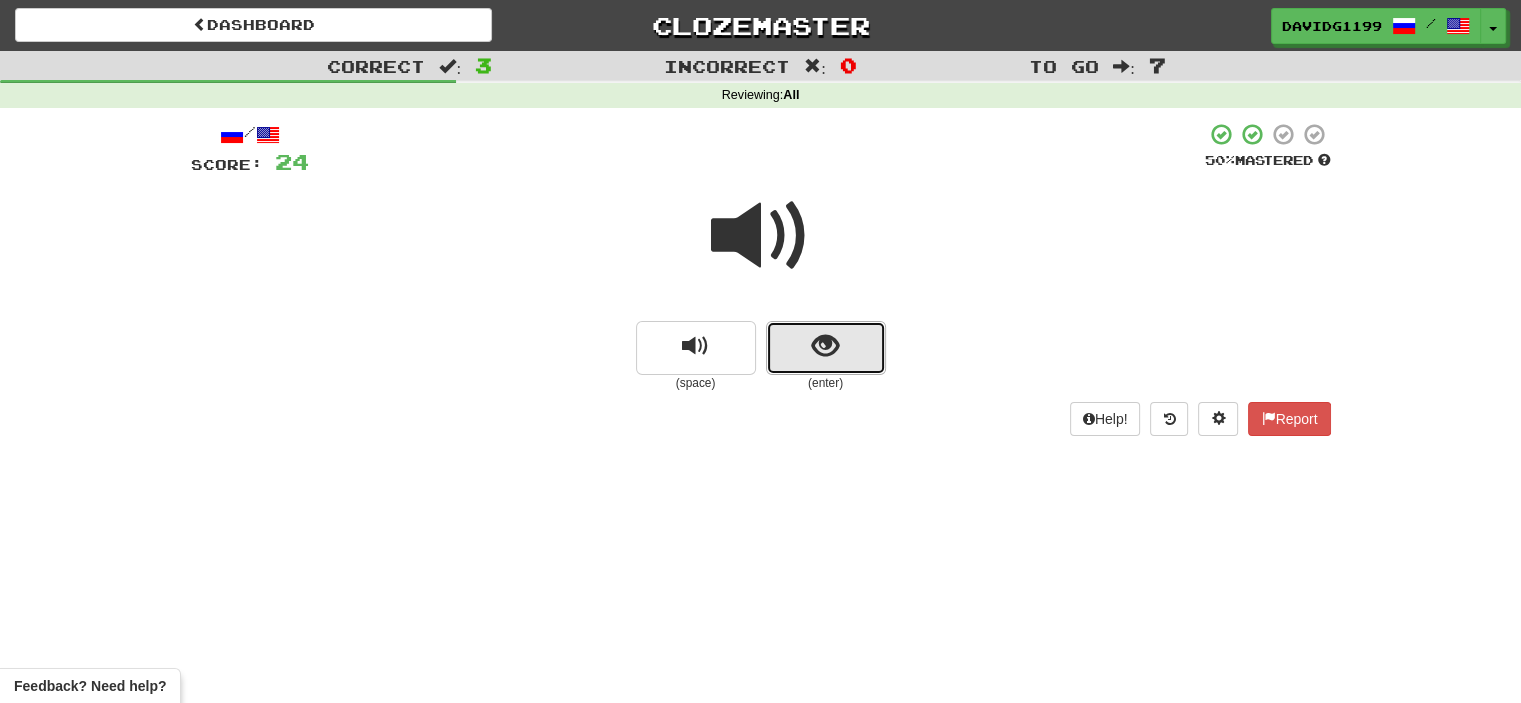 click at bounding box center (826, 348) 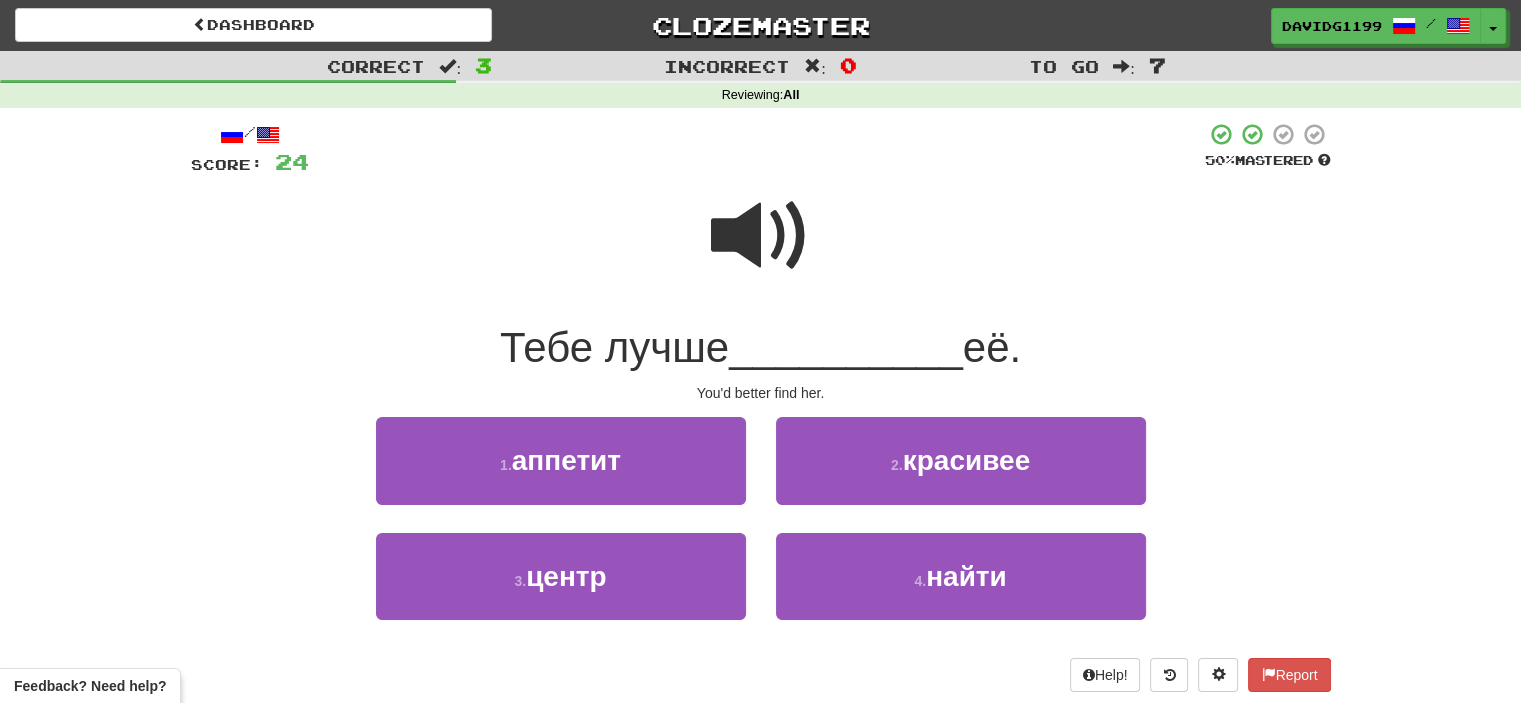 click at bounding box center (761, 236) 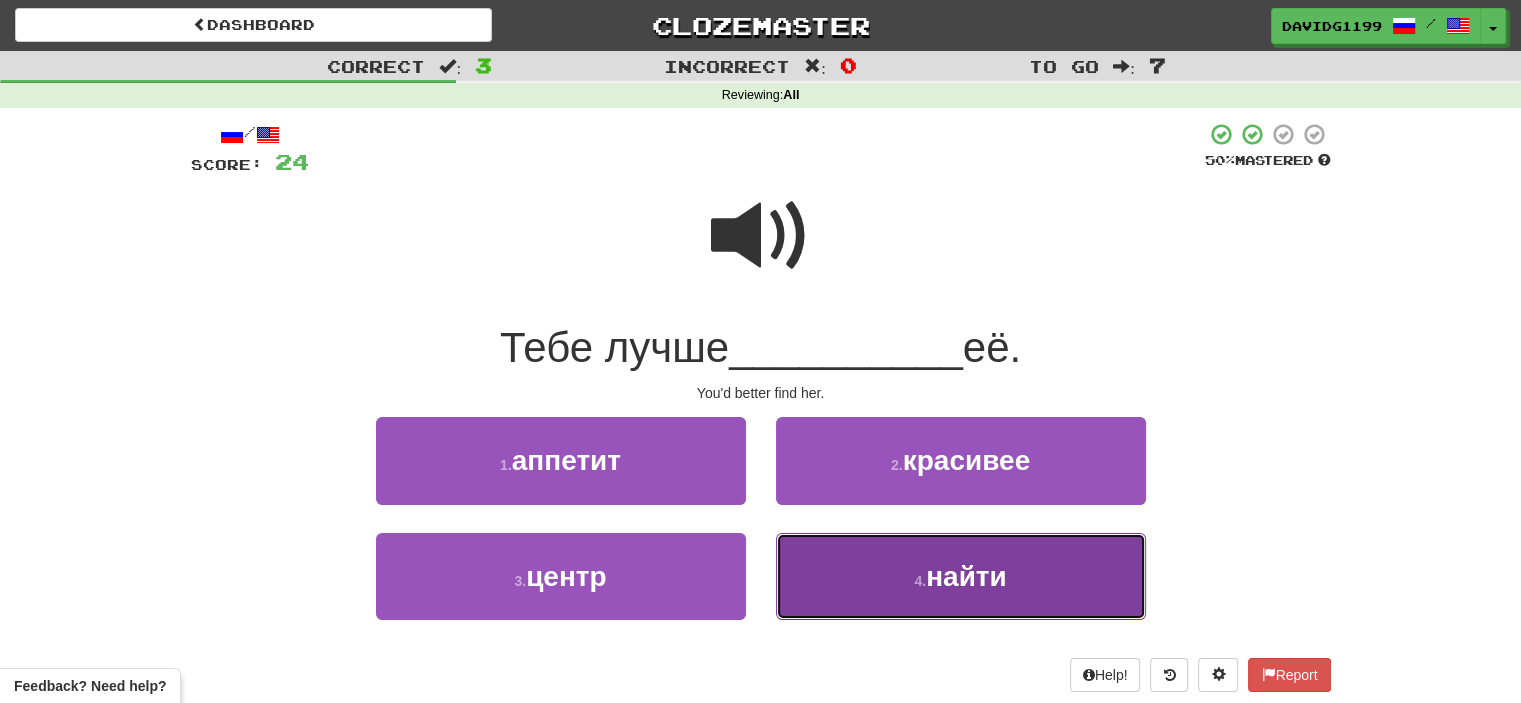 click on "4 ." at bounding box center (920, 581) 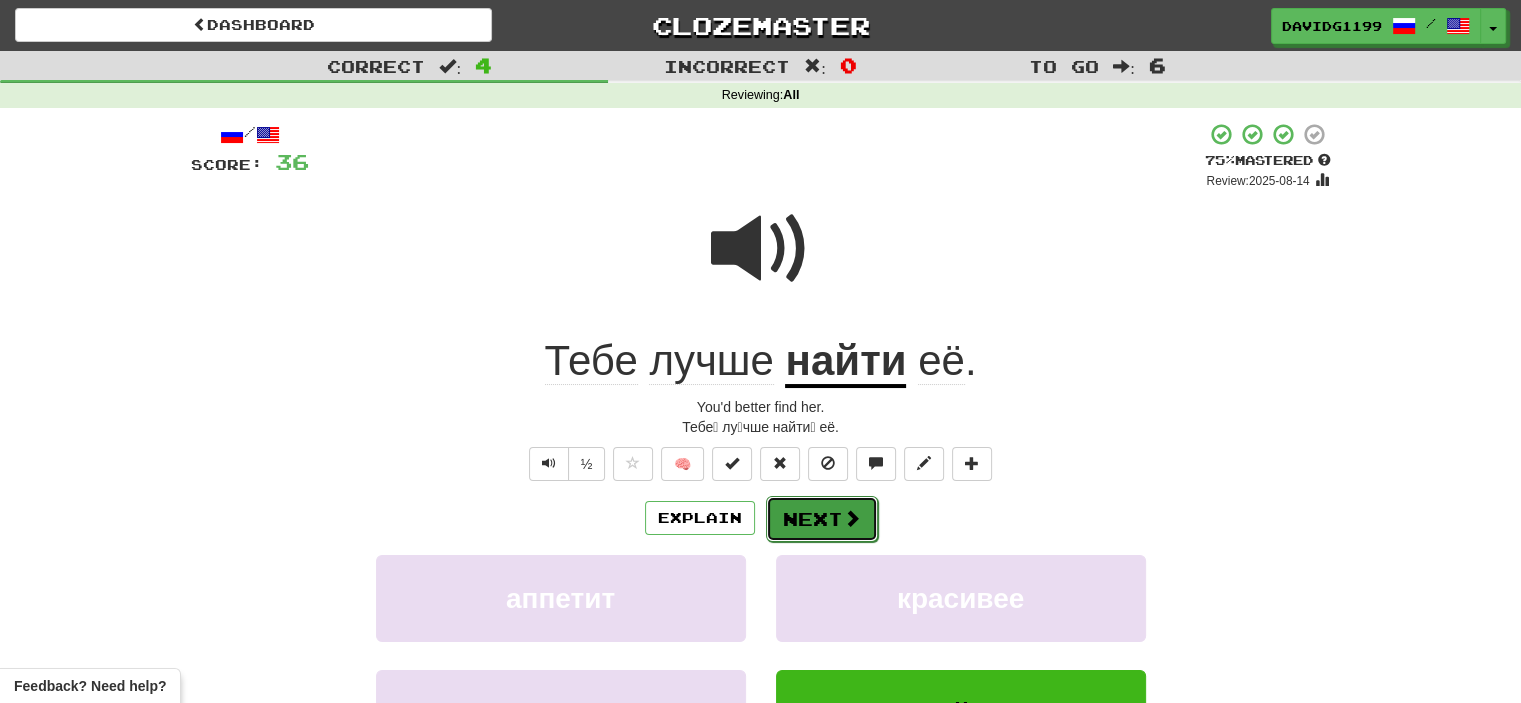 click on "Next" at bounding box center (822, 519) 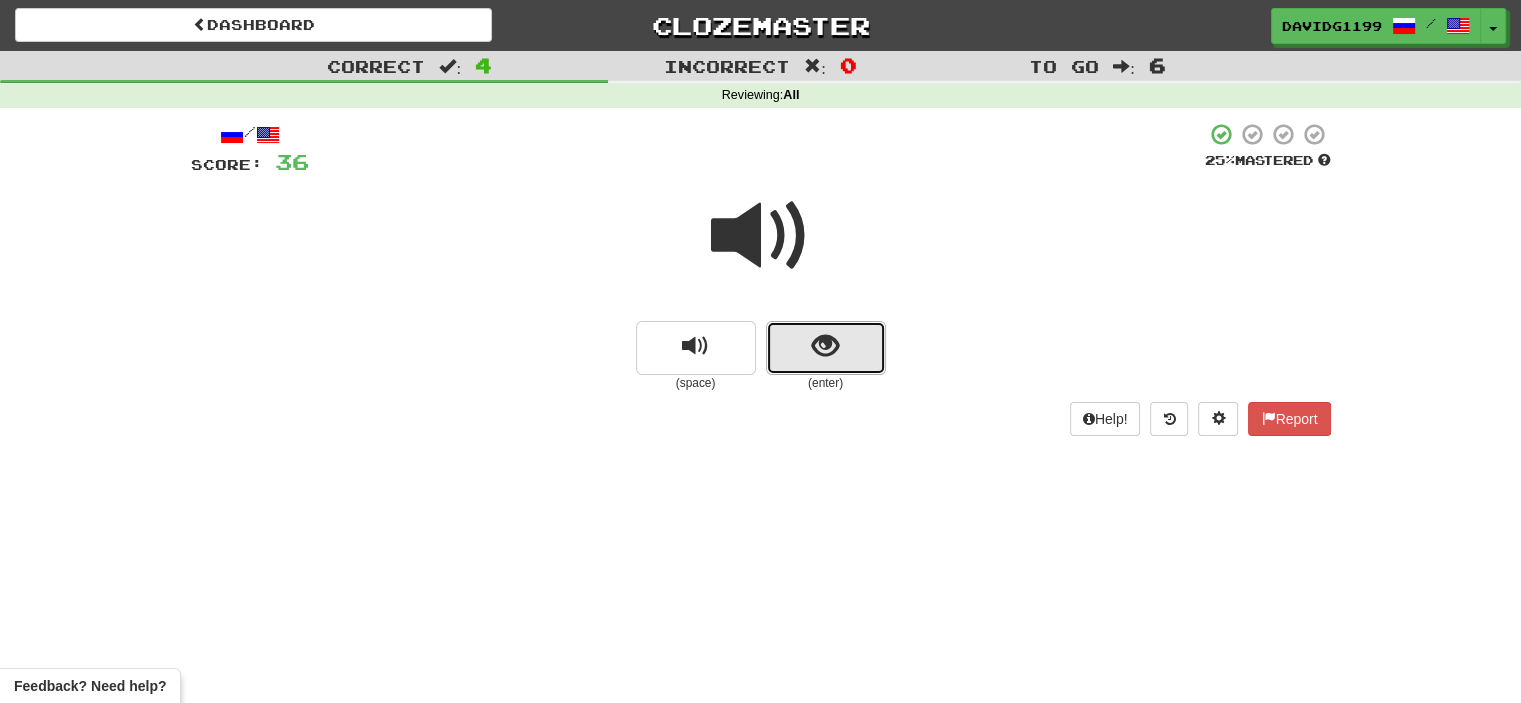 click at bounding box center (826, 348) 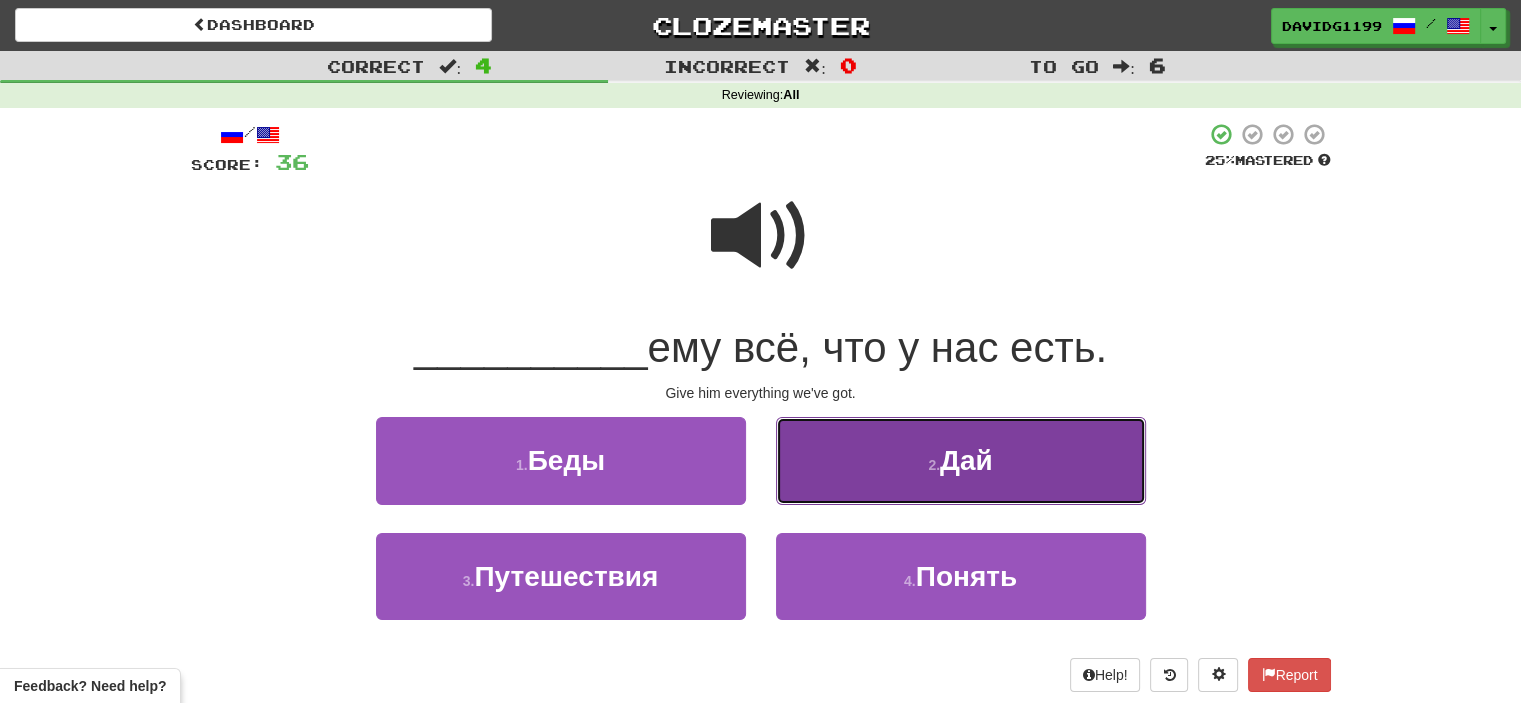 click on "2 .  [VERB]" at bounding box center (961, 460) 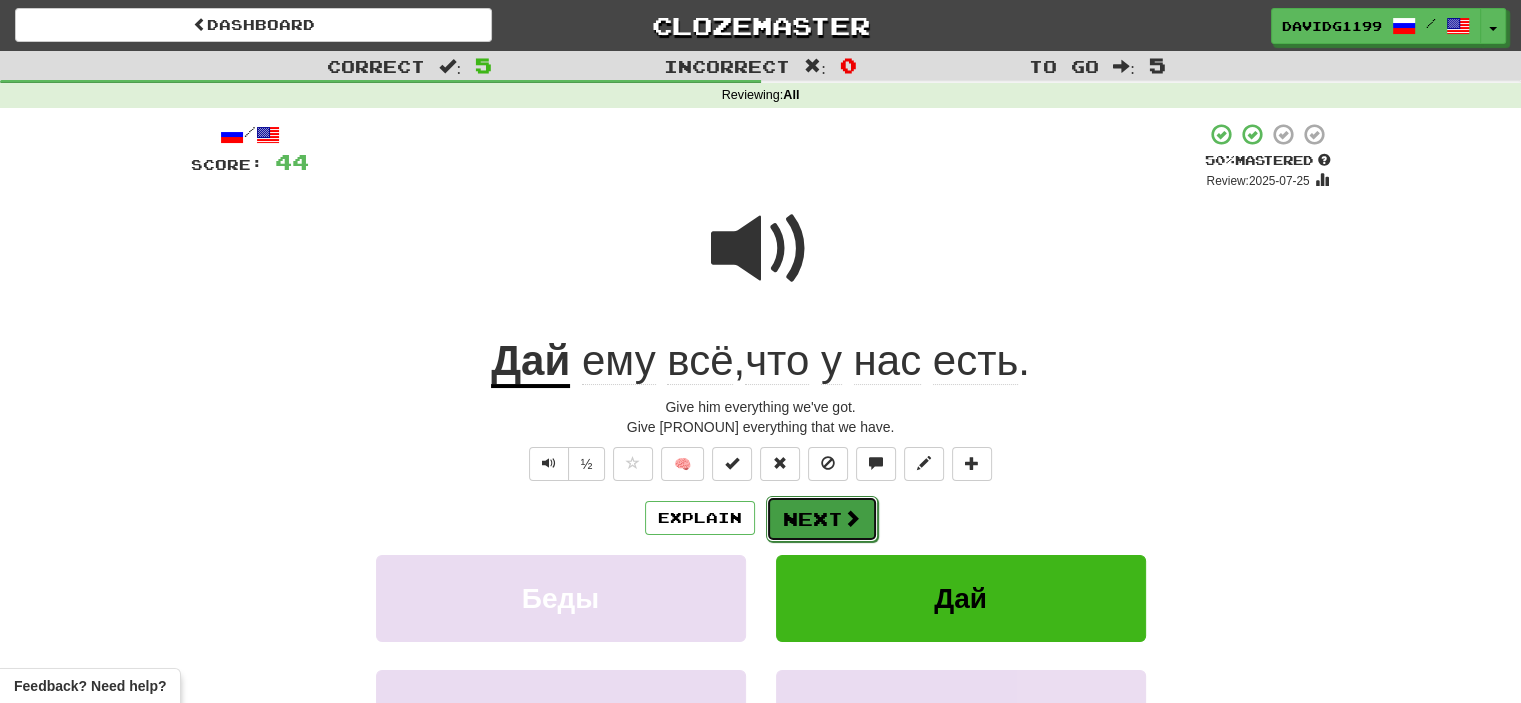 click on "Next" at bounding box center (822, 519) 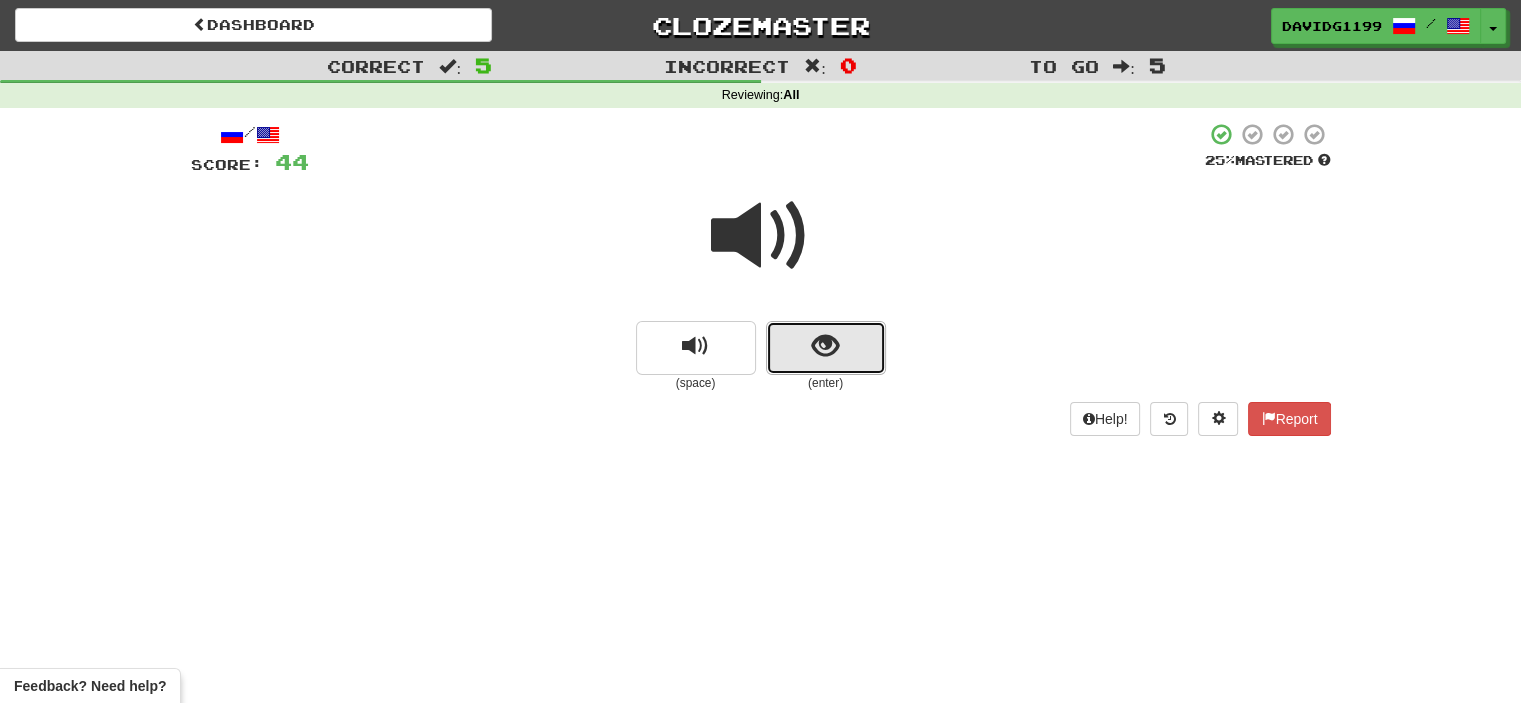 click at bounding box center [826, 348] 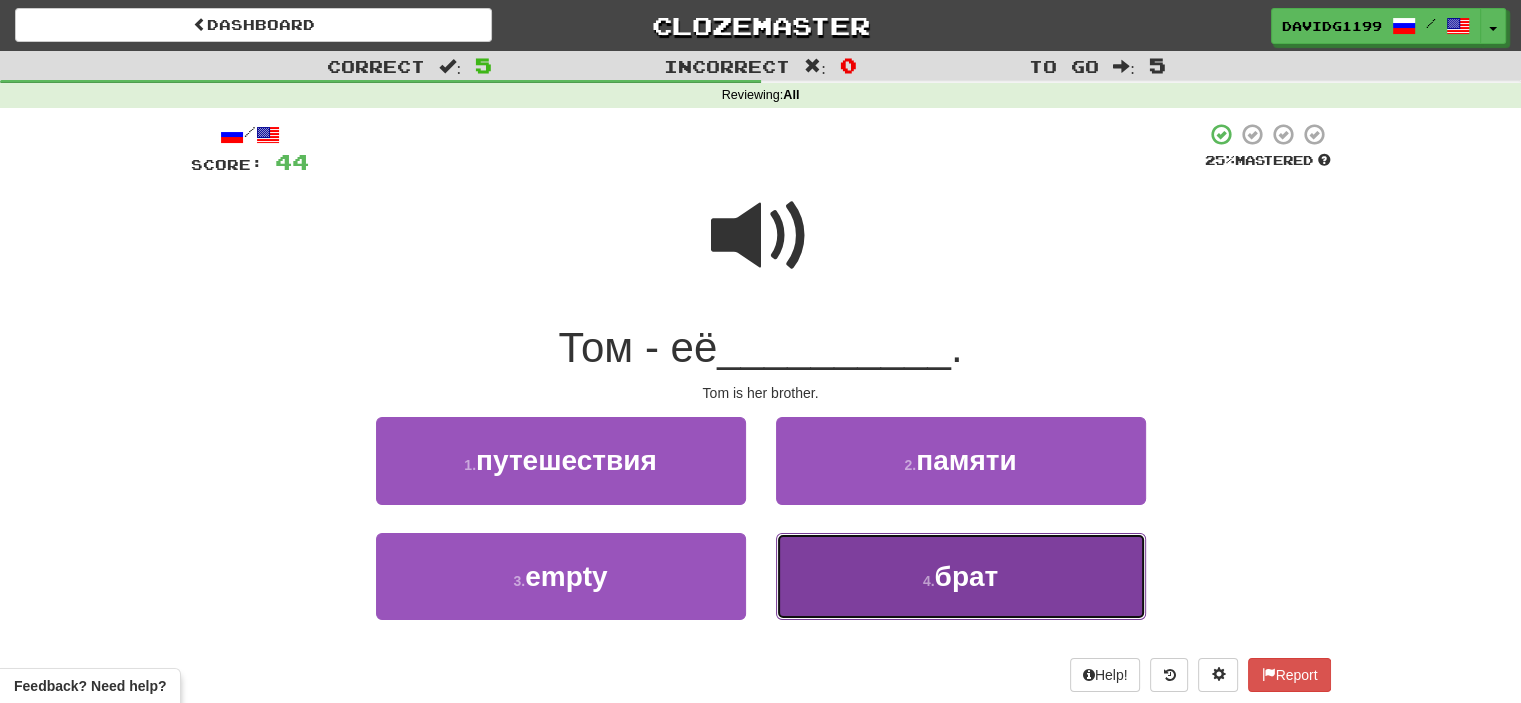 click on "4 .  брат" at bounding box center [961, 576] 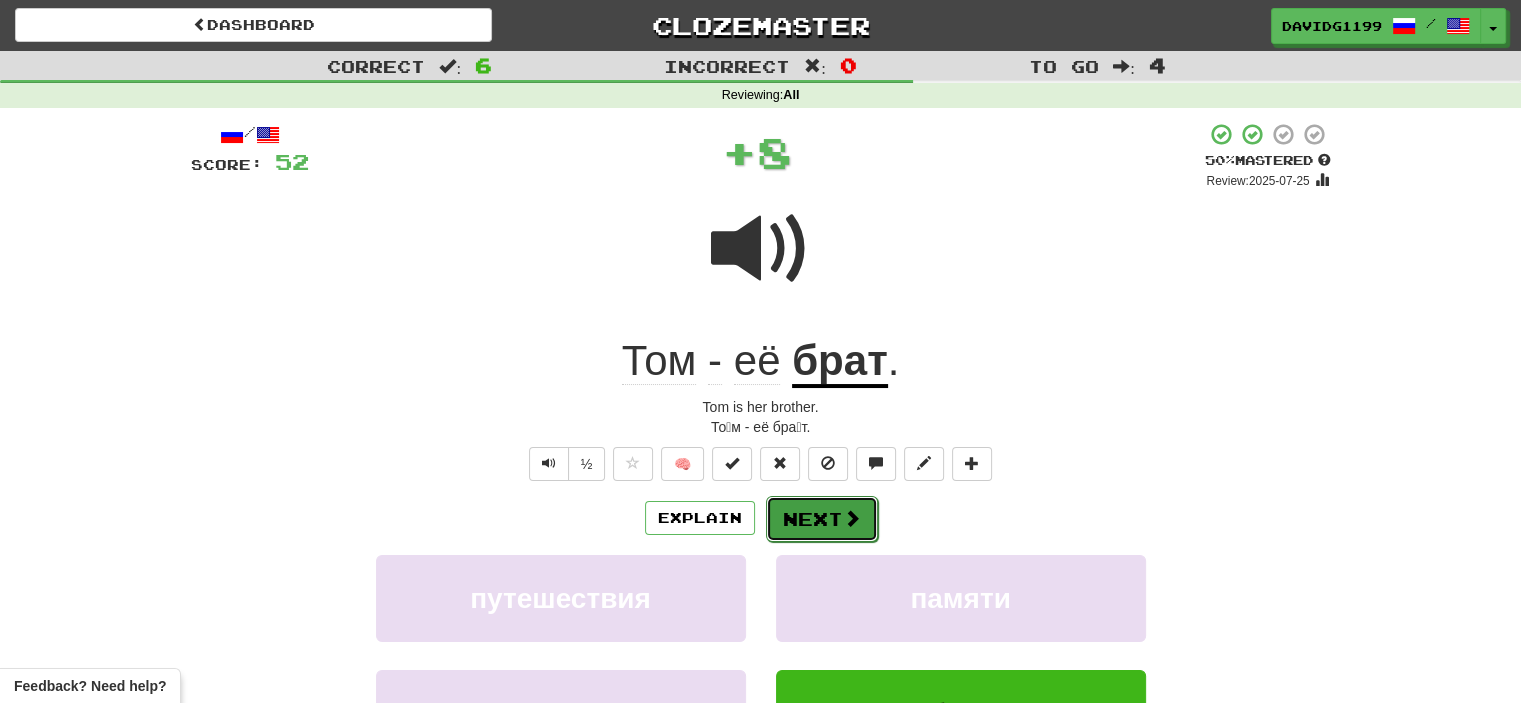 click at bounding box center (852, 518) 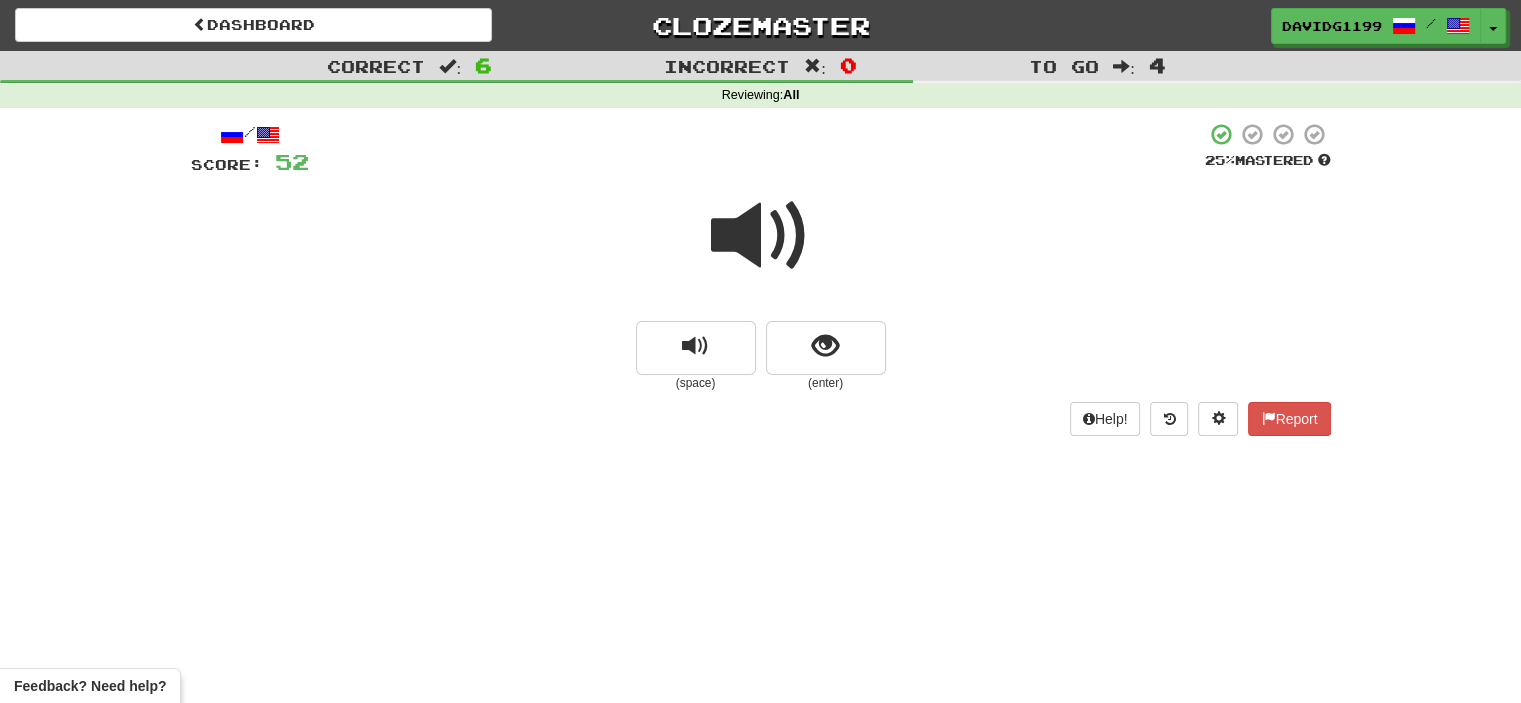 click at bounding box center [761, 236] 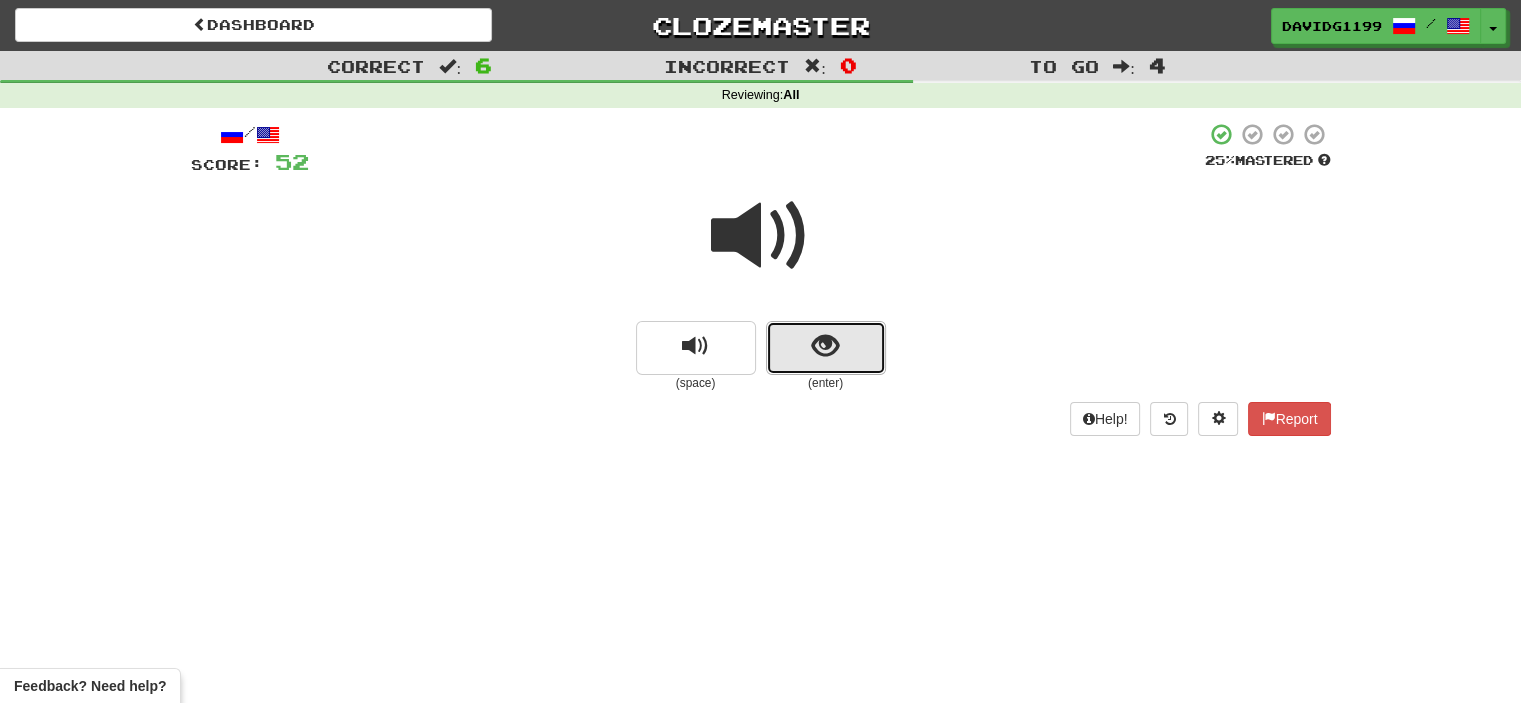 click at bounding box center (826, 348) 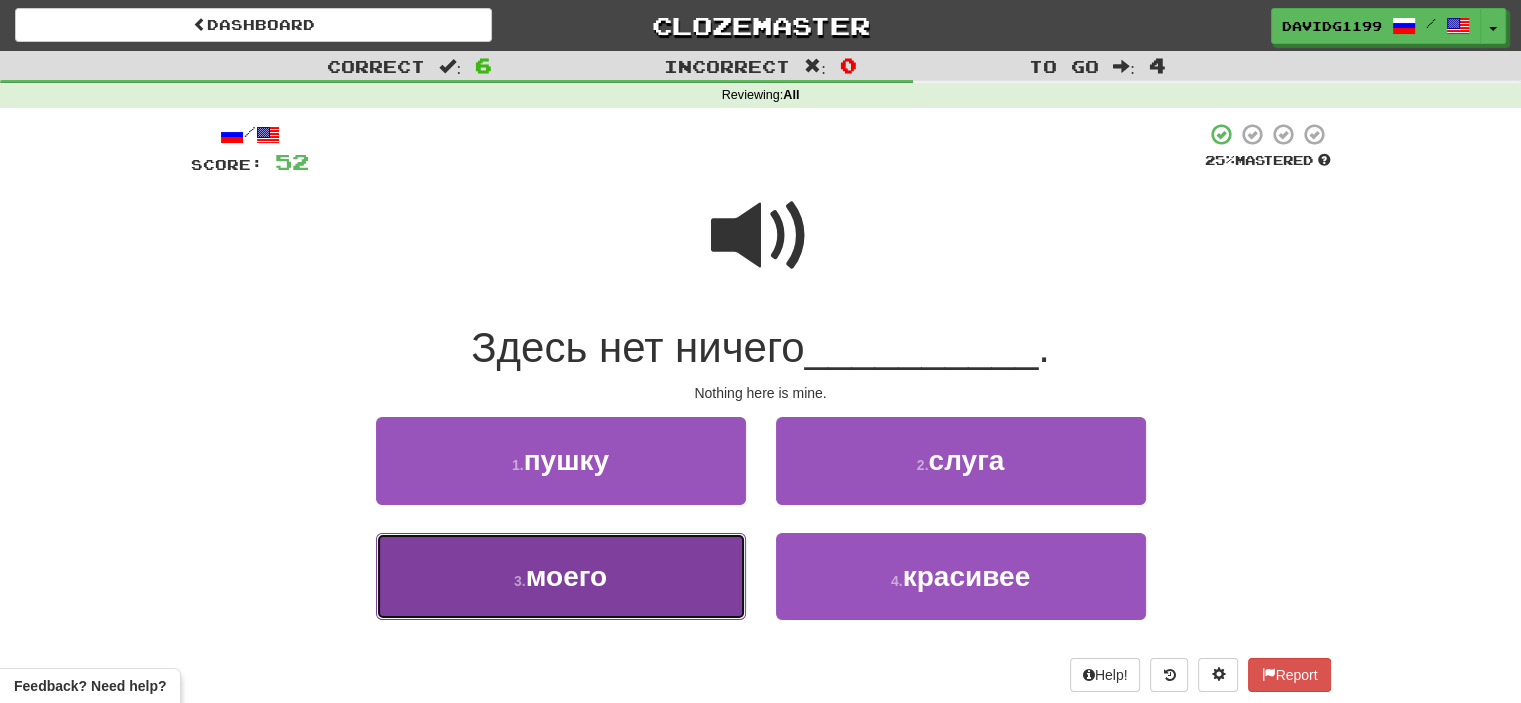 click on "3 . [PRONOUN]" at bounding box center (561, 576) 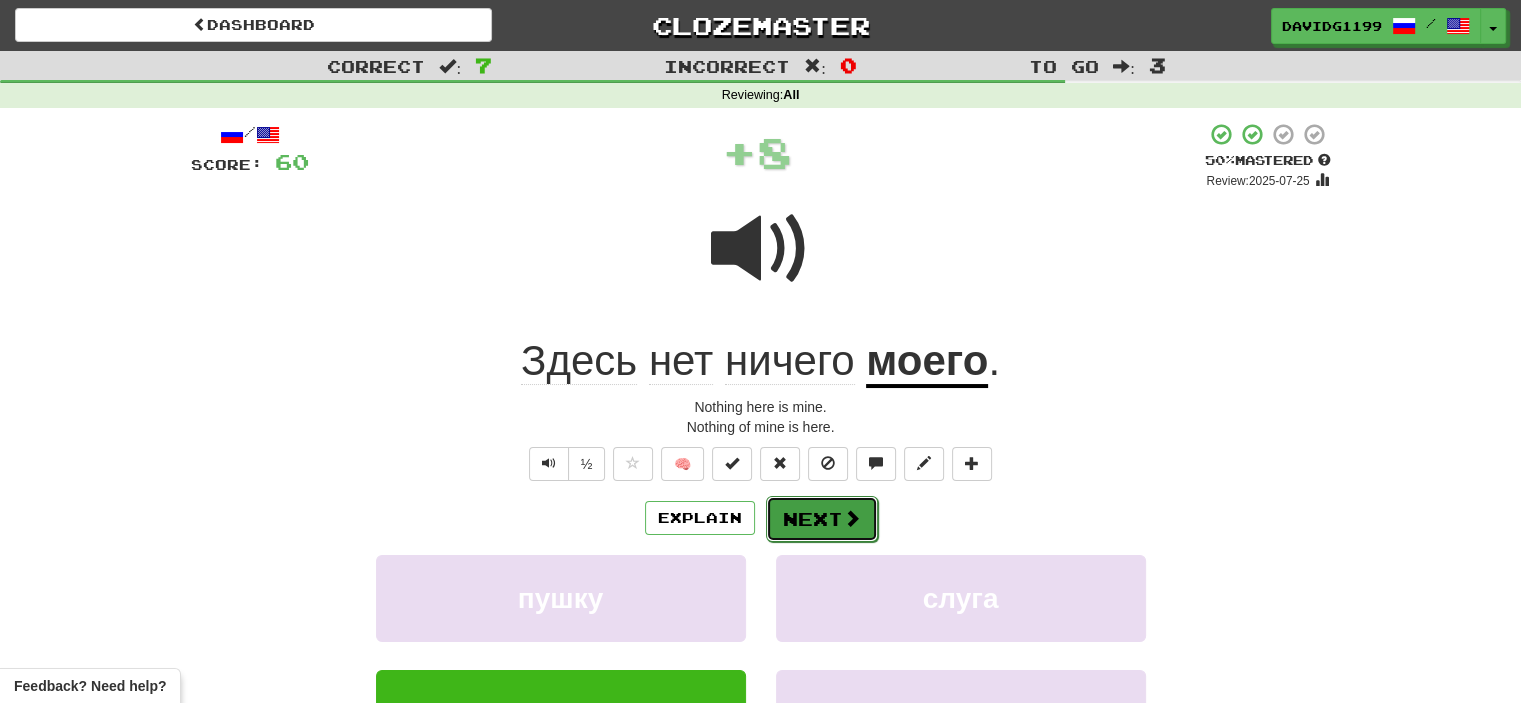 click on "Next" at bounding box center [822, 519] 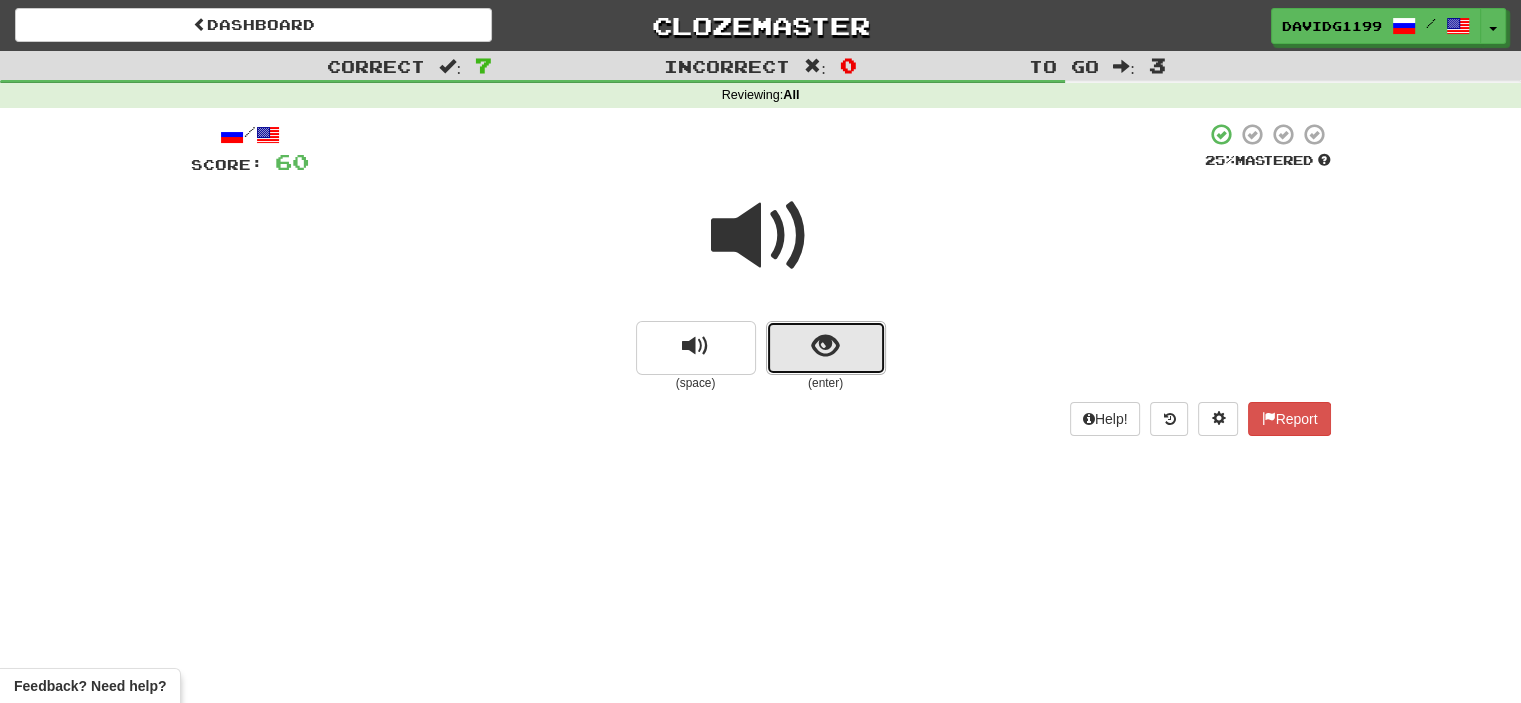 click at bounding box center (826, 348) 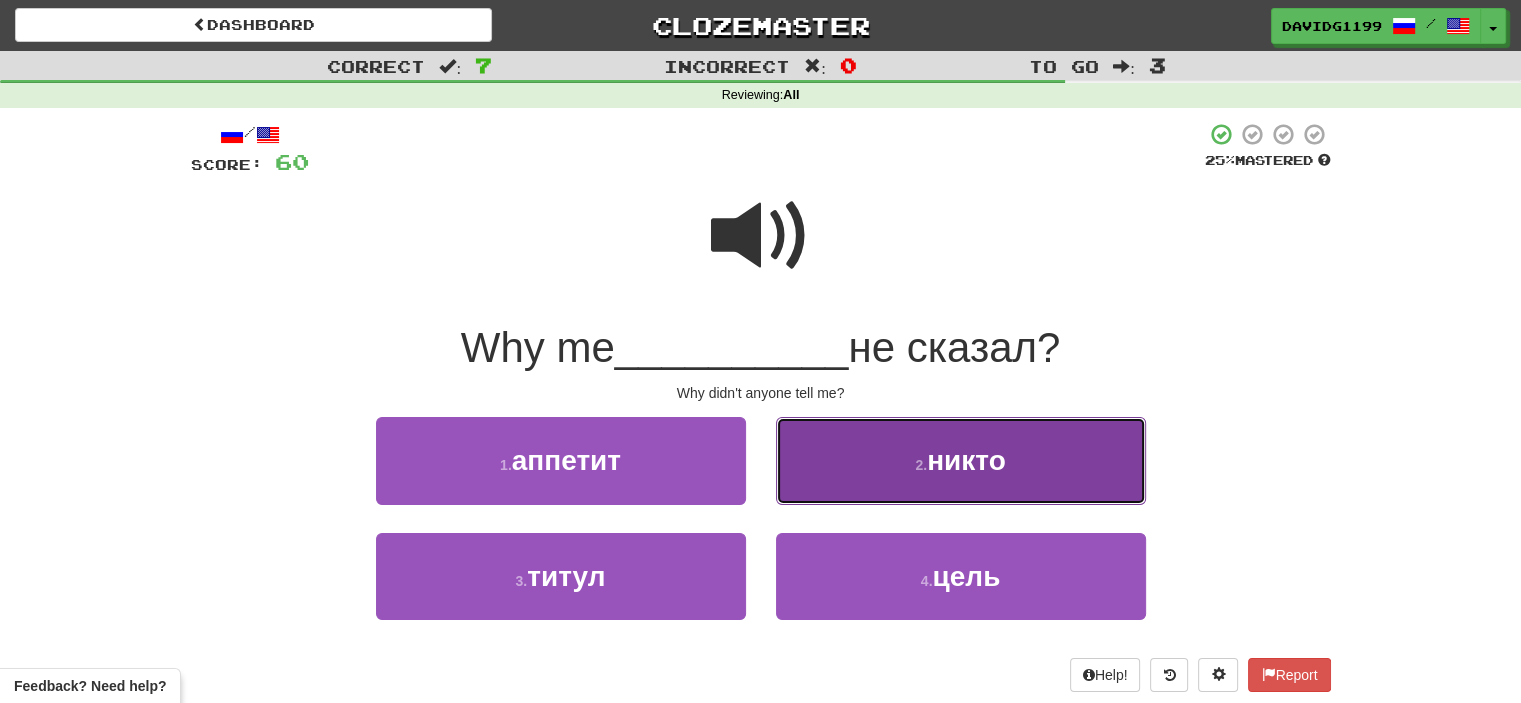 click on "2 .  никто" at bounding box center [961, 460] 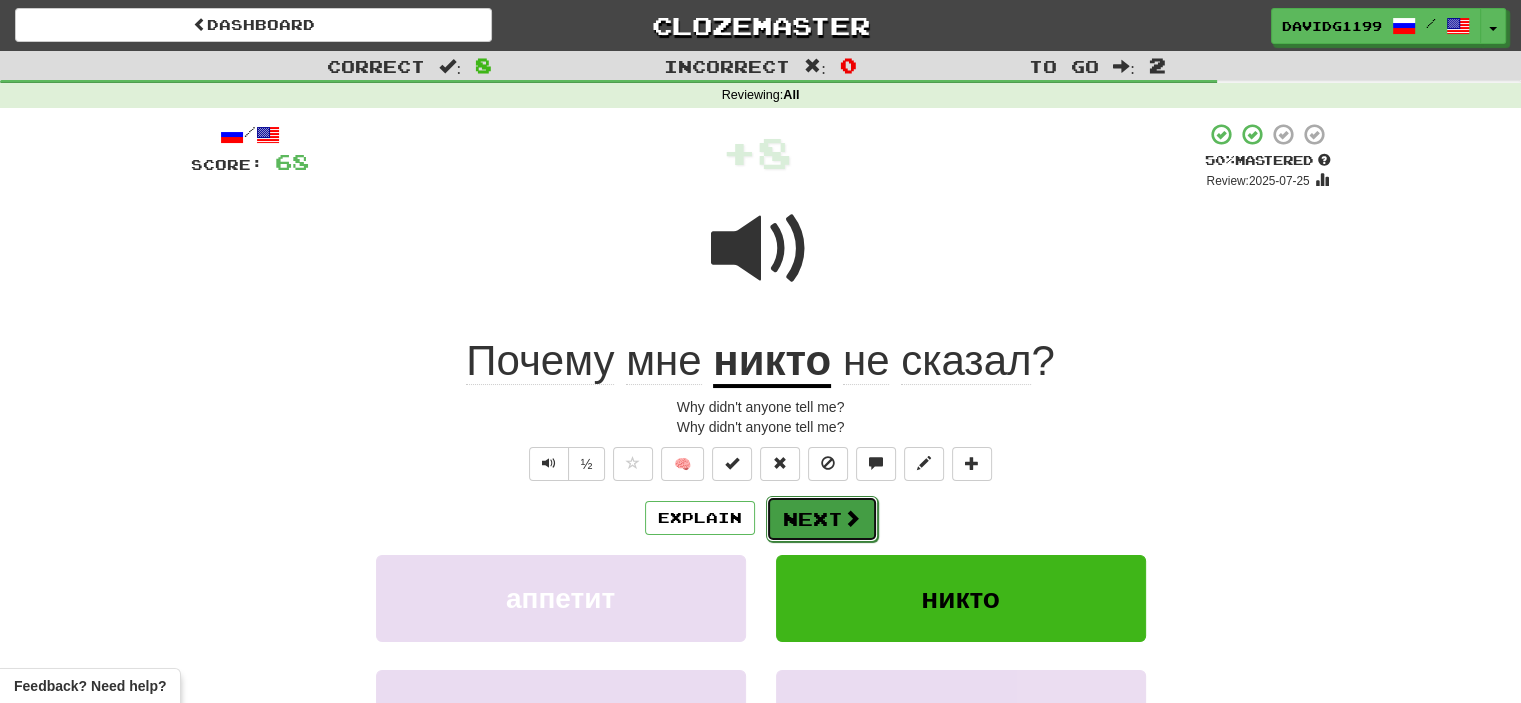 click on "Next" at bounding box center (822, 519) 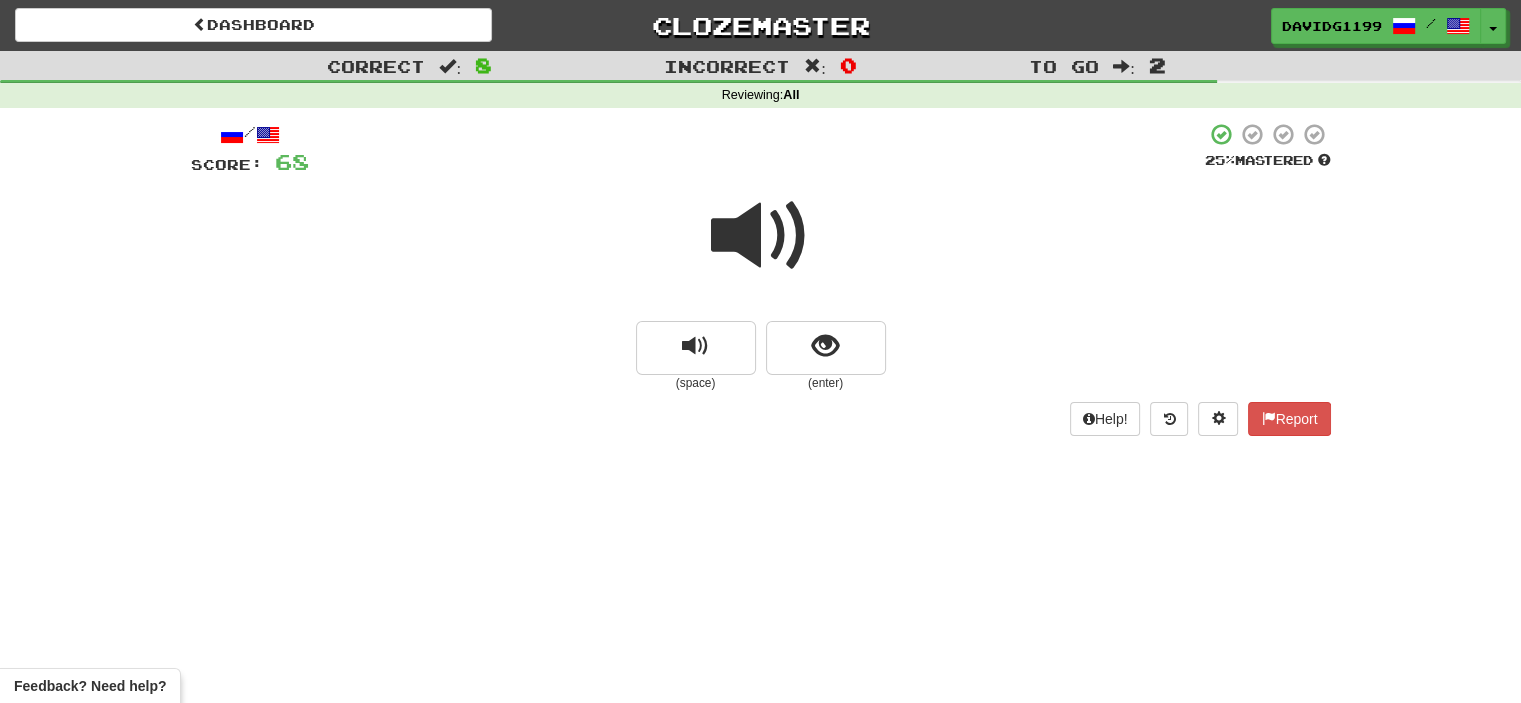 click at bounding box center [761, 236] 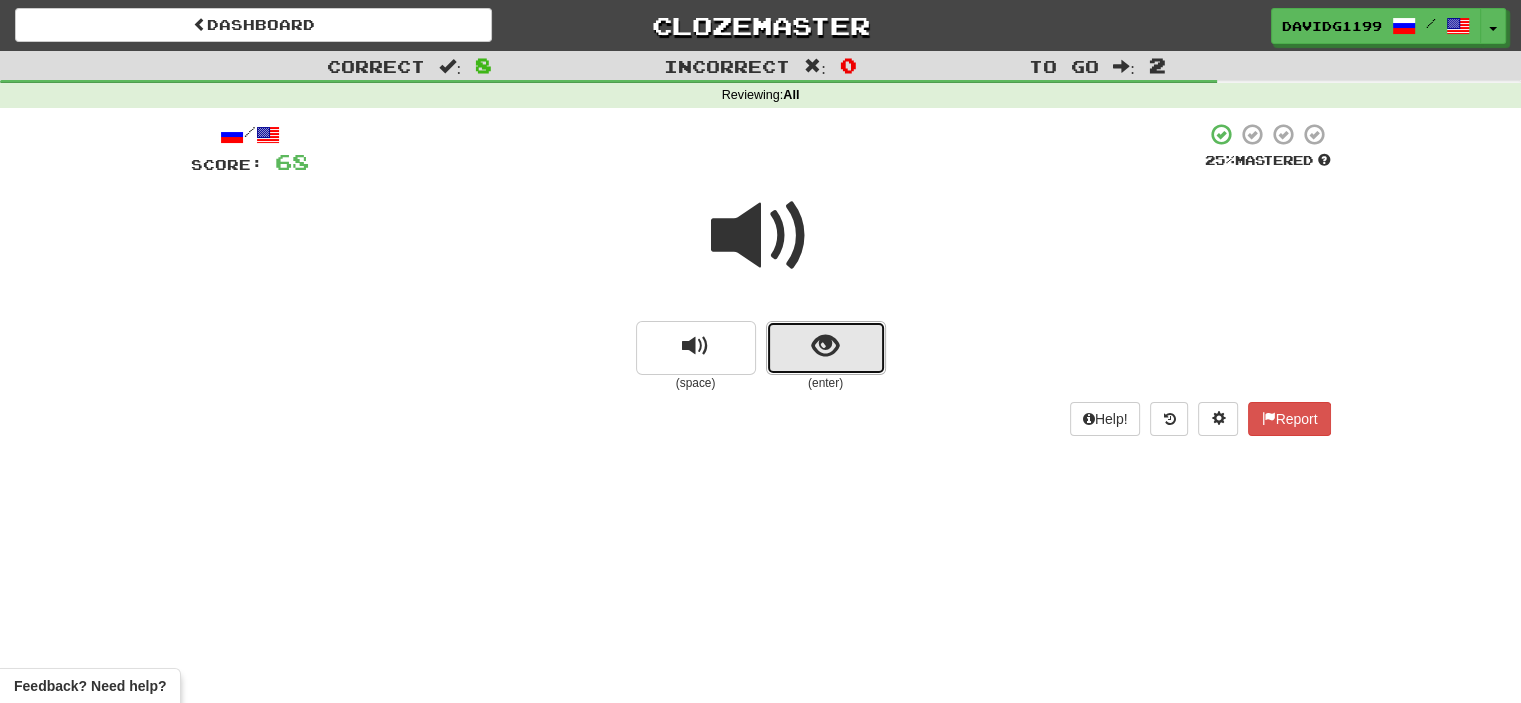 click at bounding box center [826, 348] 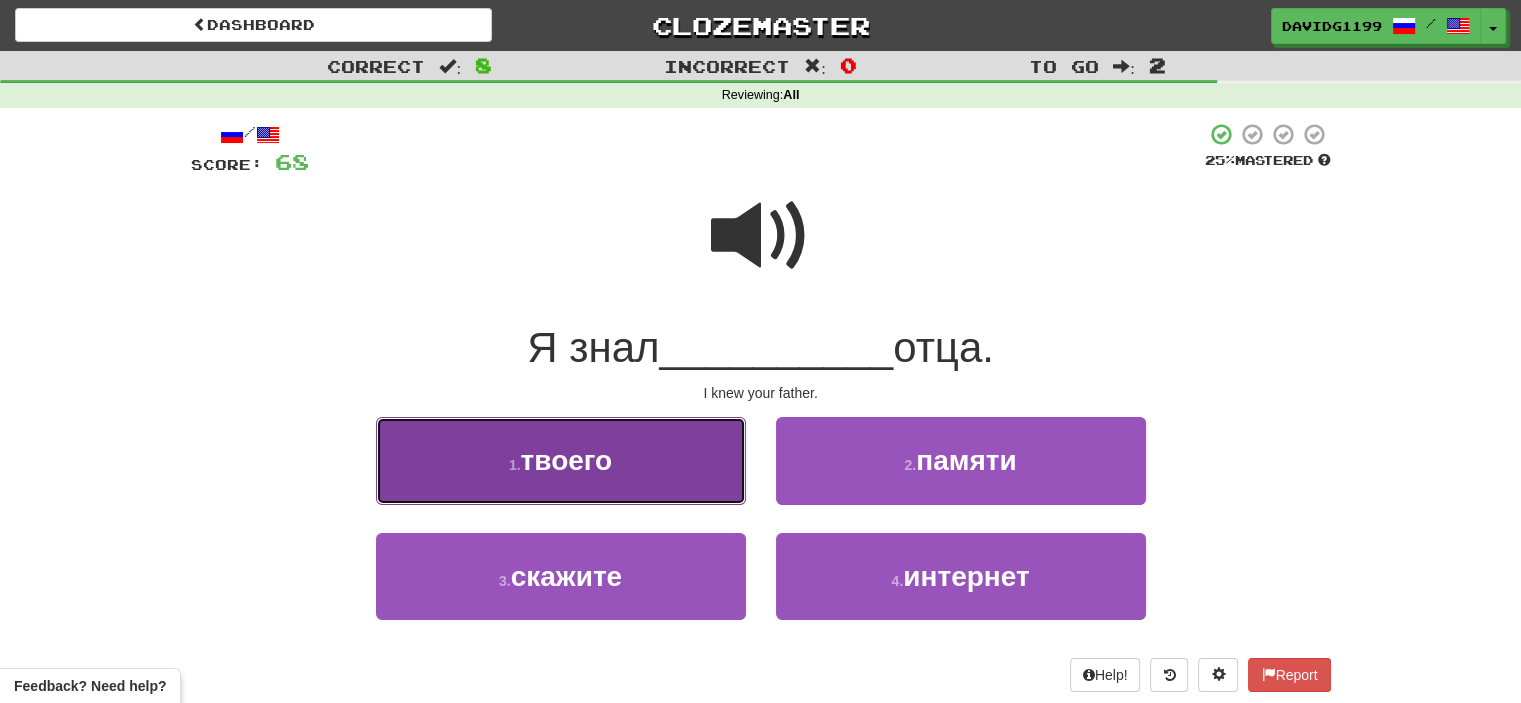 click on "1 .  твоего" at bounding box center [561, 460] 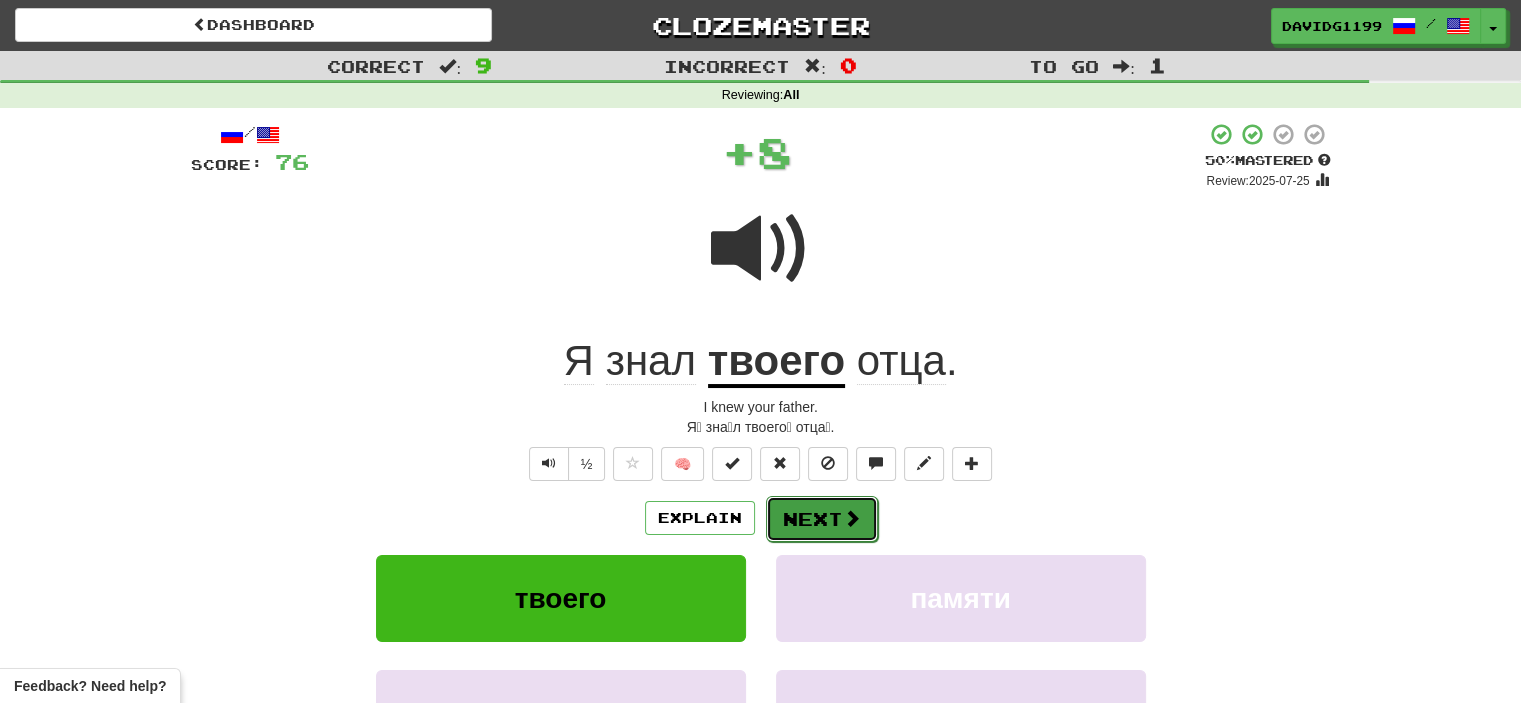 click on "Next" at bounding box center (822, 519) 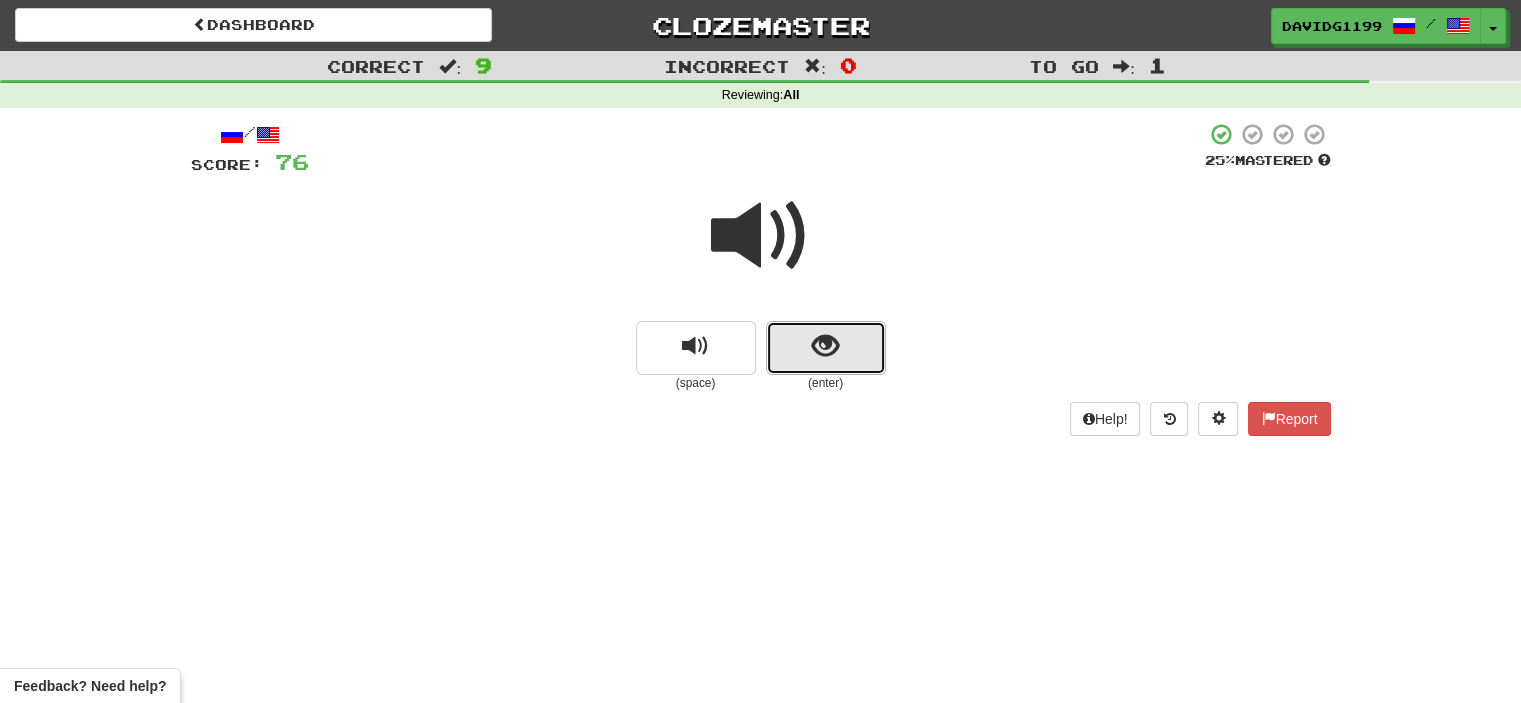 click at bounding box center (826, 348) 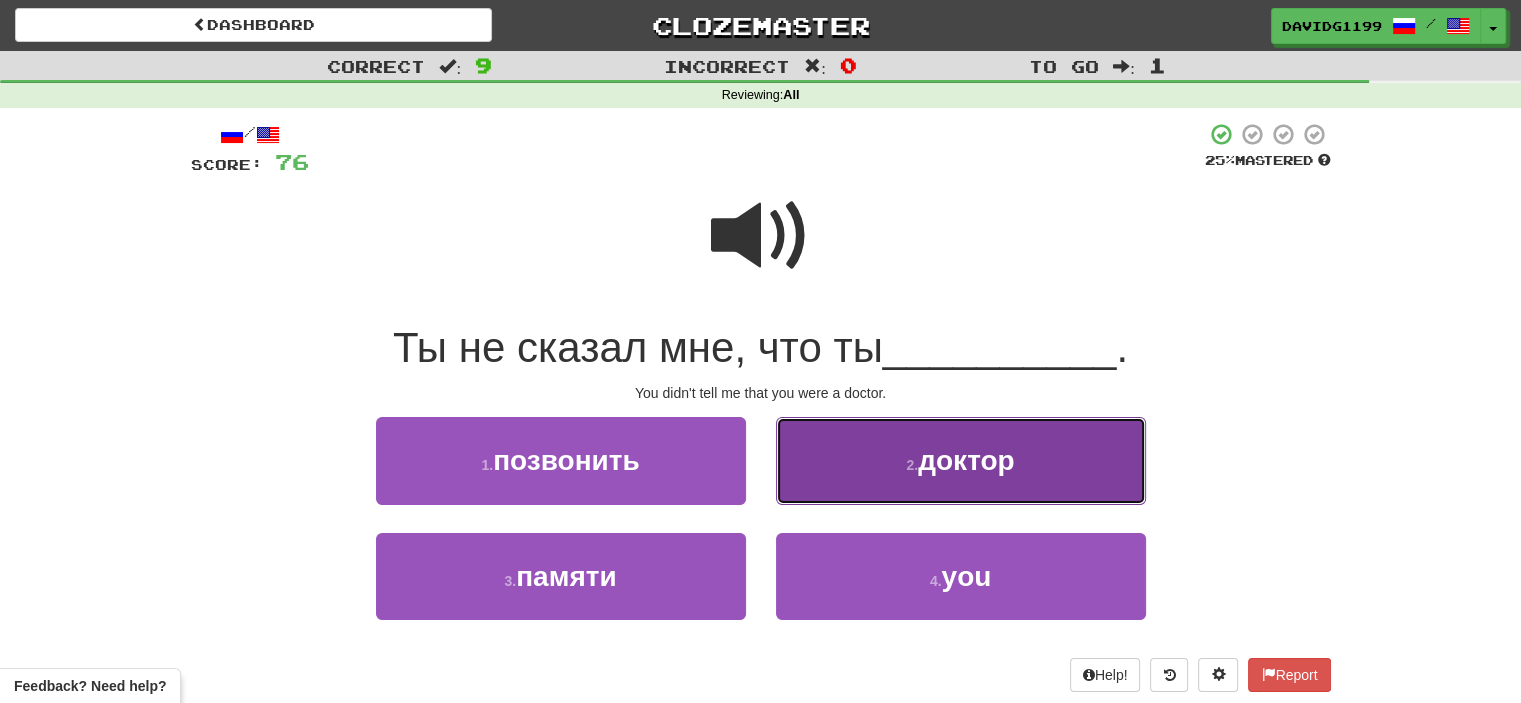 click on "2 .  доктор" at bounding box center [961, 460] 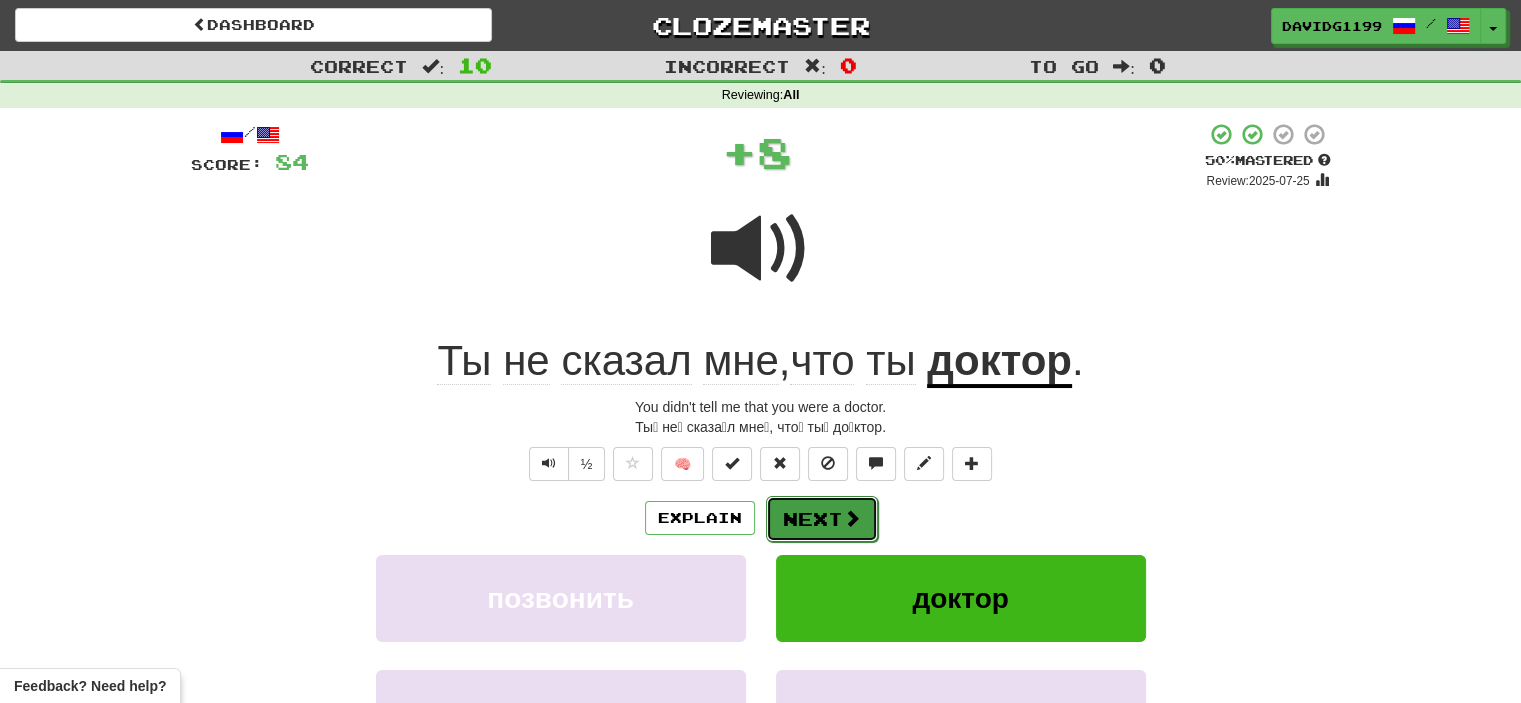 click on "Next" at bounding box center [822, 519] 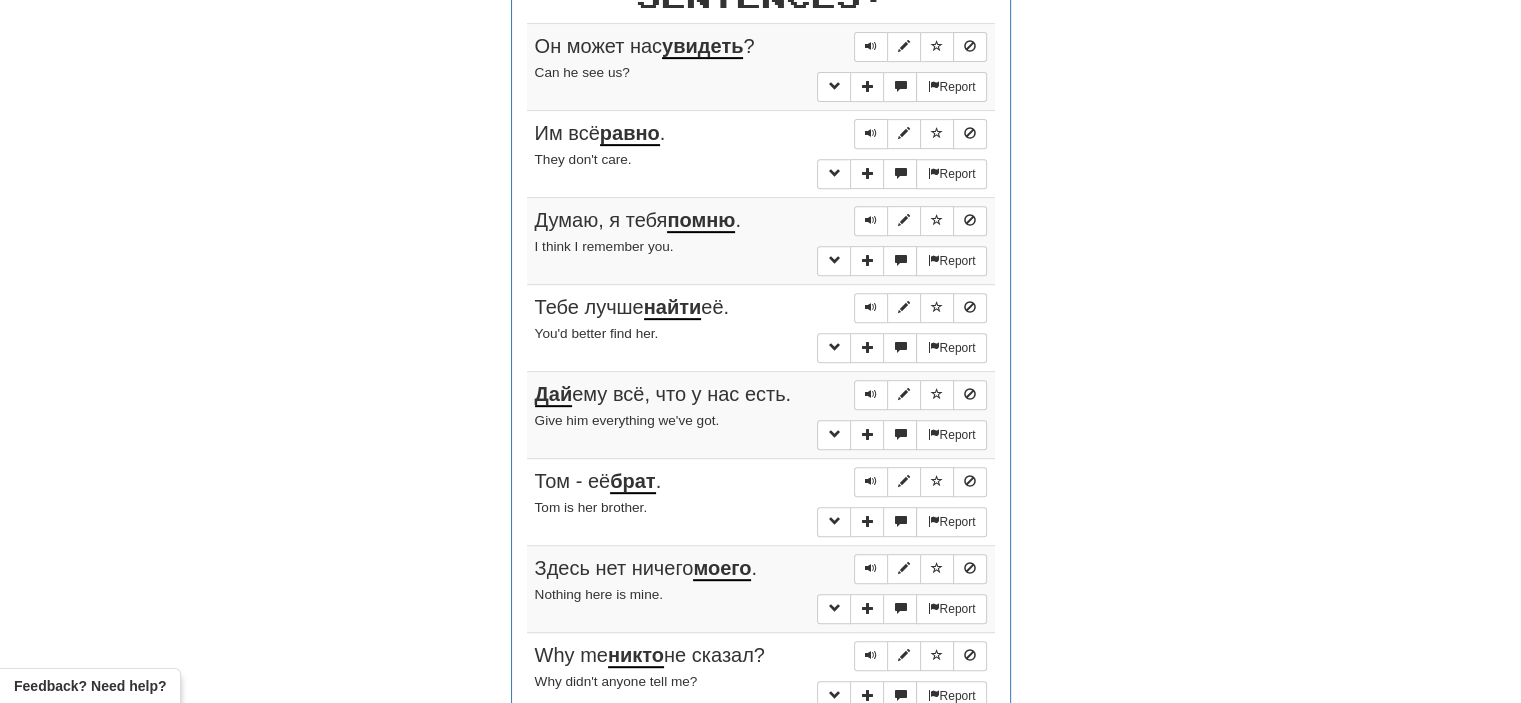 scroll, scrollTop: 808, scrollLeft: 0, axis: vertical 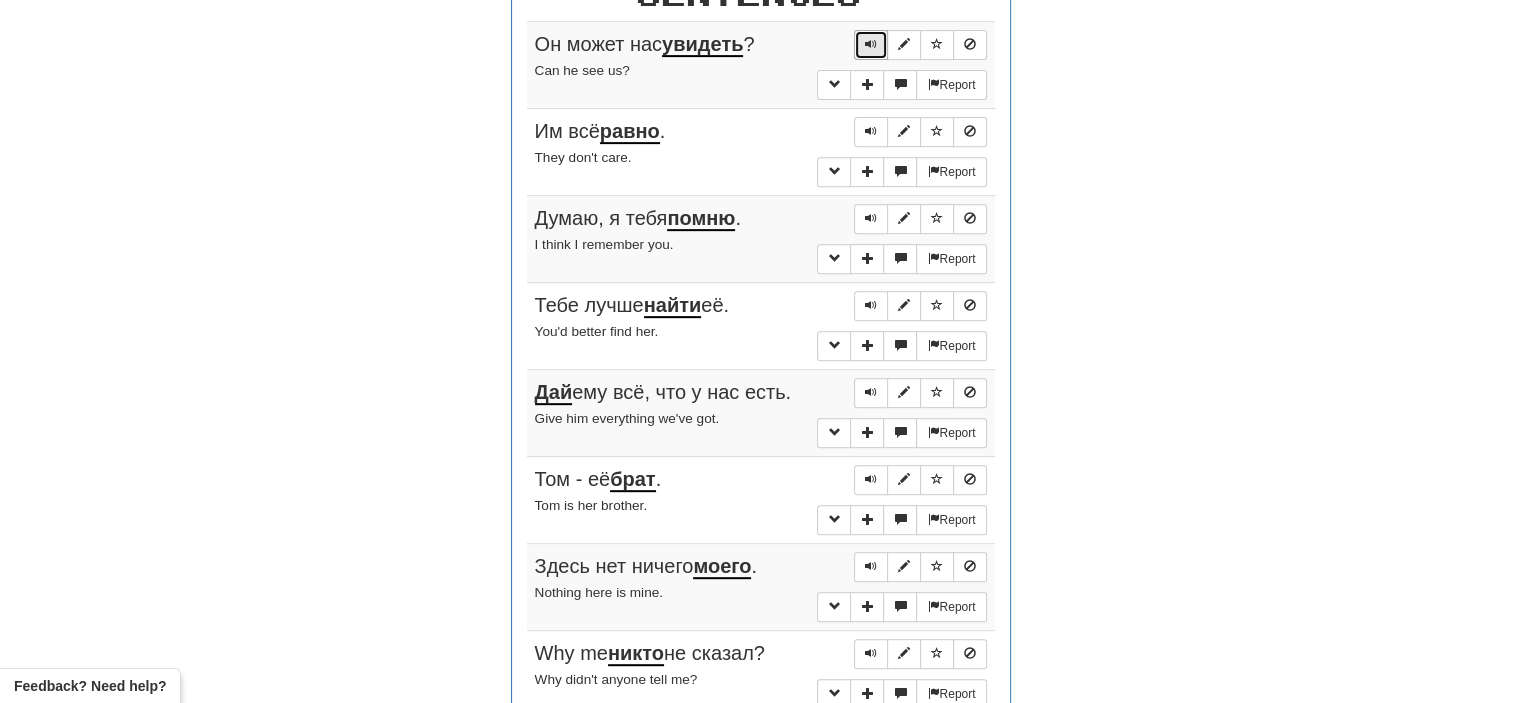 click at bounding box center (871, 44) 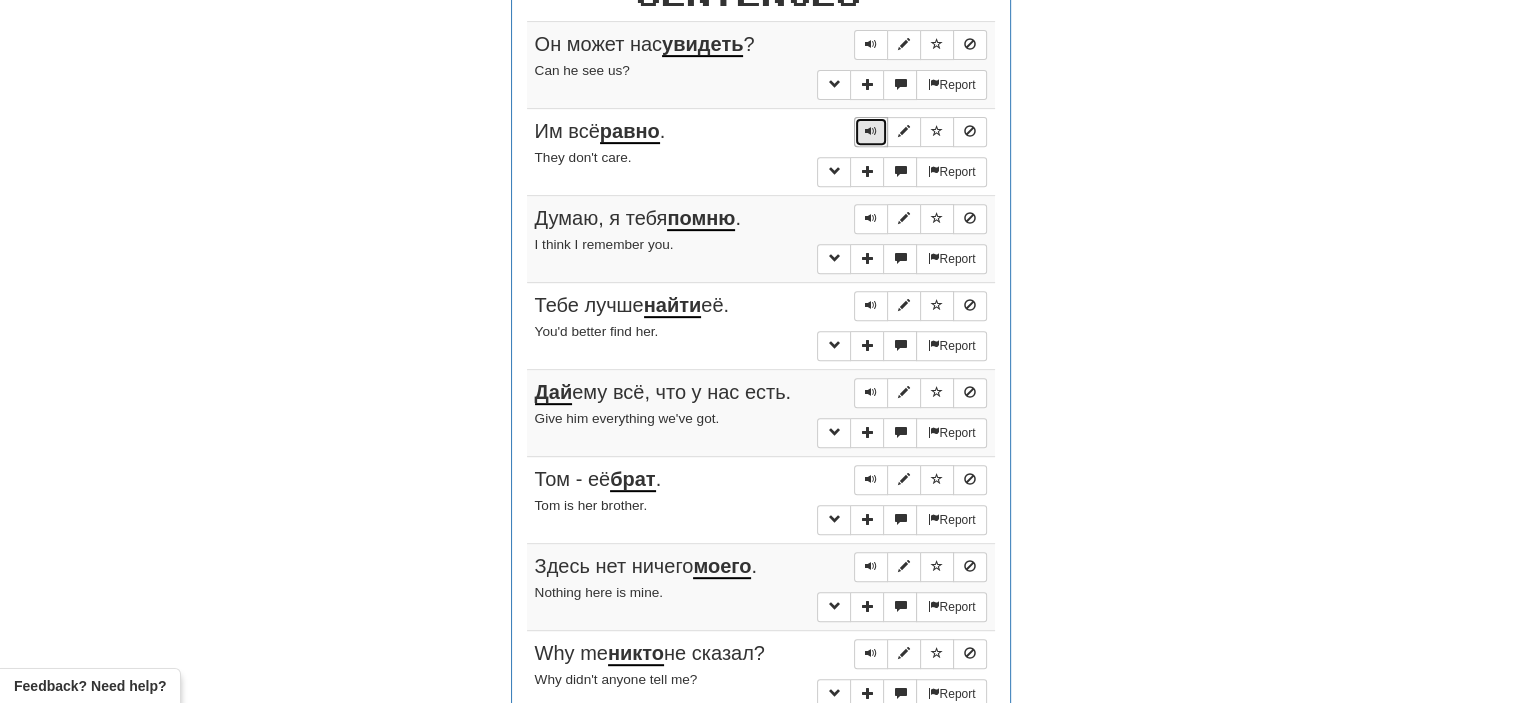 click at bounding box center [871, 131] 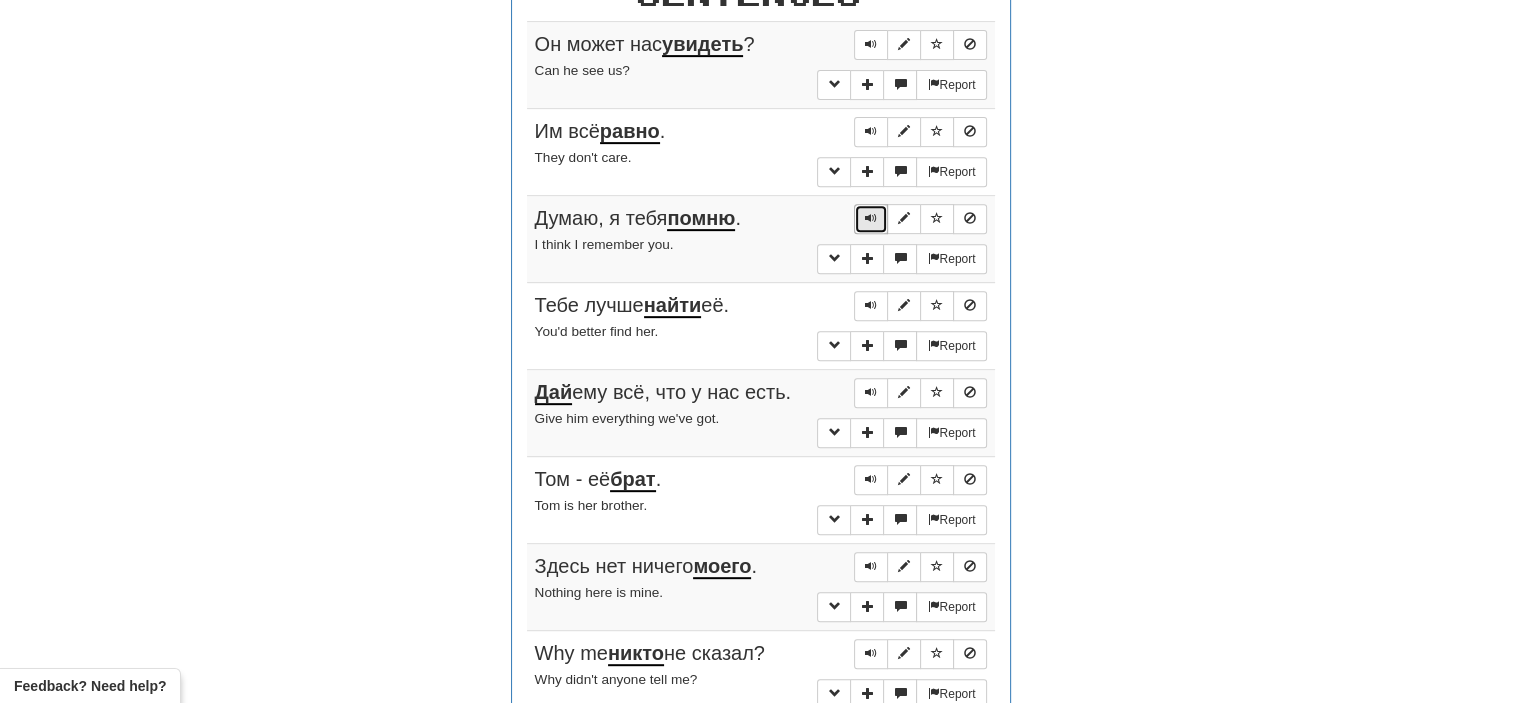 click at bounding box center [871, 218] 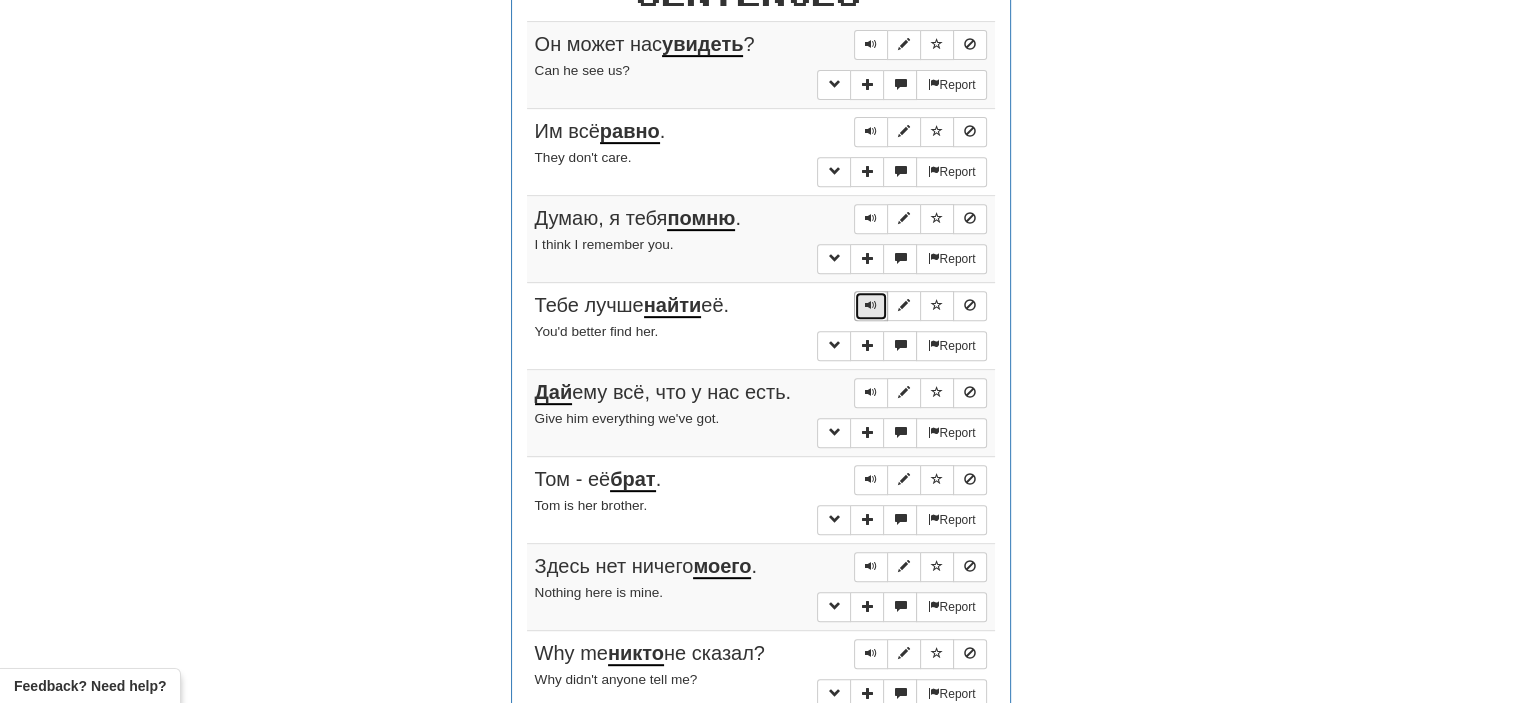 click at bounding box center (871, 305) 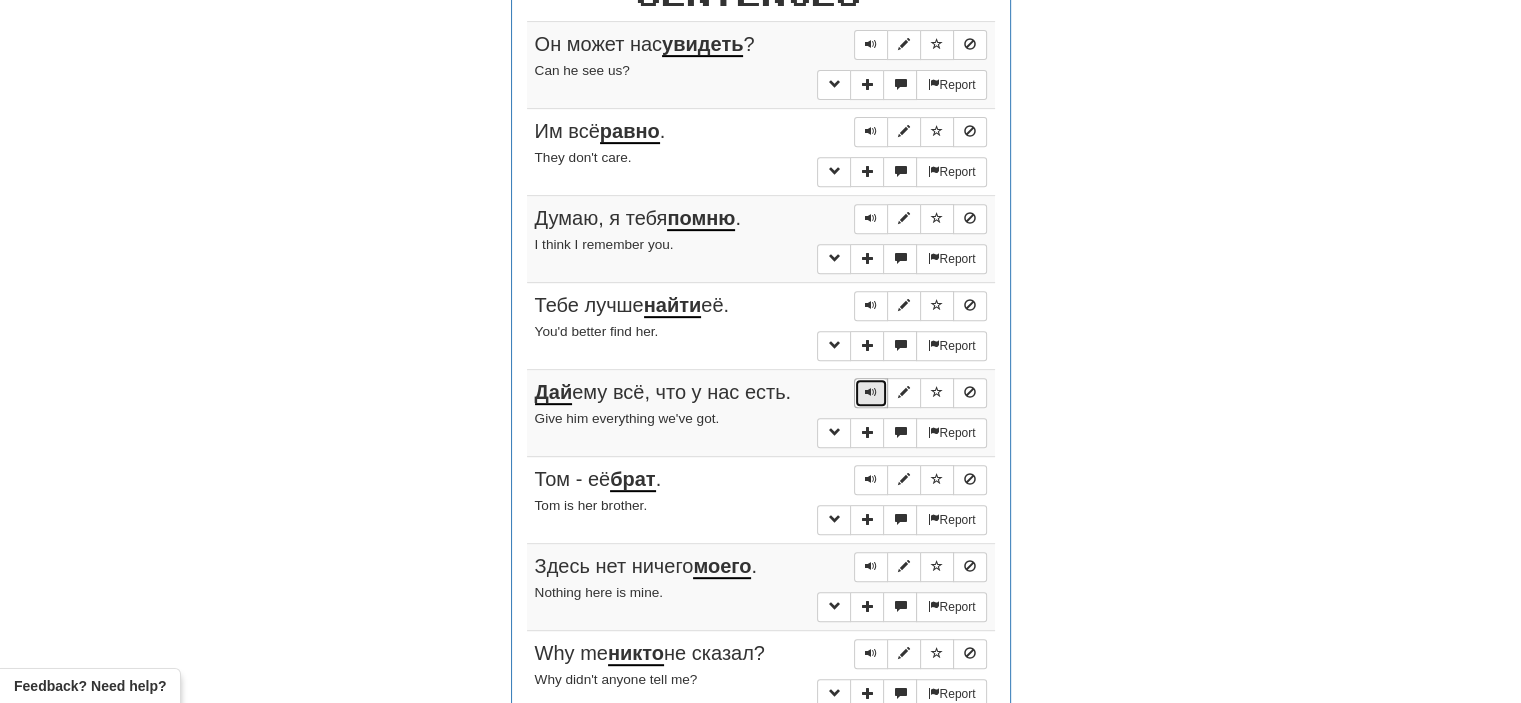 click at bounding box center (871, 392) 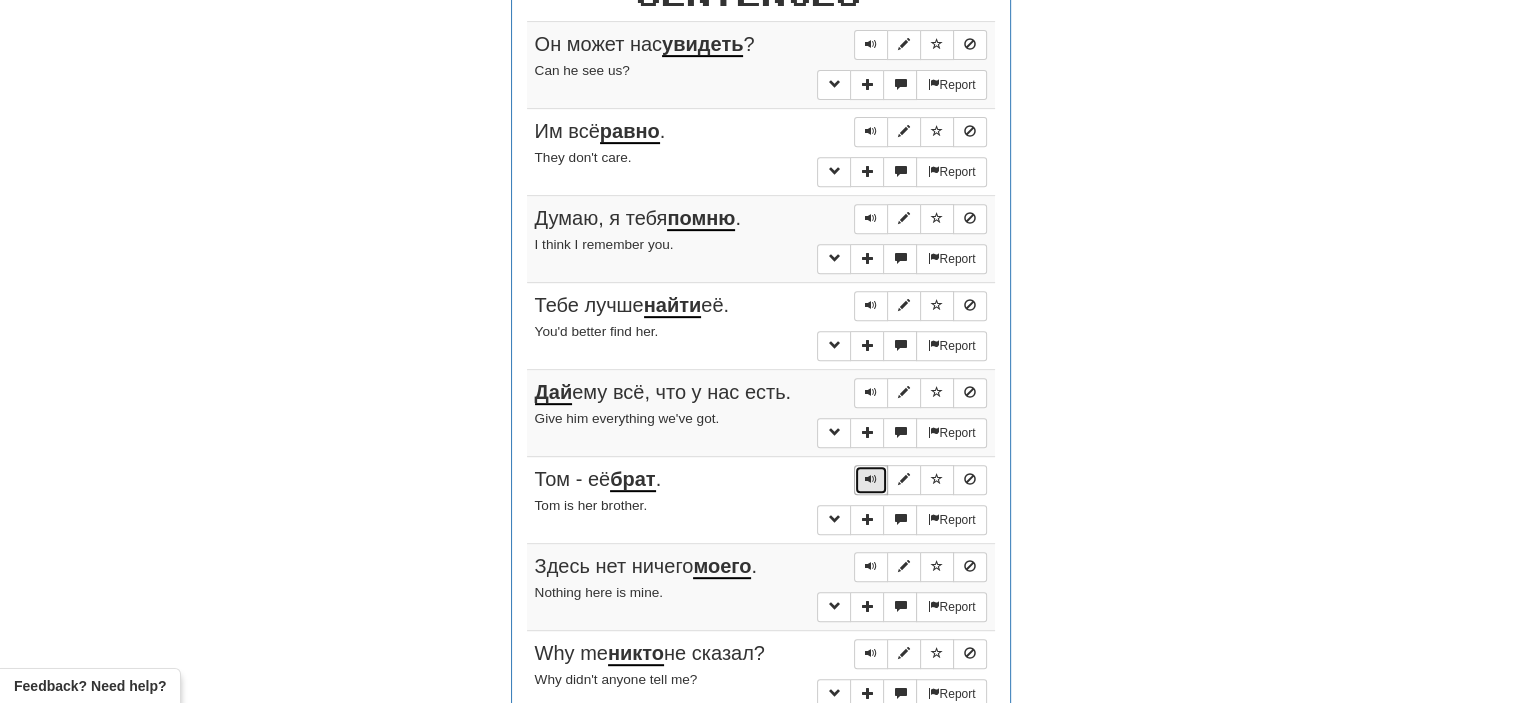 click at bounding box center [871, 479] 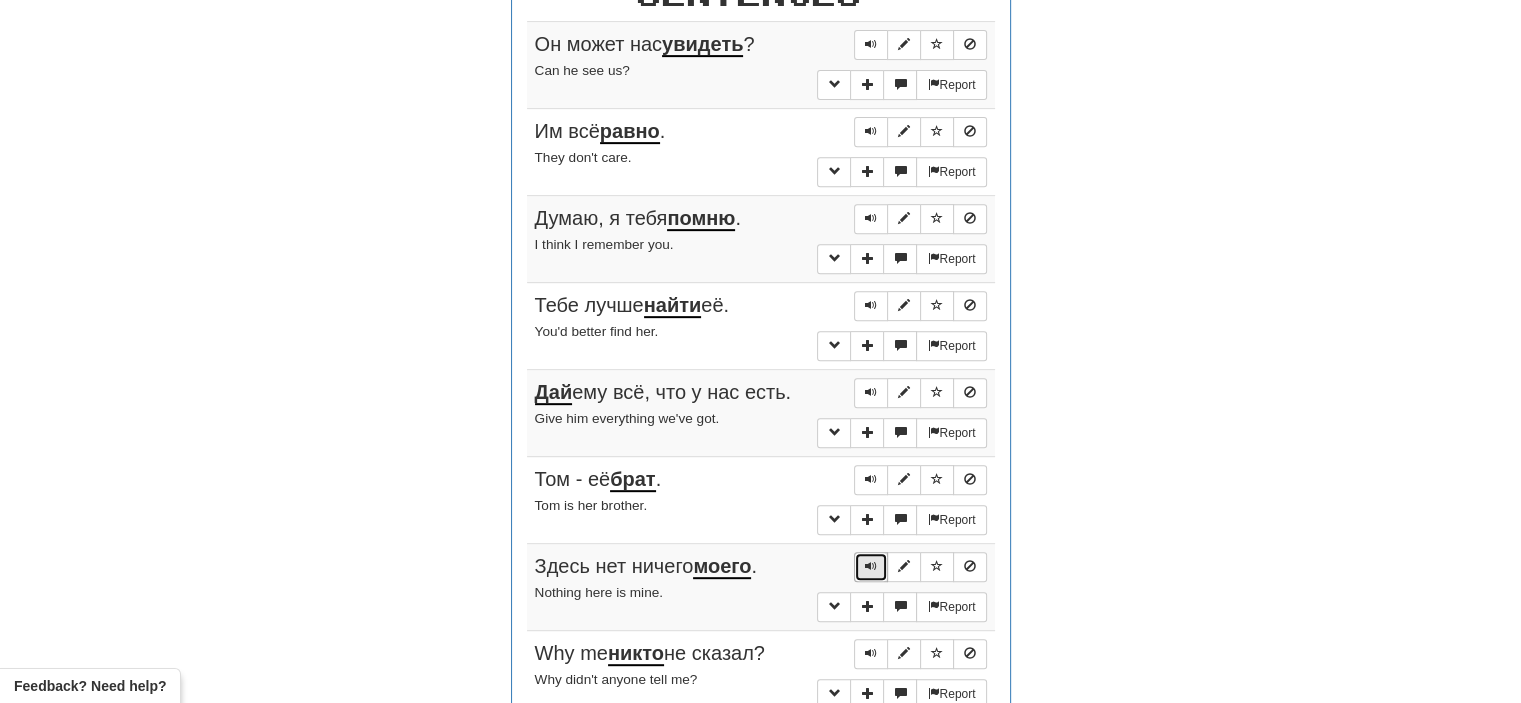click at bounding box center [871, 566] 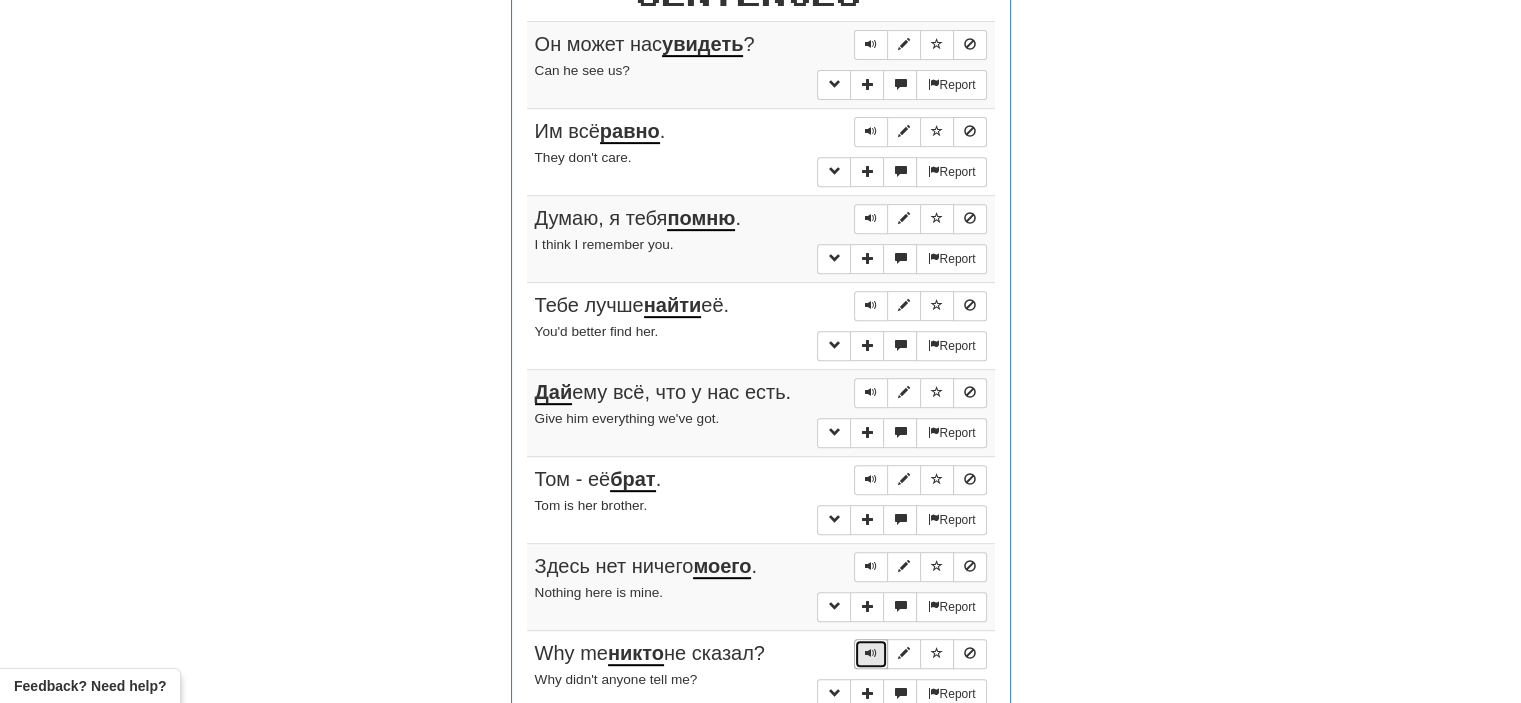 click at bounding box center [871, 653] 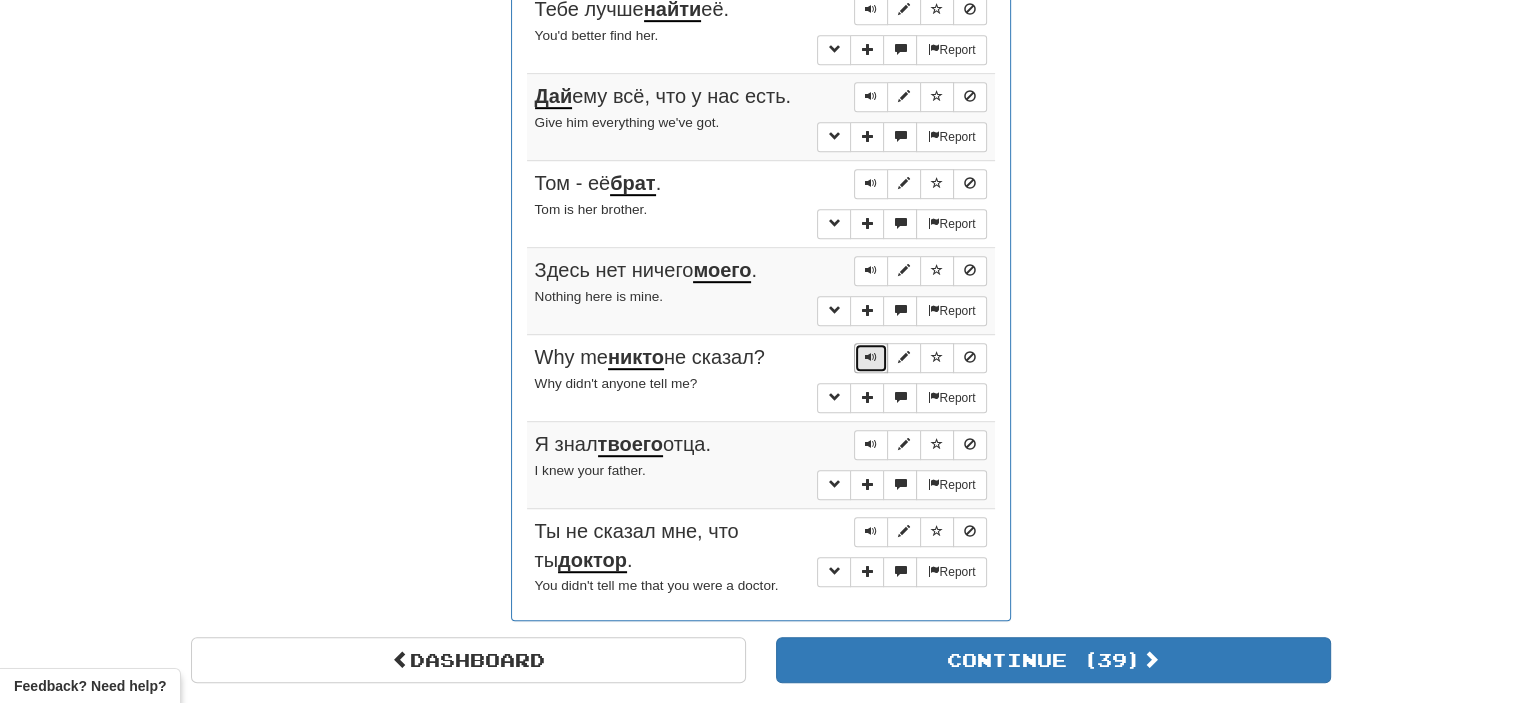 scroll, scrollTop: 1104, scrollLeft: 0, axis: vertical 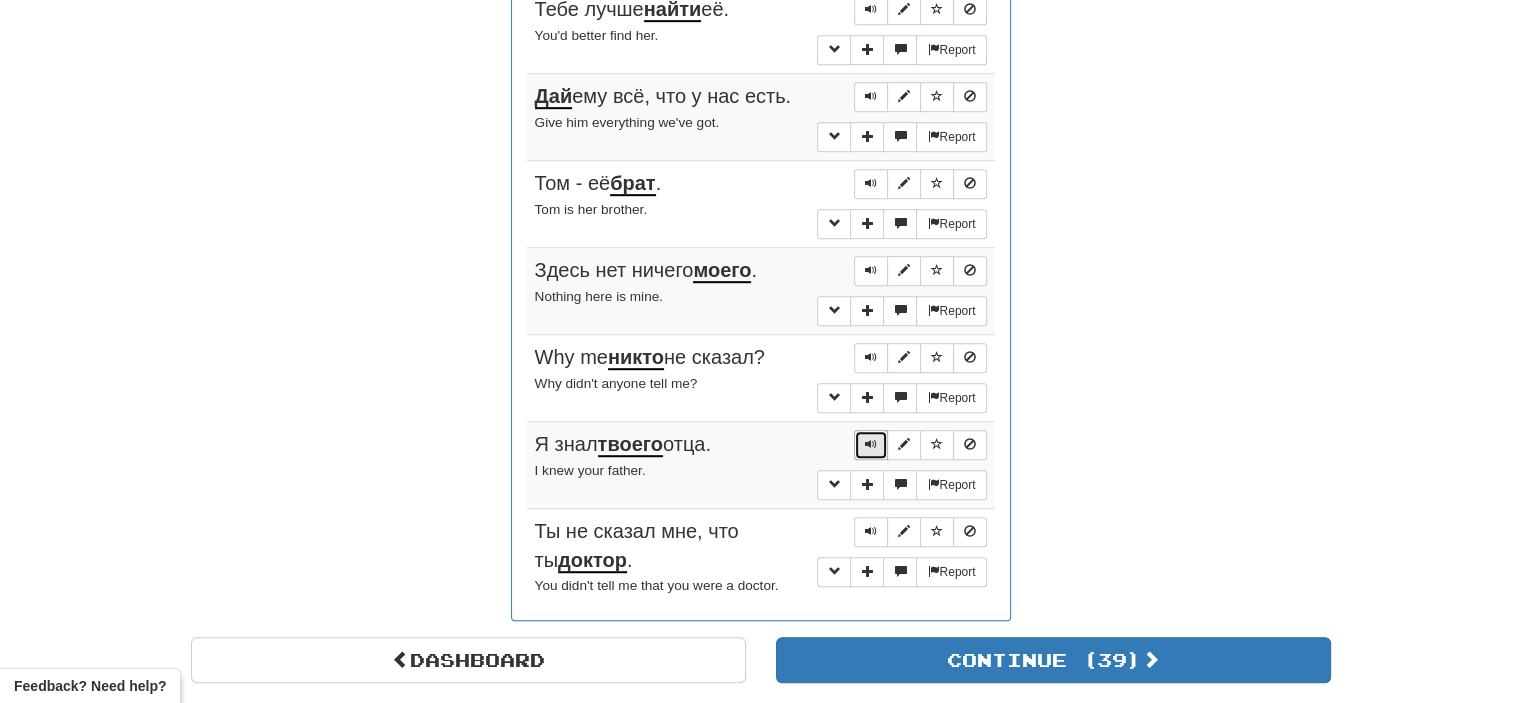 click at bounding box center [871, 444] 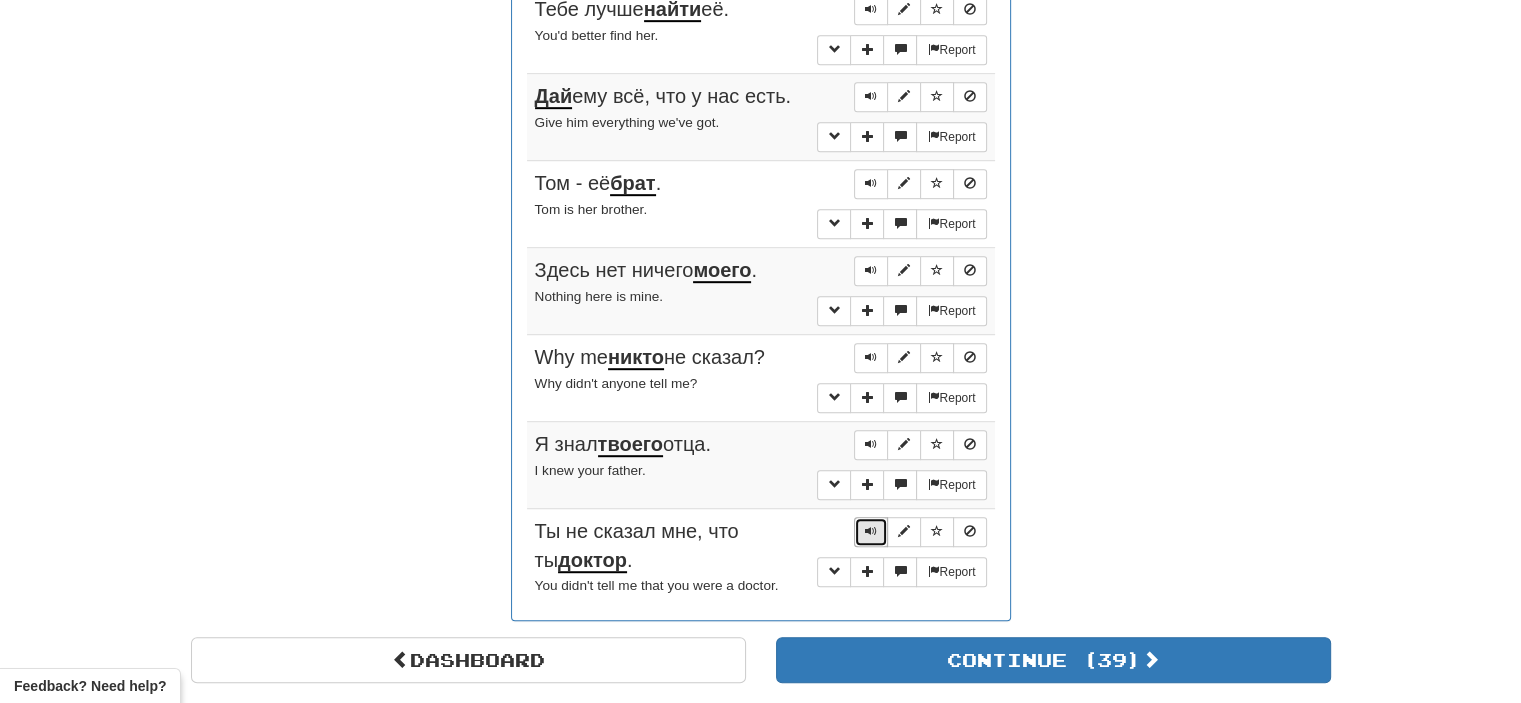 click at bounding box center [871, 531] 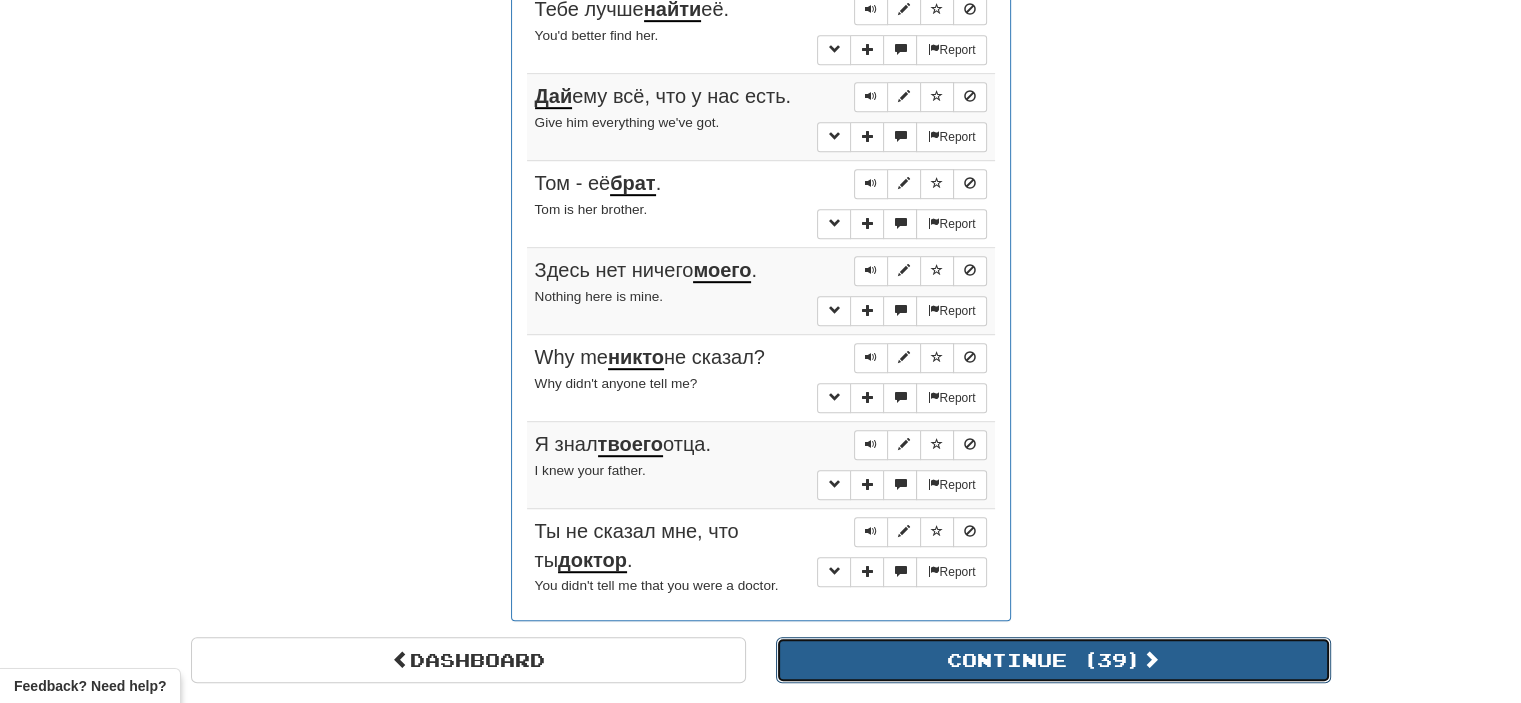 click on "Continue ( 39 )" at bounding box center (1053, 660) 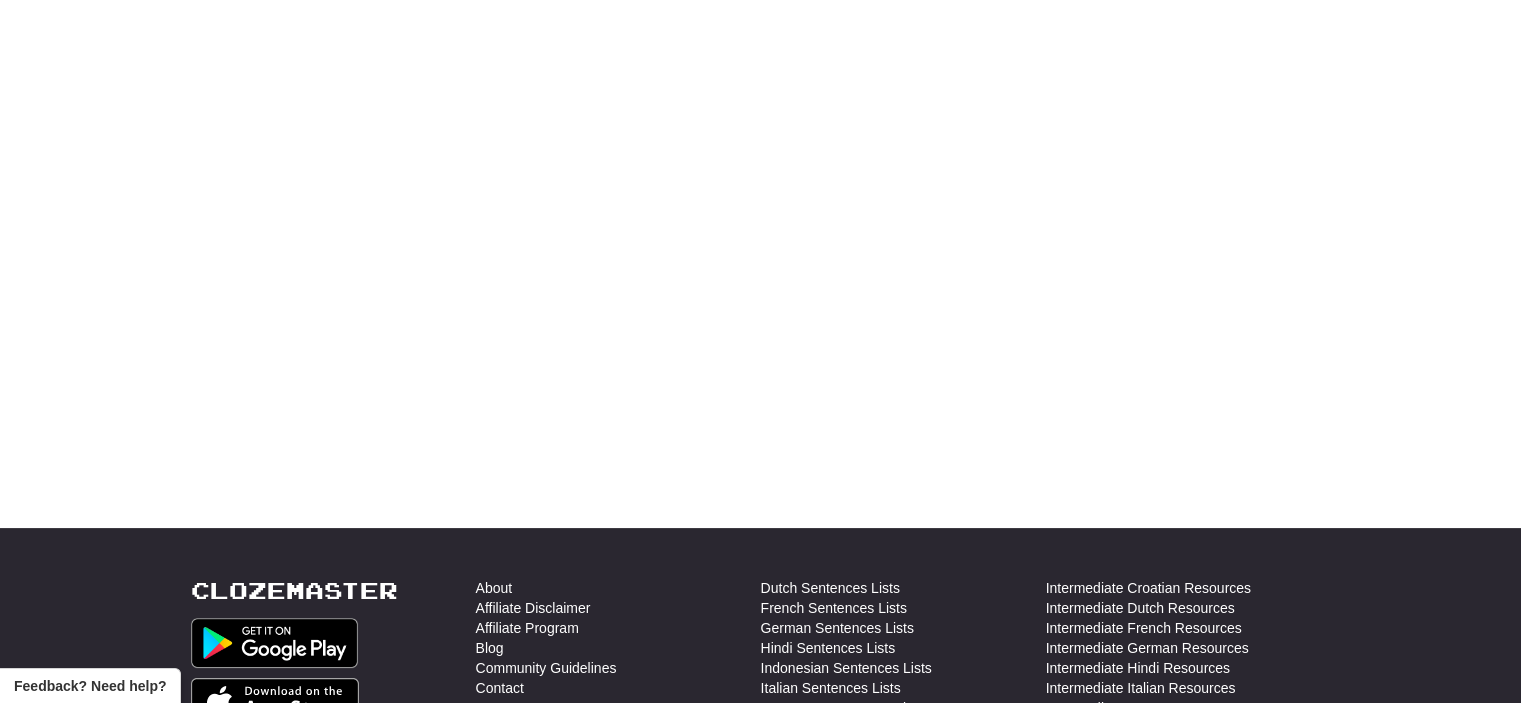 scroll, scrollTop: 0, scrollLeft: 0, axis: both 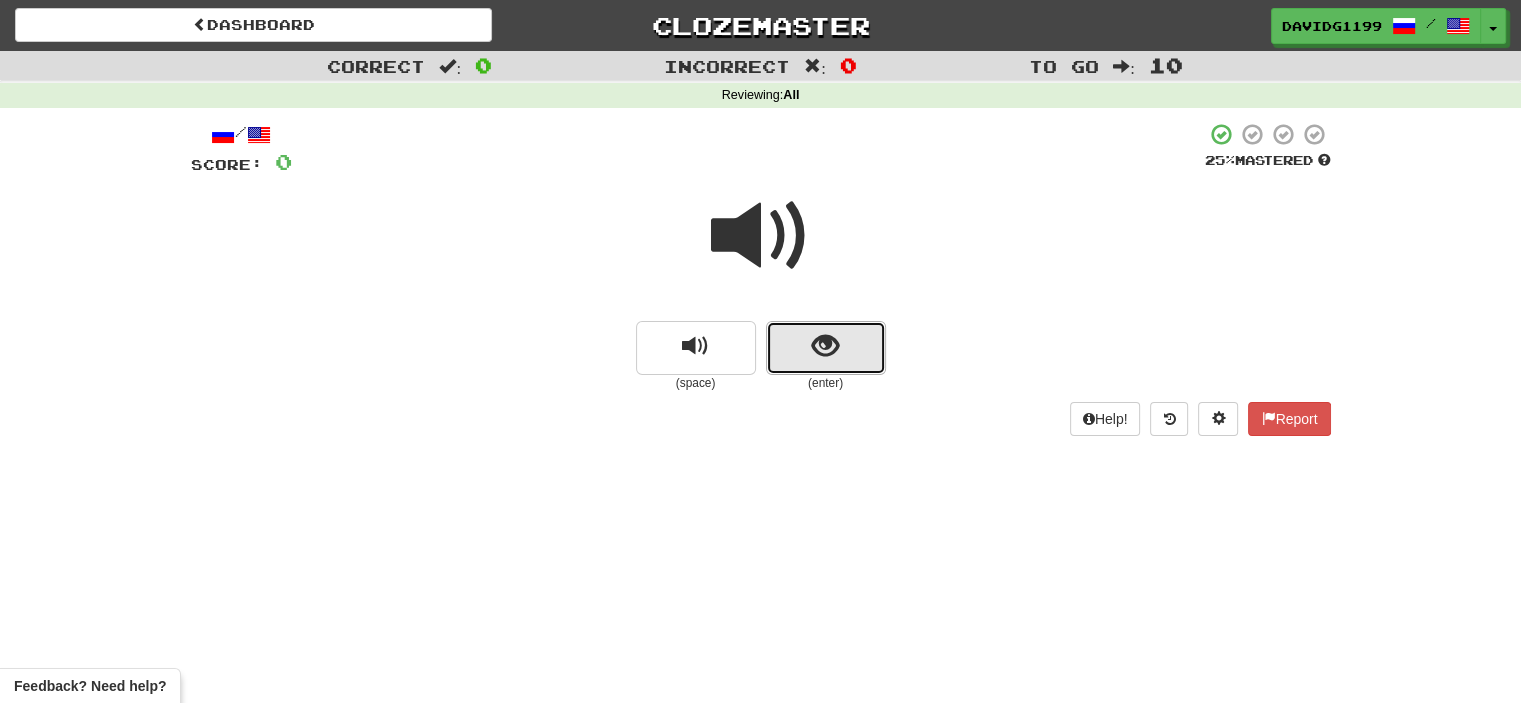 click at bounding box center (826, 348) 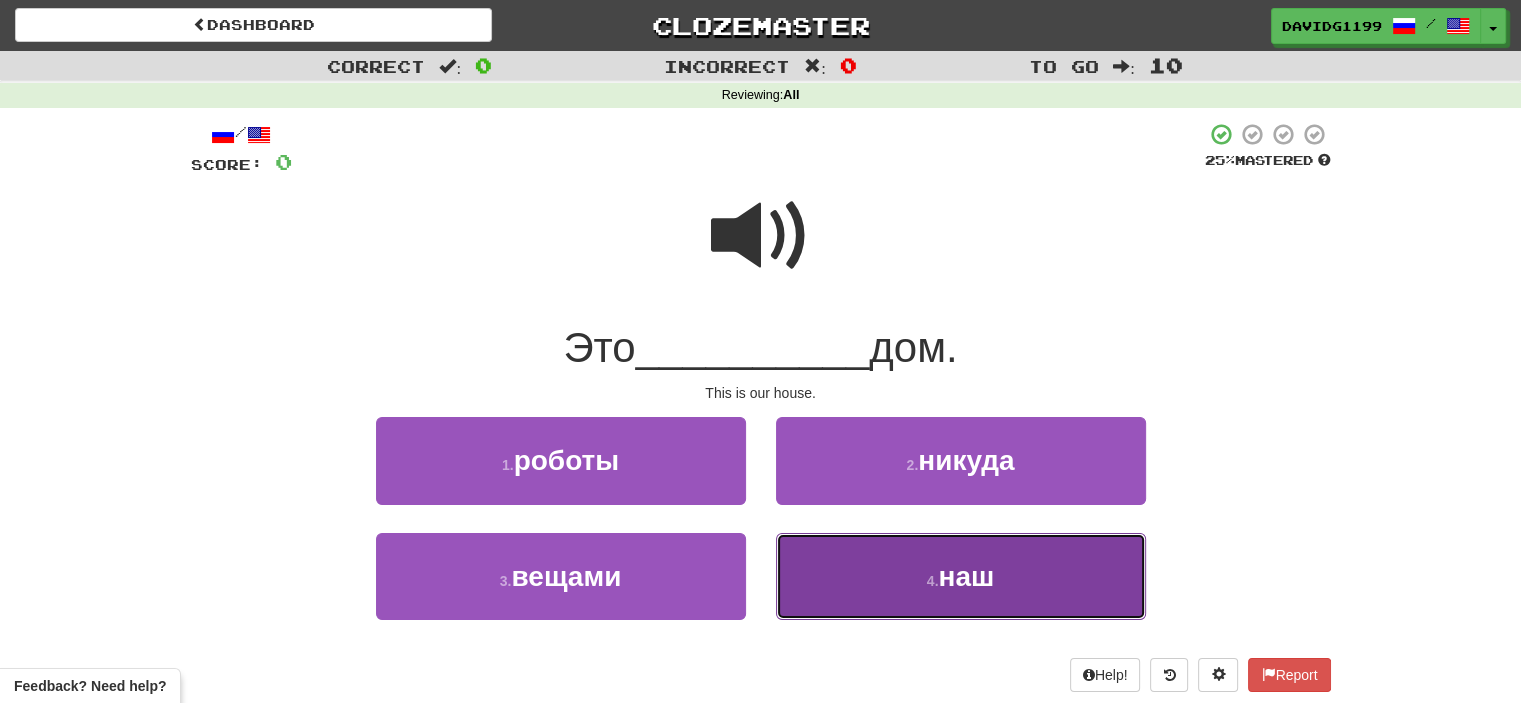 click on "4 . [PRONOUN]" at bounding box center [961, 576] 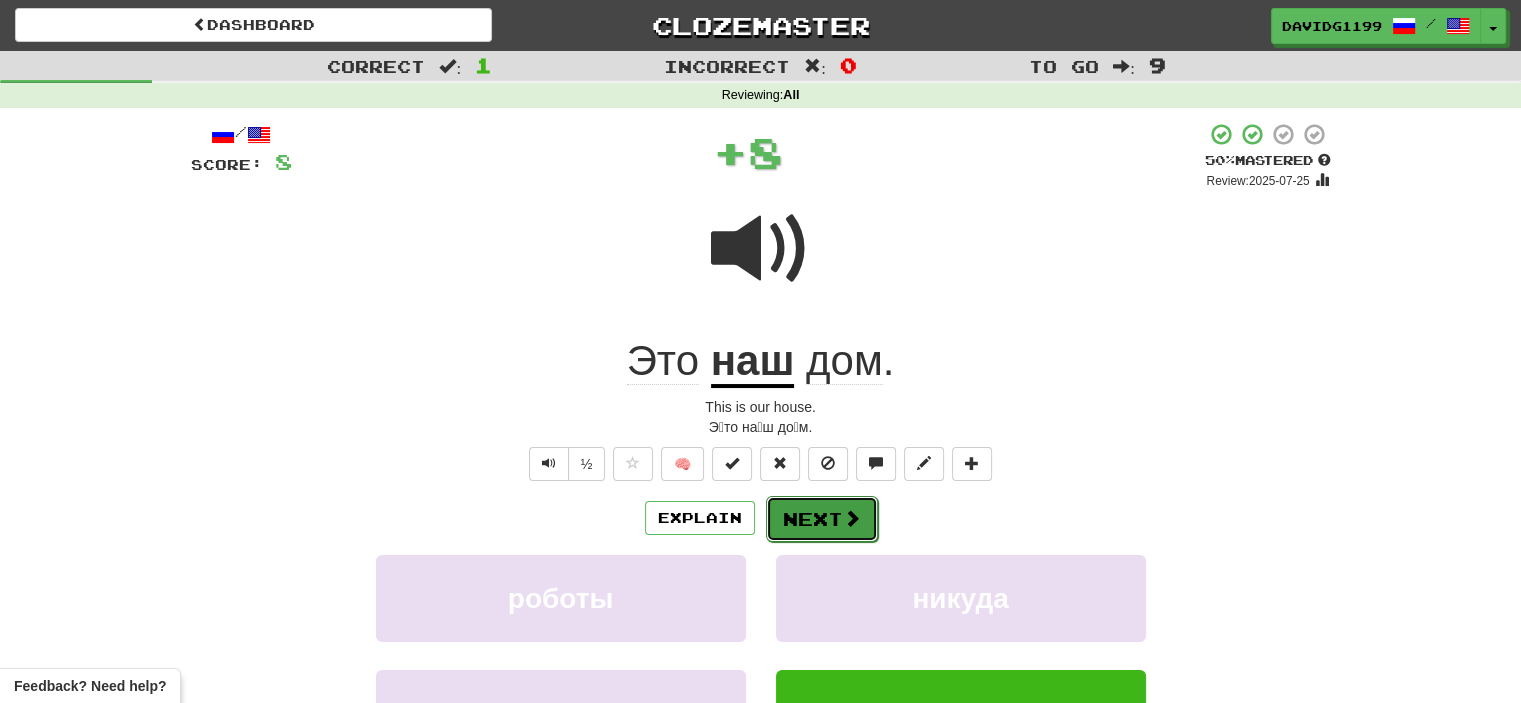 click at bounding box center [852, 518] 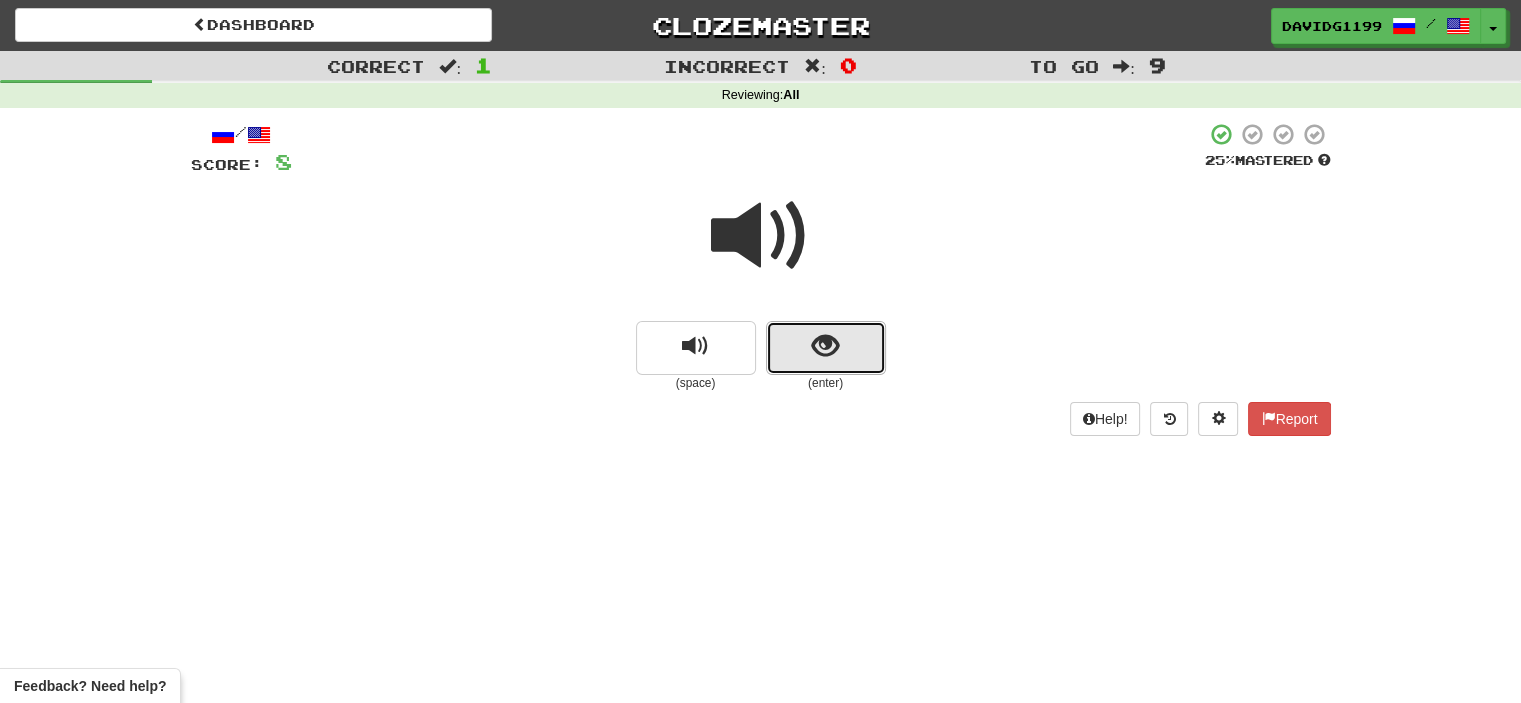 click at bounding box center (826, 348) 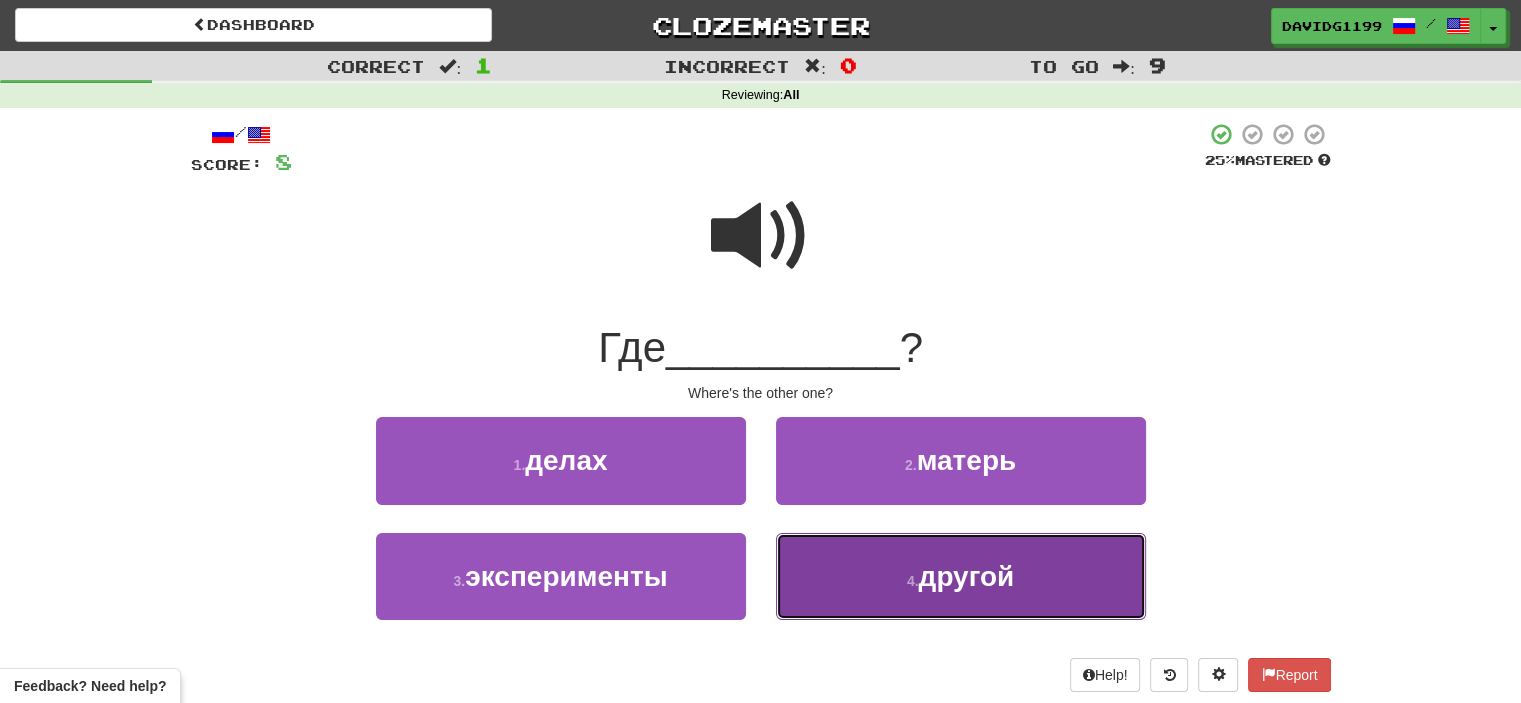 click on "4 .  другой" at bounding box center [961, 576] 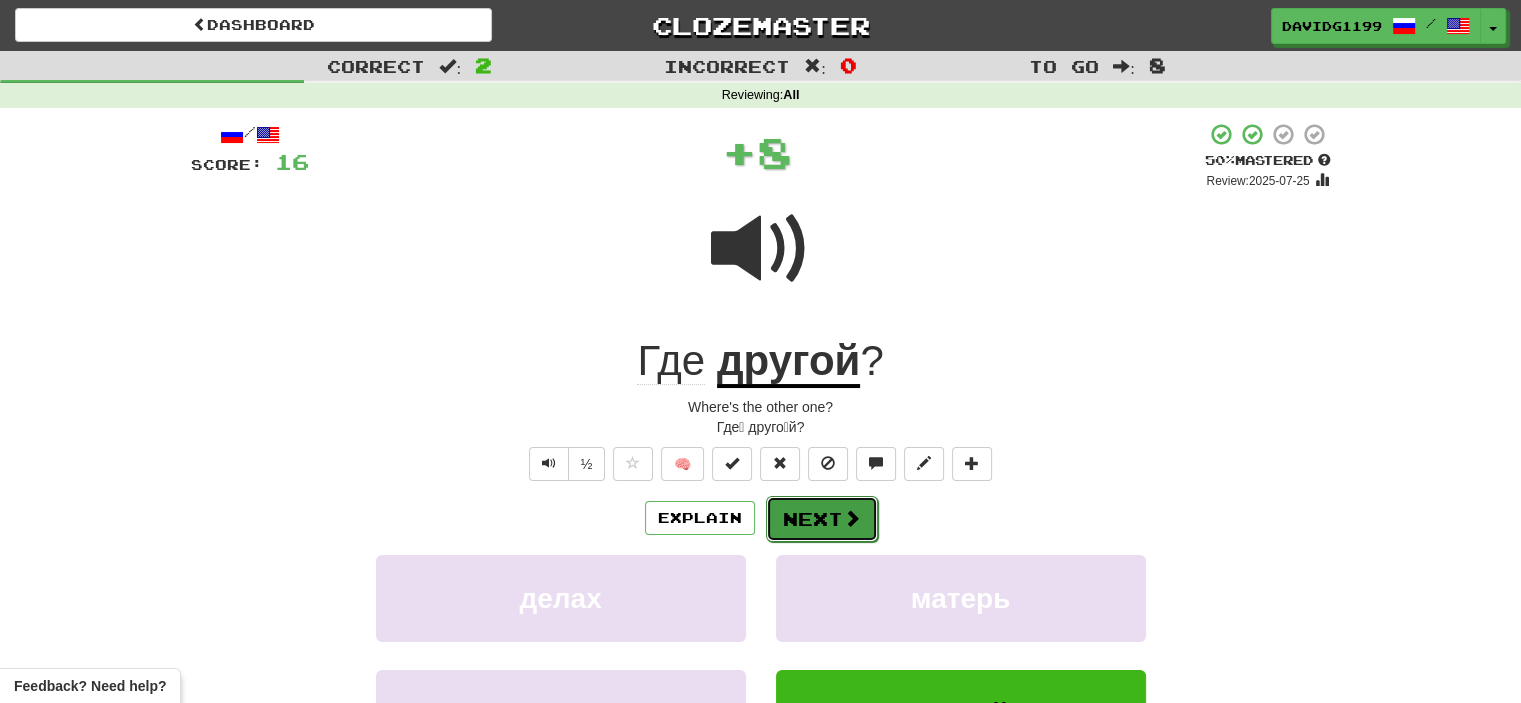 click on "Next" at bounding box center (822, 519) 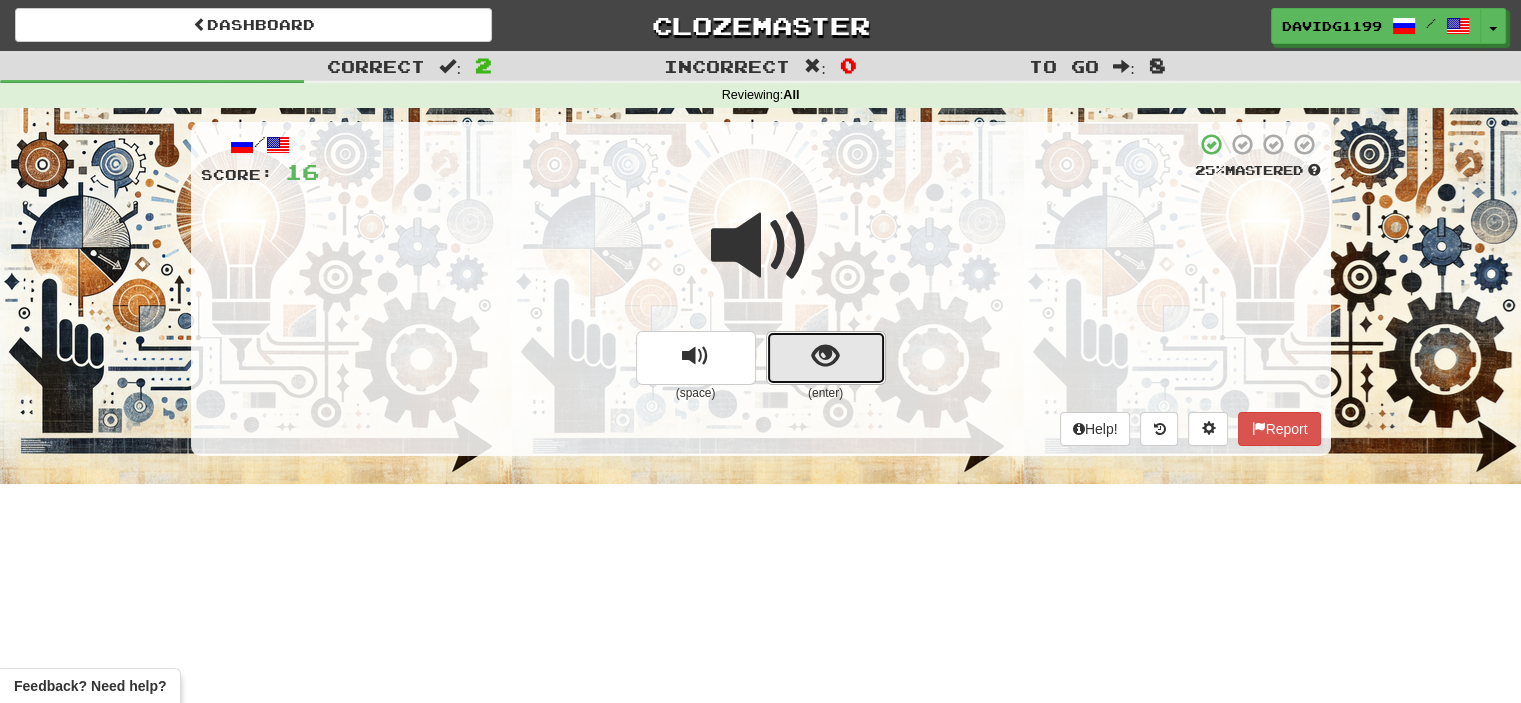 click at bounding box center (826, 358) 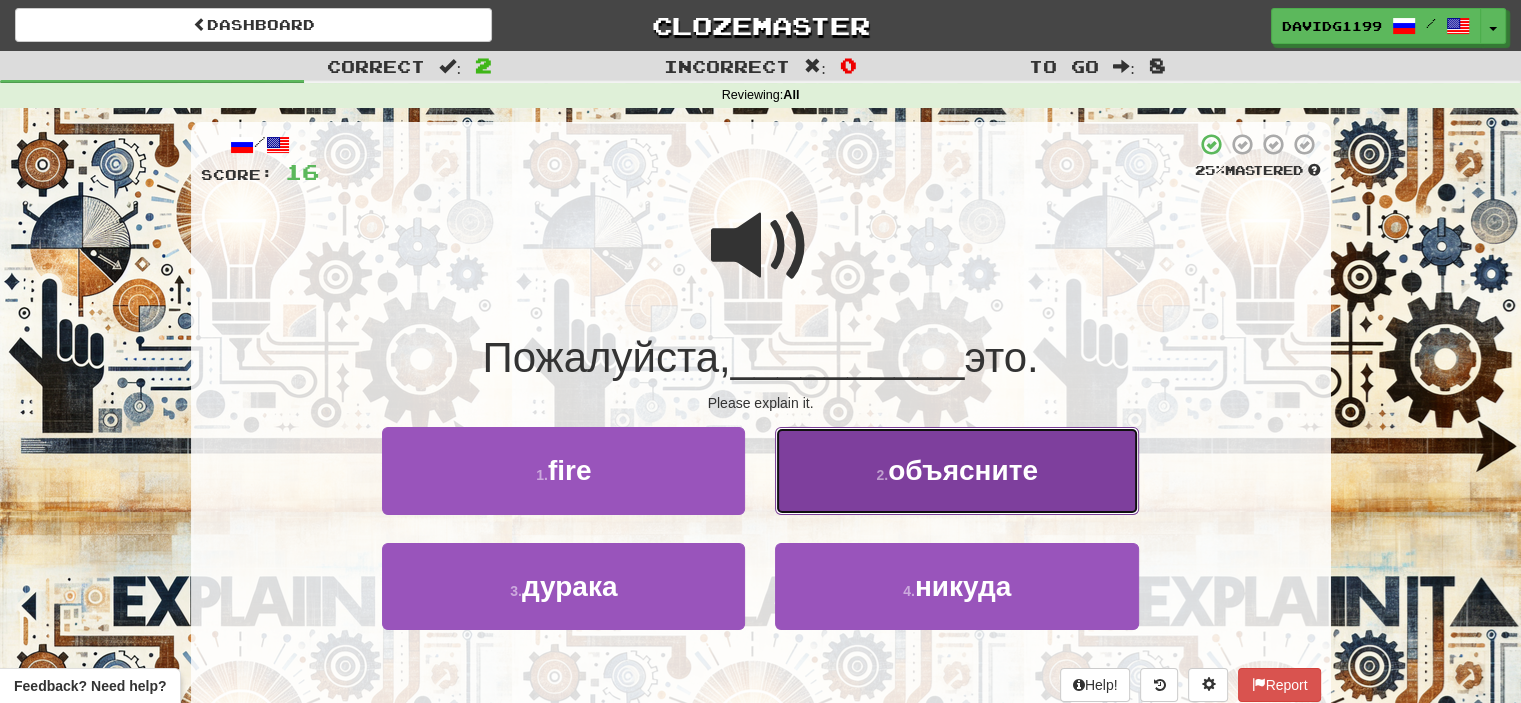 click on "объясните" at bounding box center [963, 470] 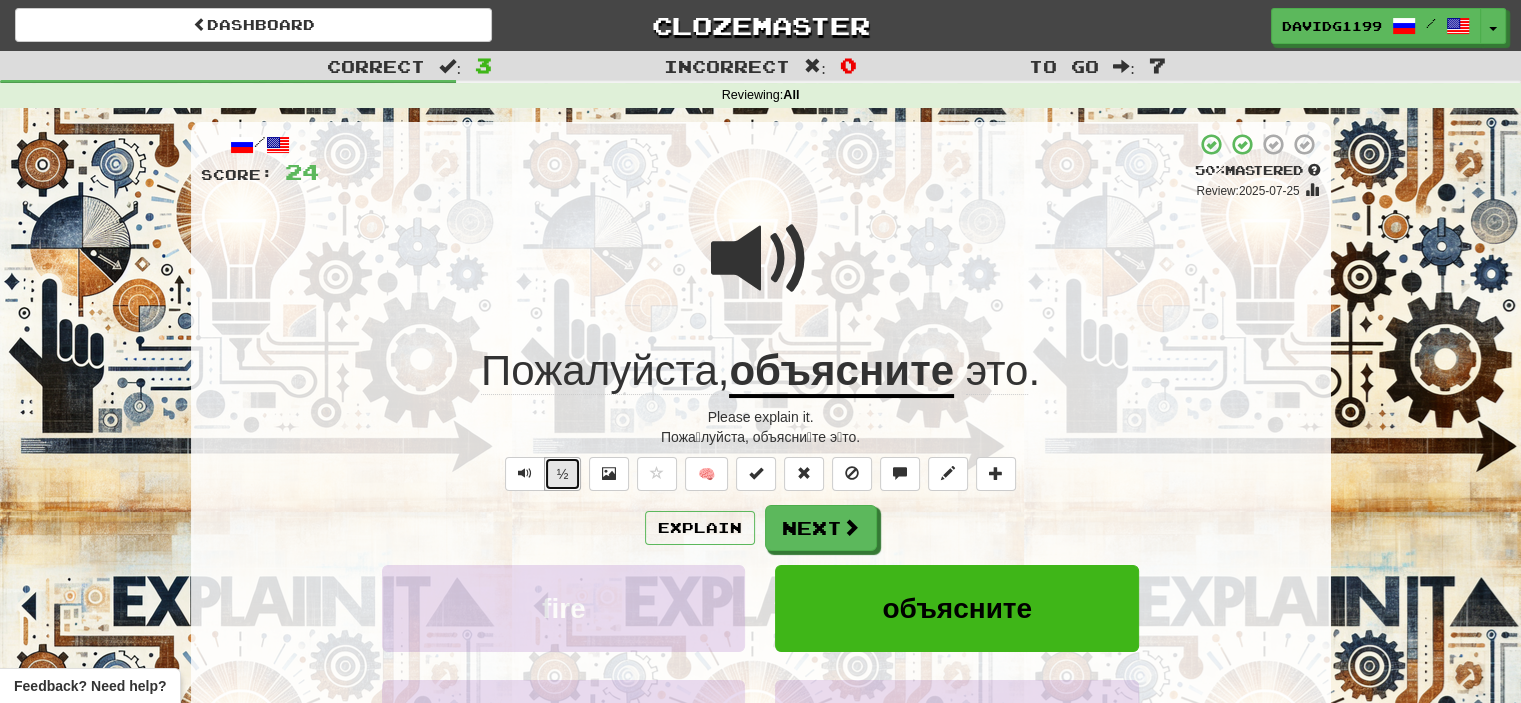 click on "½" at bounding box center [563, 474] 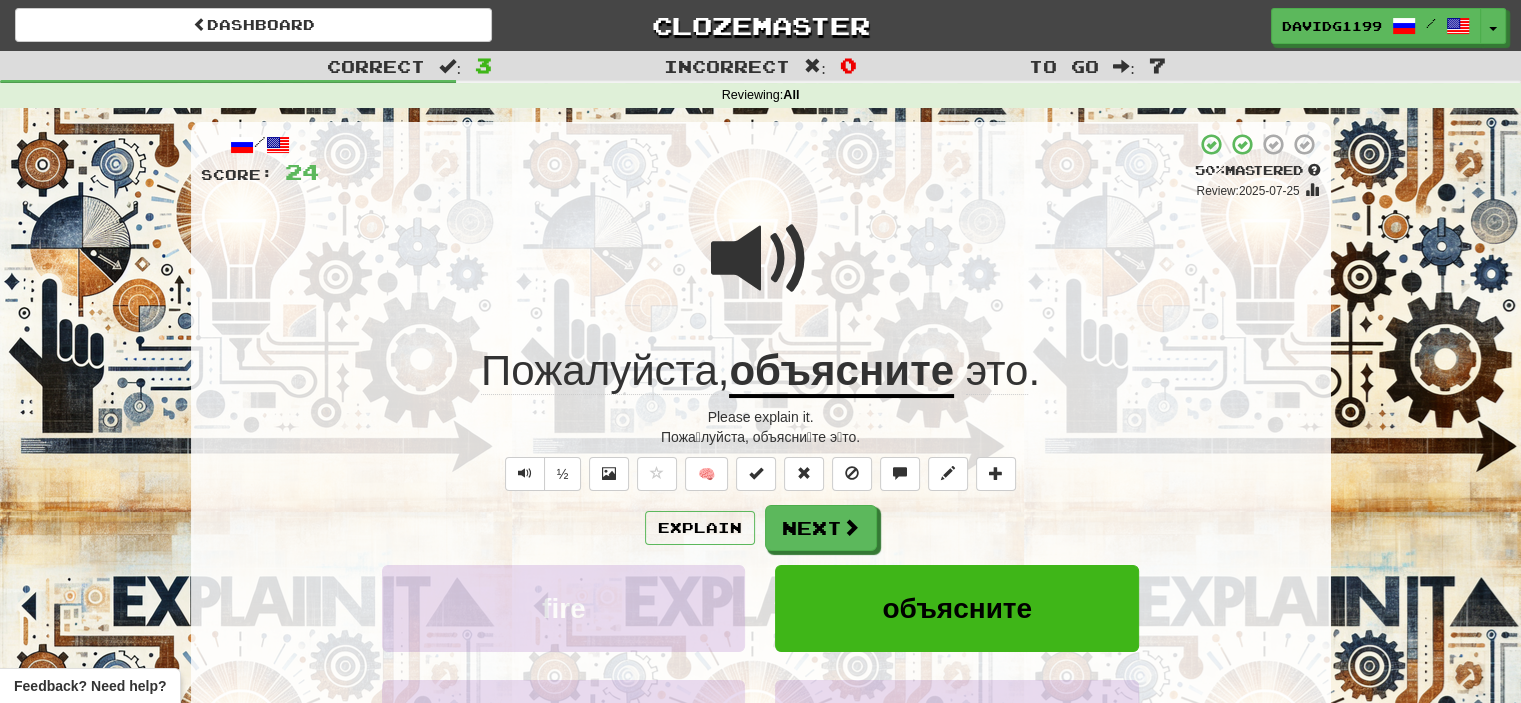 click at bounding box center [761, 259] 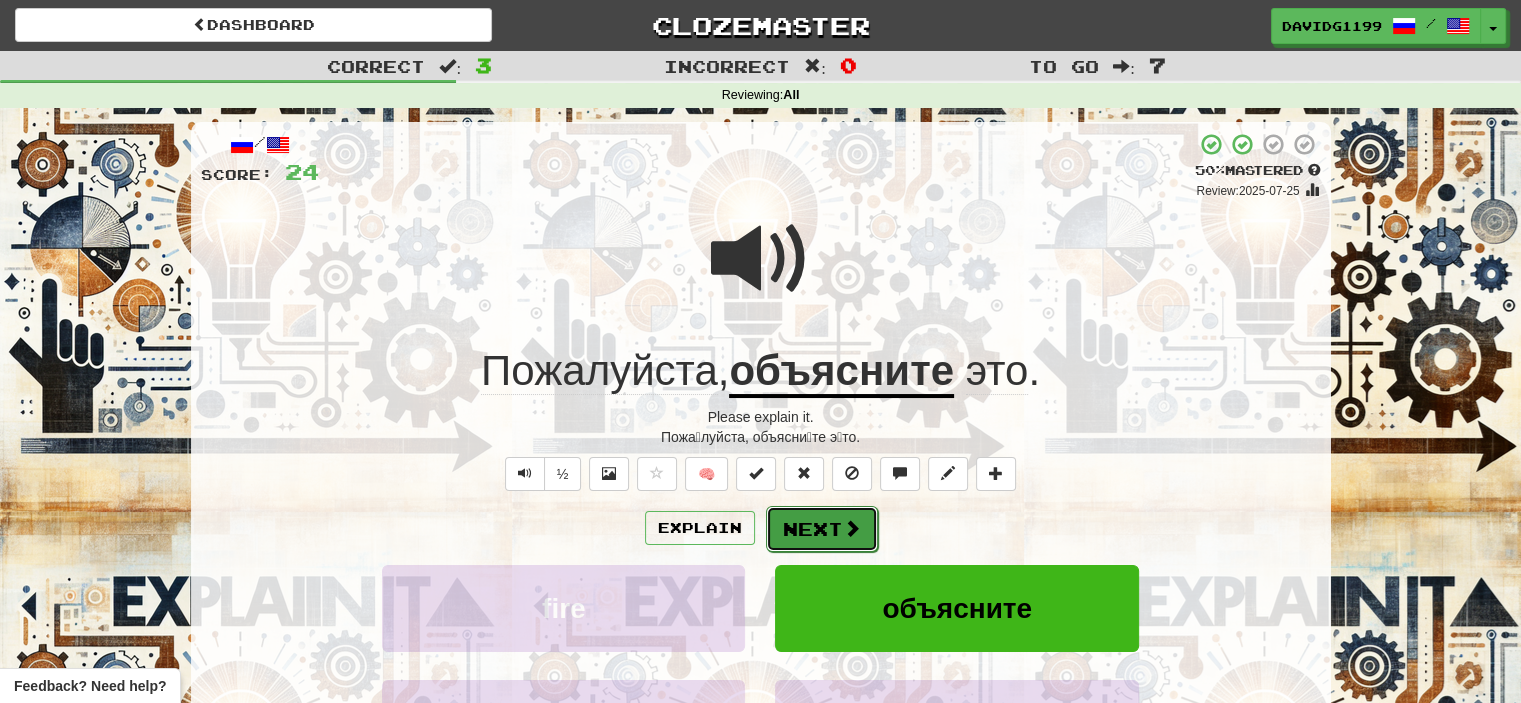 click on "Next" at bounding box center [822, 529] 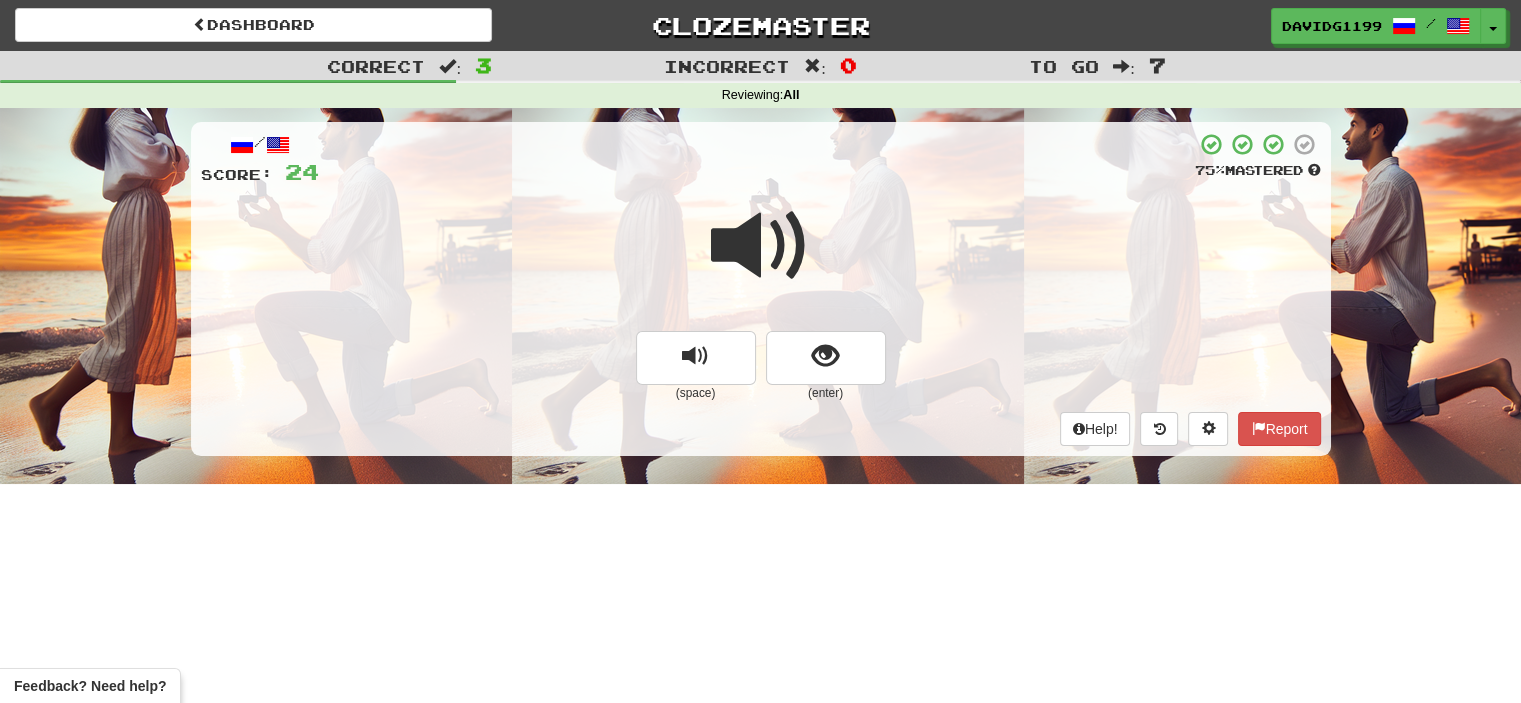 click at bounding box center (761, 246) 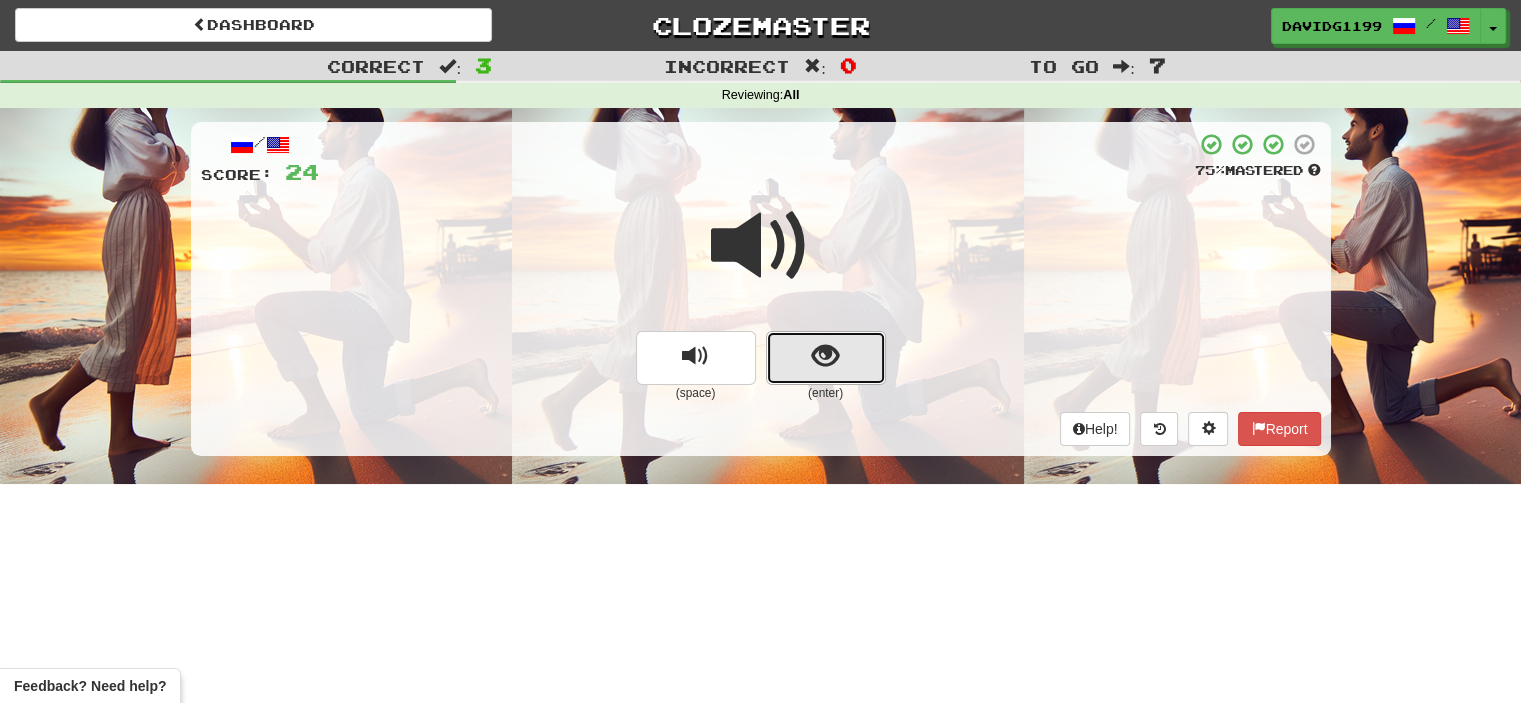 click at bounding box center (826, 358) 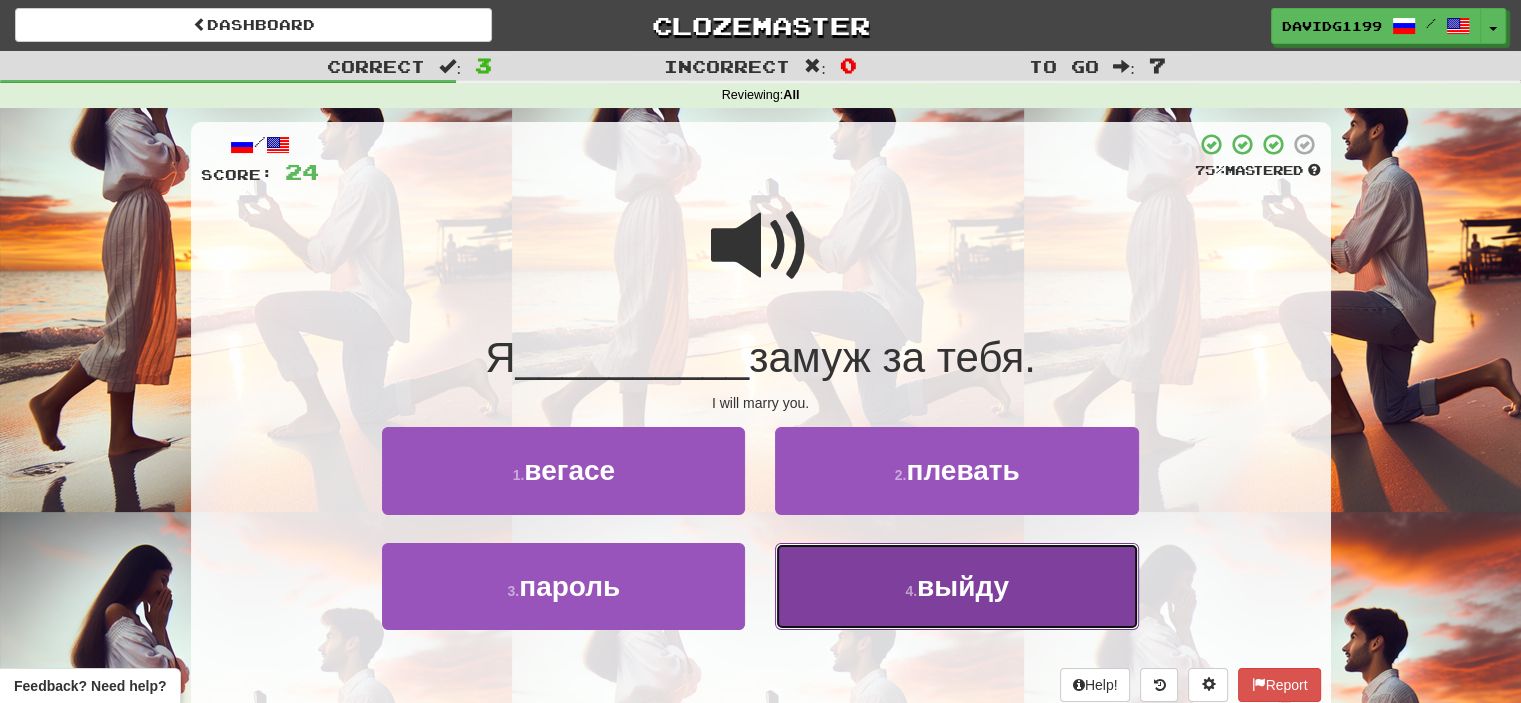 click on "выйду" at bounding box center (963, 586) 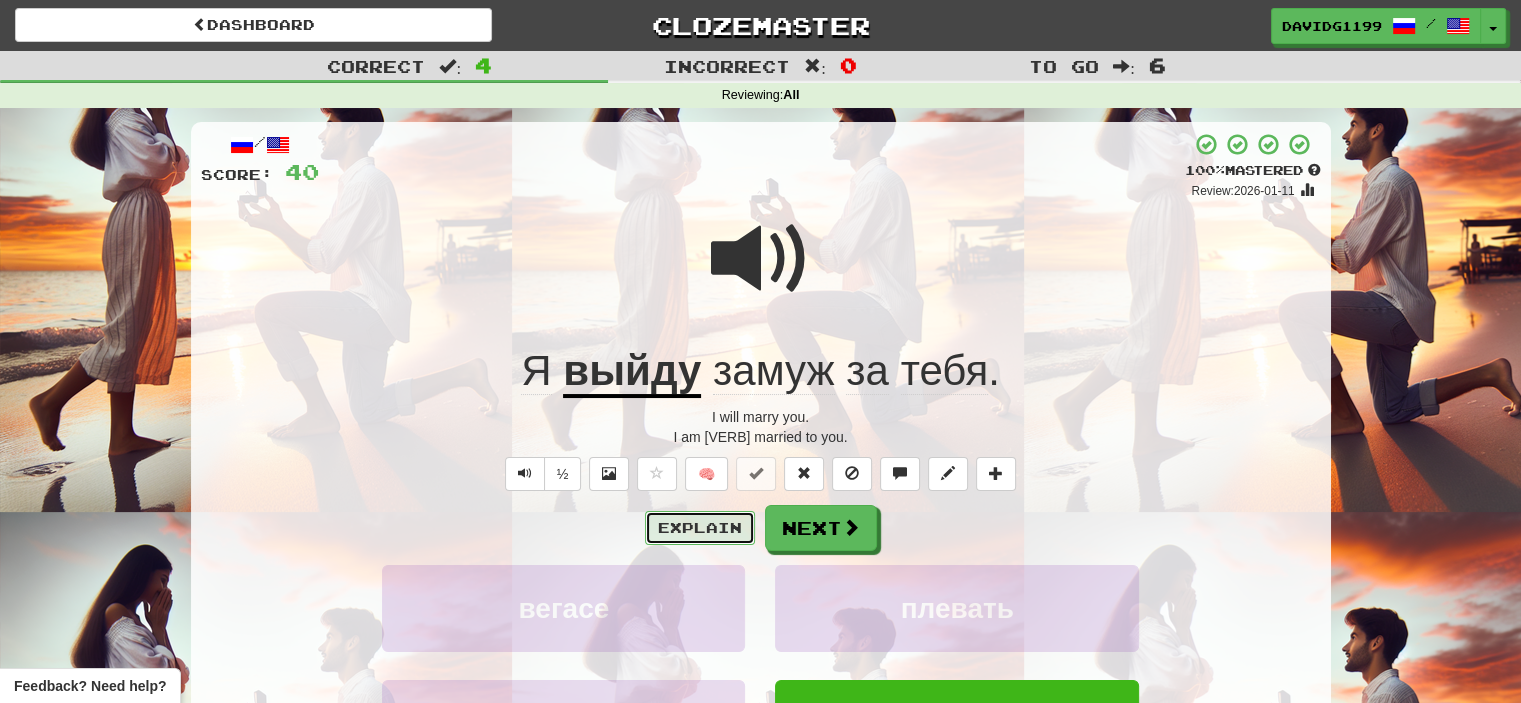 click on "Explain" at bounding box center (700, 528) 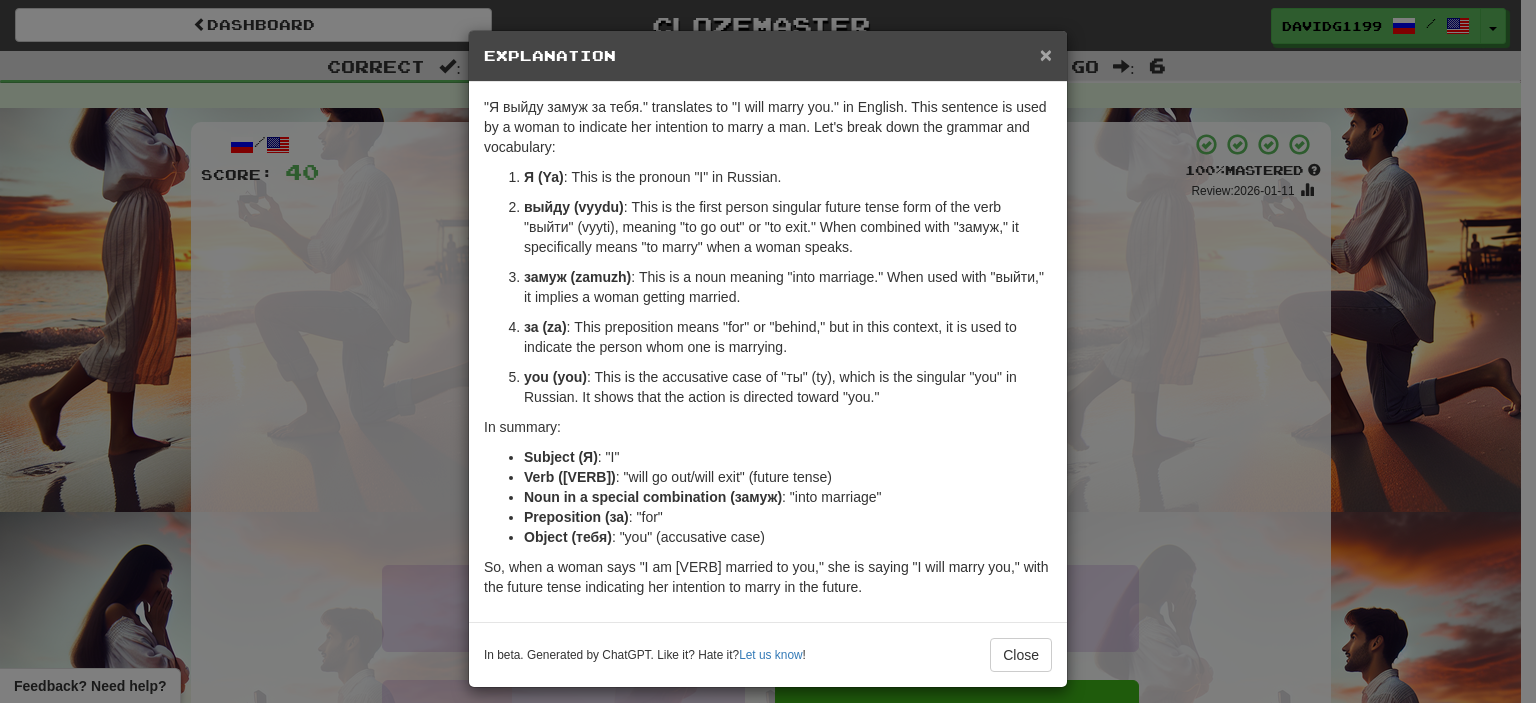 click on "×" at bounding box center [1046, 54] 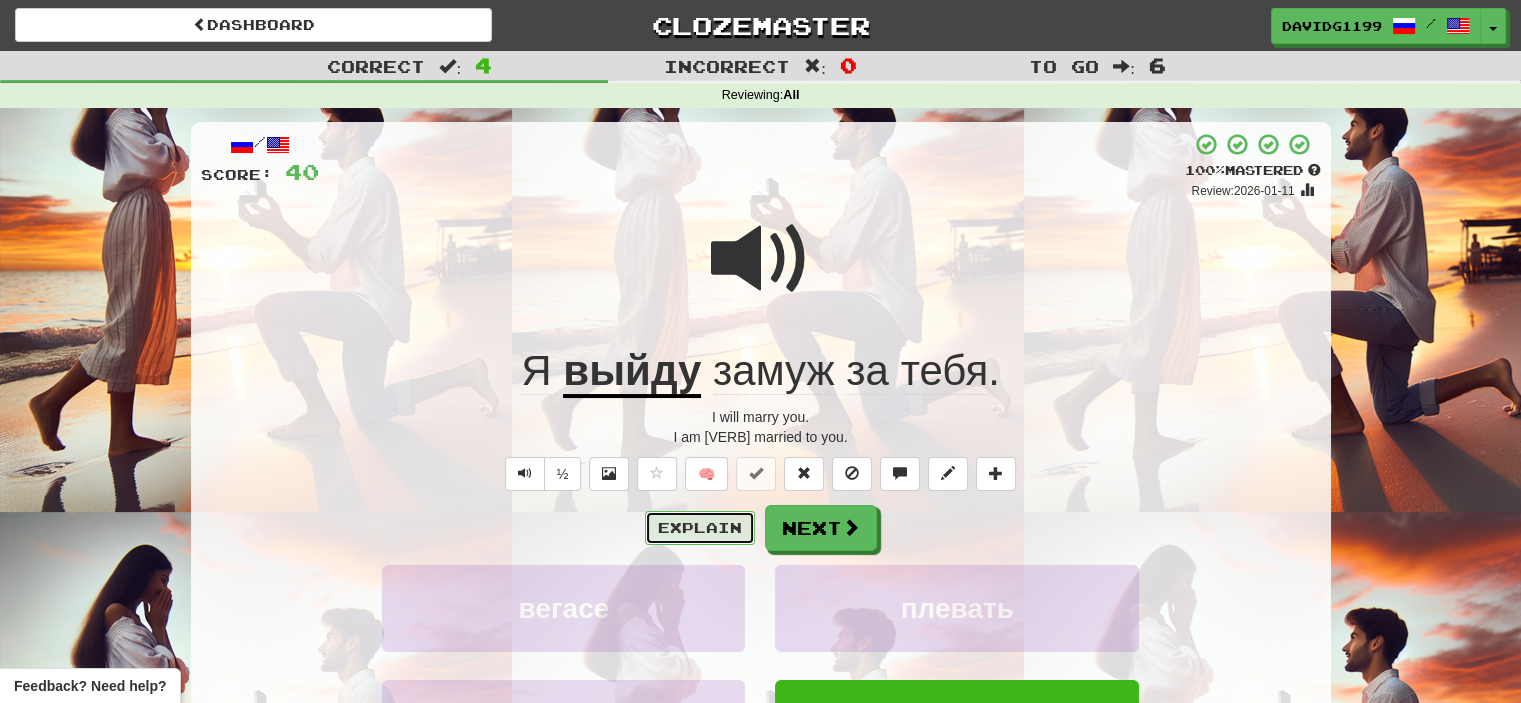 drag, startPoint x: 713, startPoint y: 525, endPoint x: 700, endPoint y: 527, distance: 13.152946 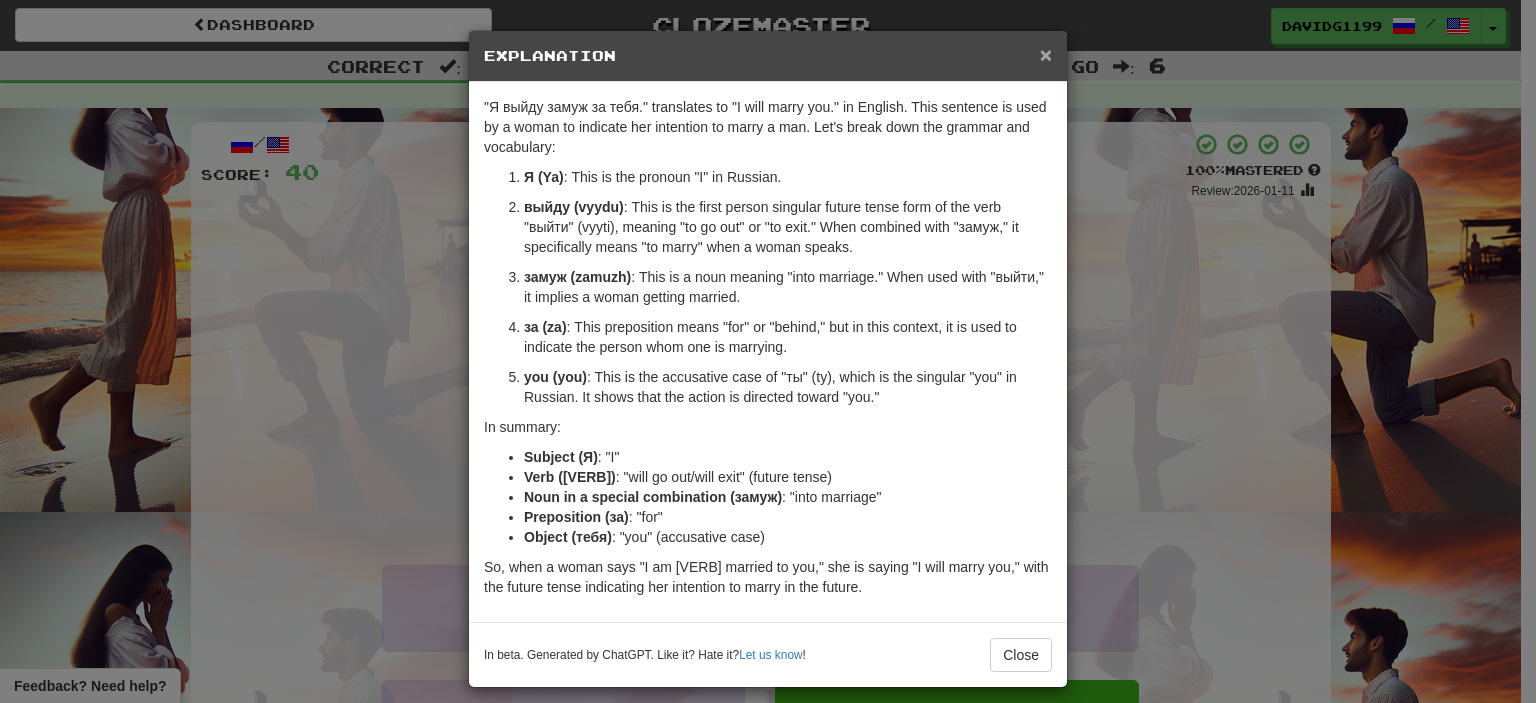 click on "×" at bounding box center (1046, 54) 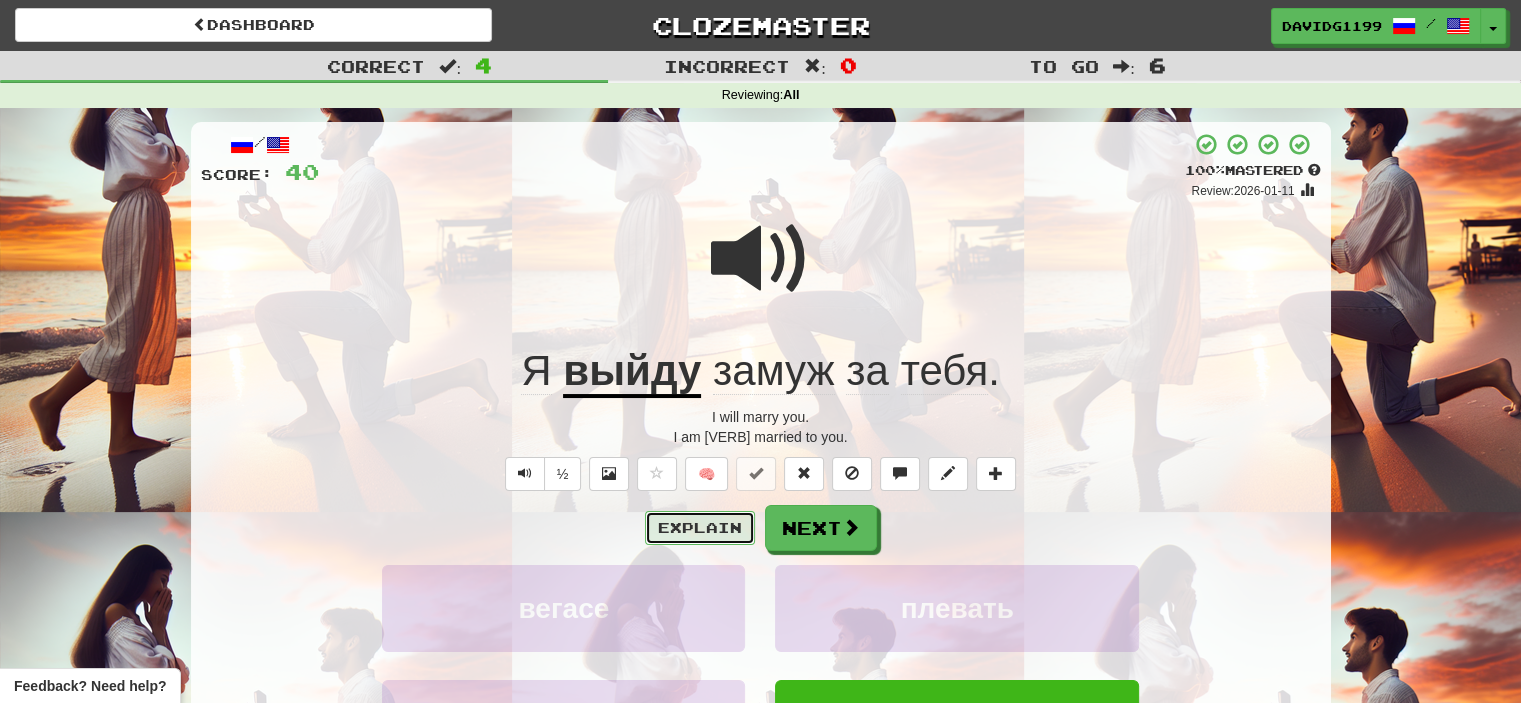 drag, startPoint x: 712, startPoint y: 525, endPoint x: 669, endPoint y: 525, distance: 43 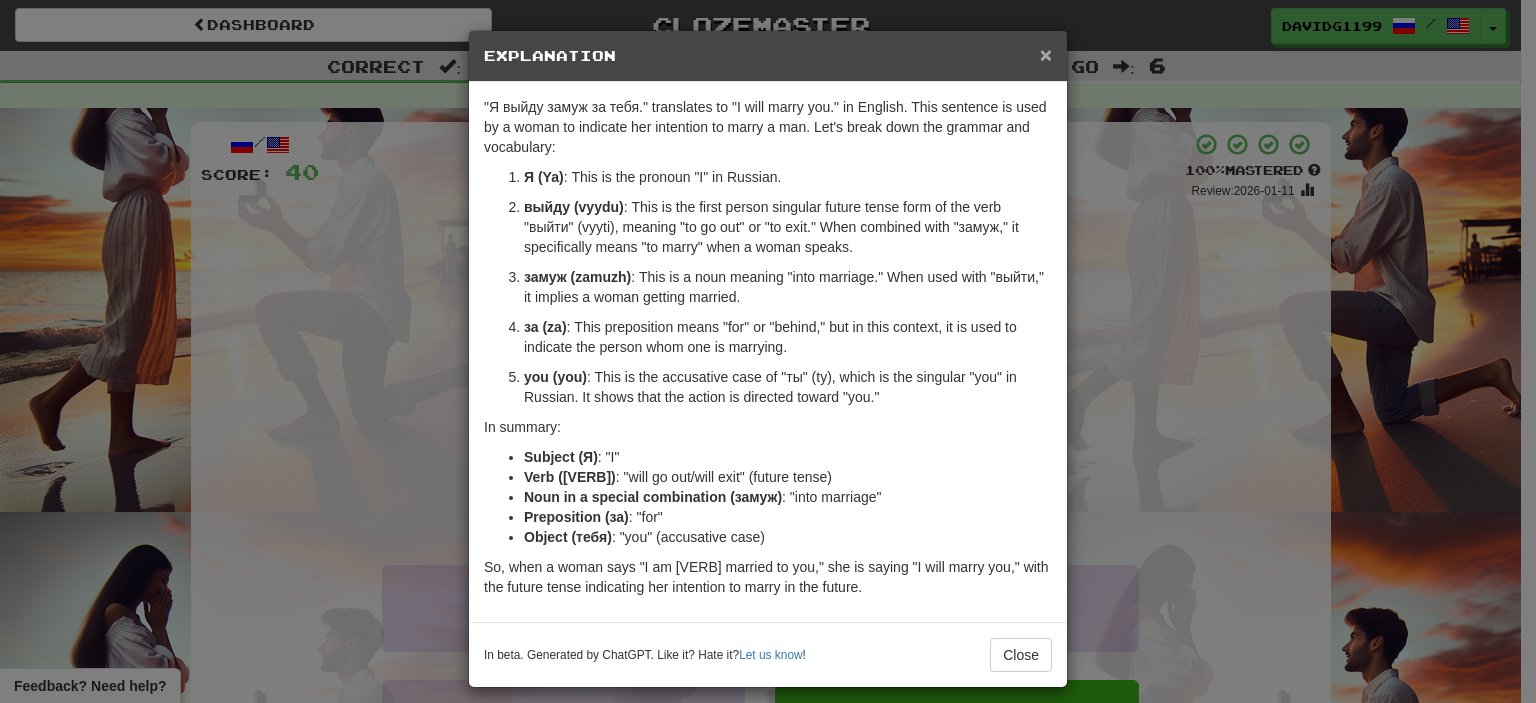 click on "×" at bounding box center [1046, 54] 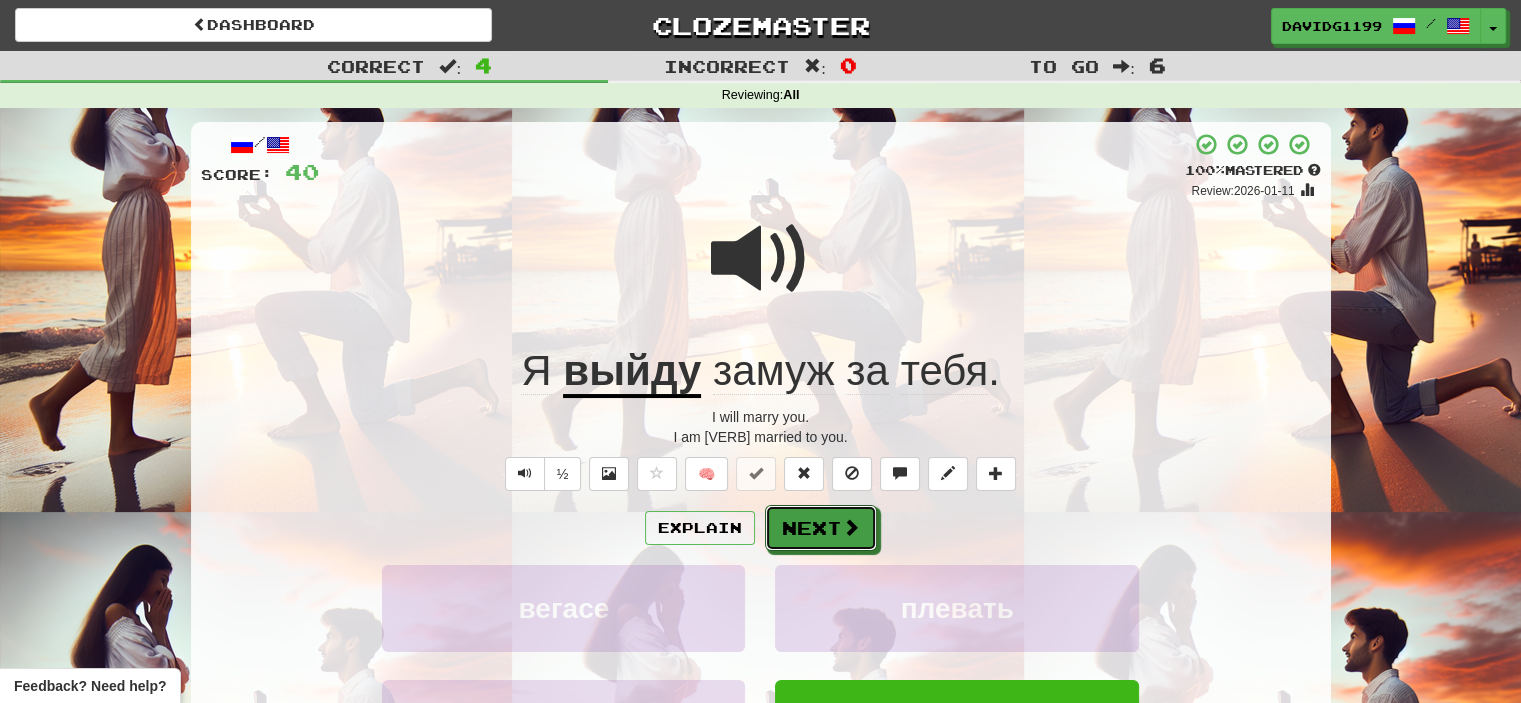 drag, startPoint x: 827, startPoint y: 531, endPoint x: 800, endPoint y: 526, distance: 27.45906 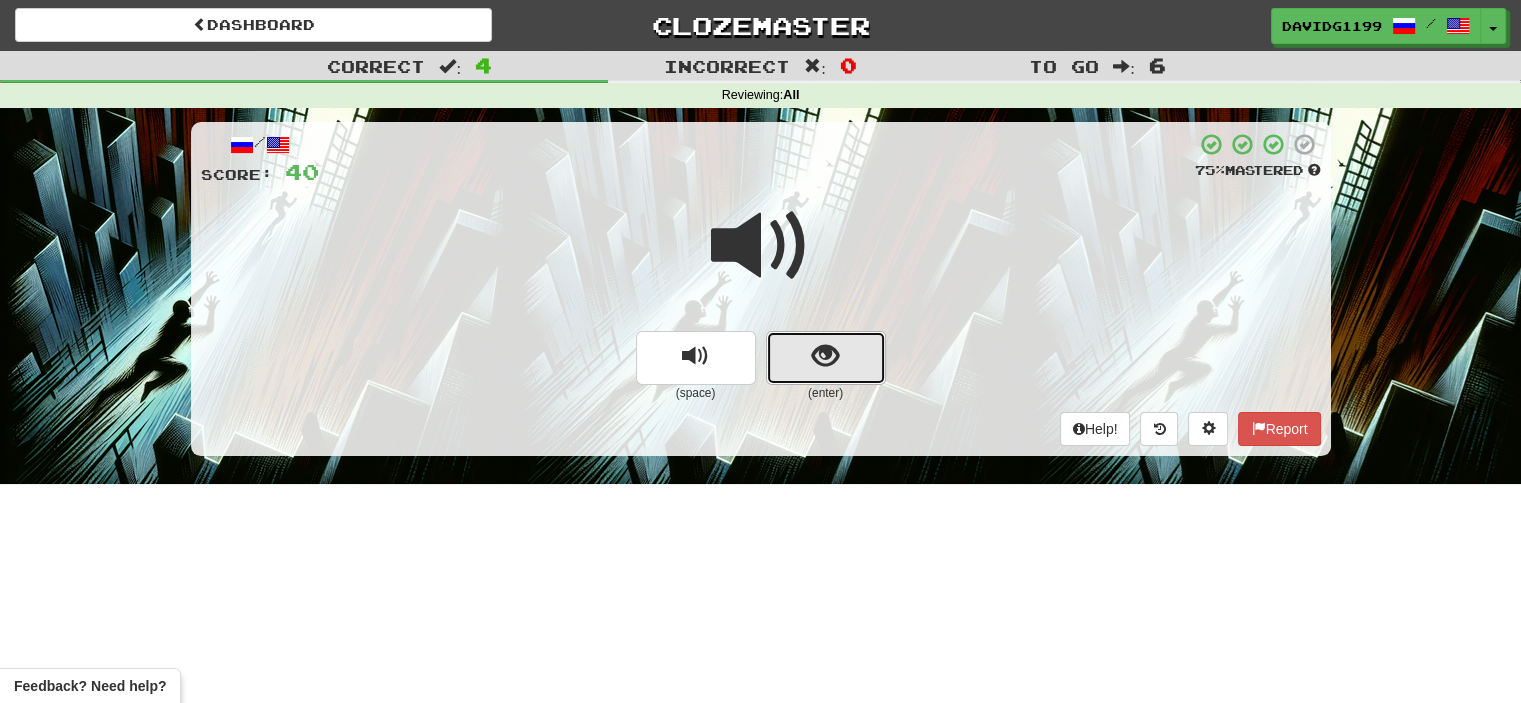 click at bounding box center [826, 358] 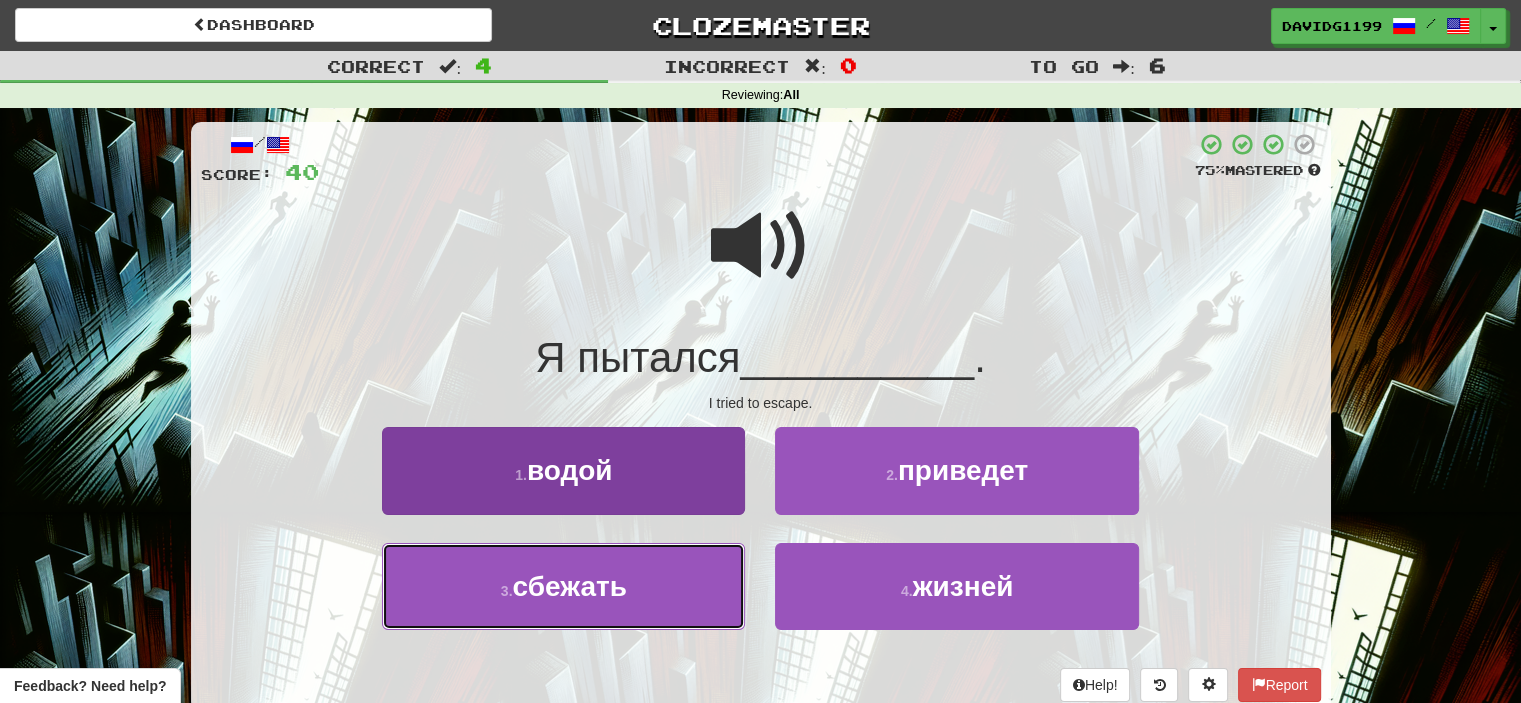 drag, startPoint x: 633, startPoint y: 599, endPoint x: 613, endPoint y: 595, distance: 20.396078 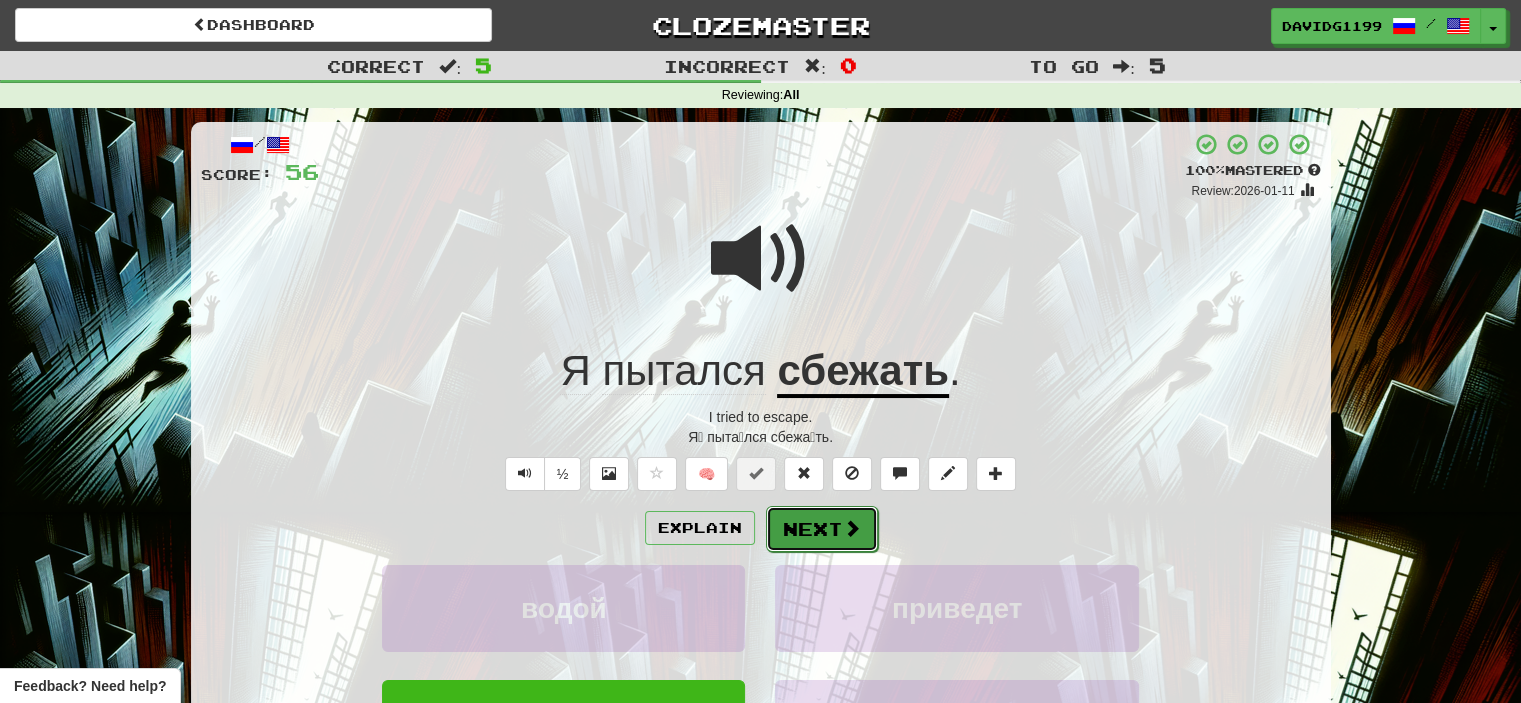 click on "Next" at bounding box center [822, 529] 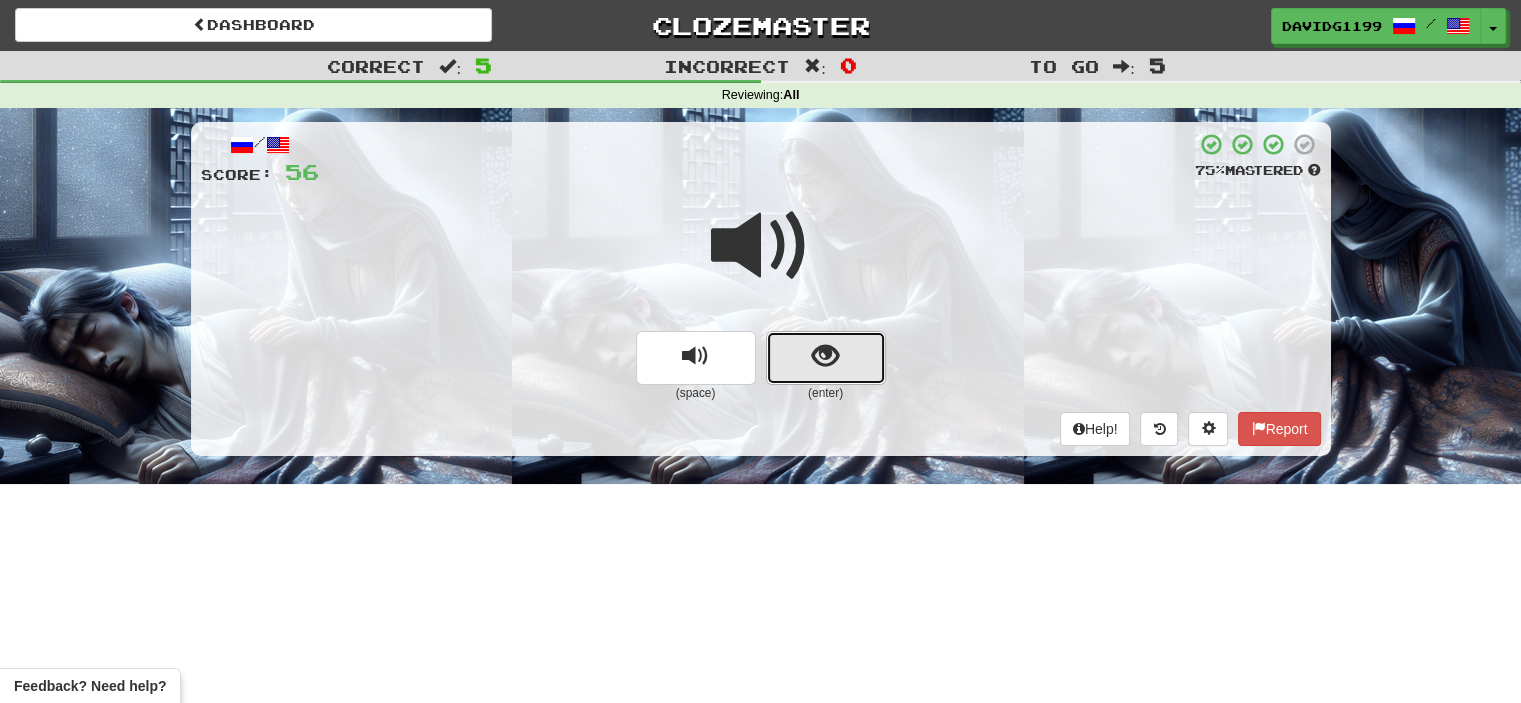 click at bounding box center [825, 356] 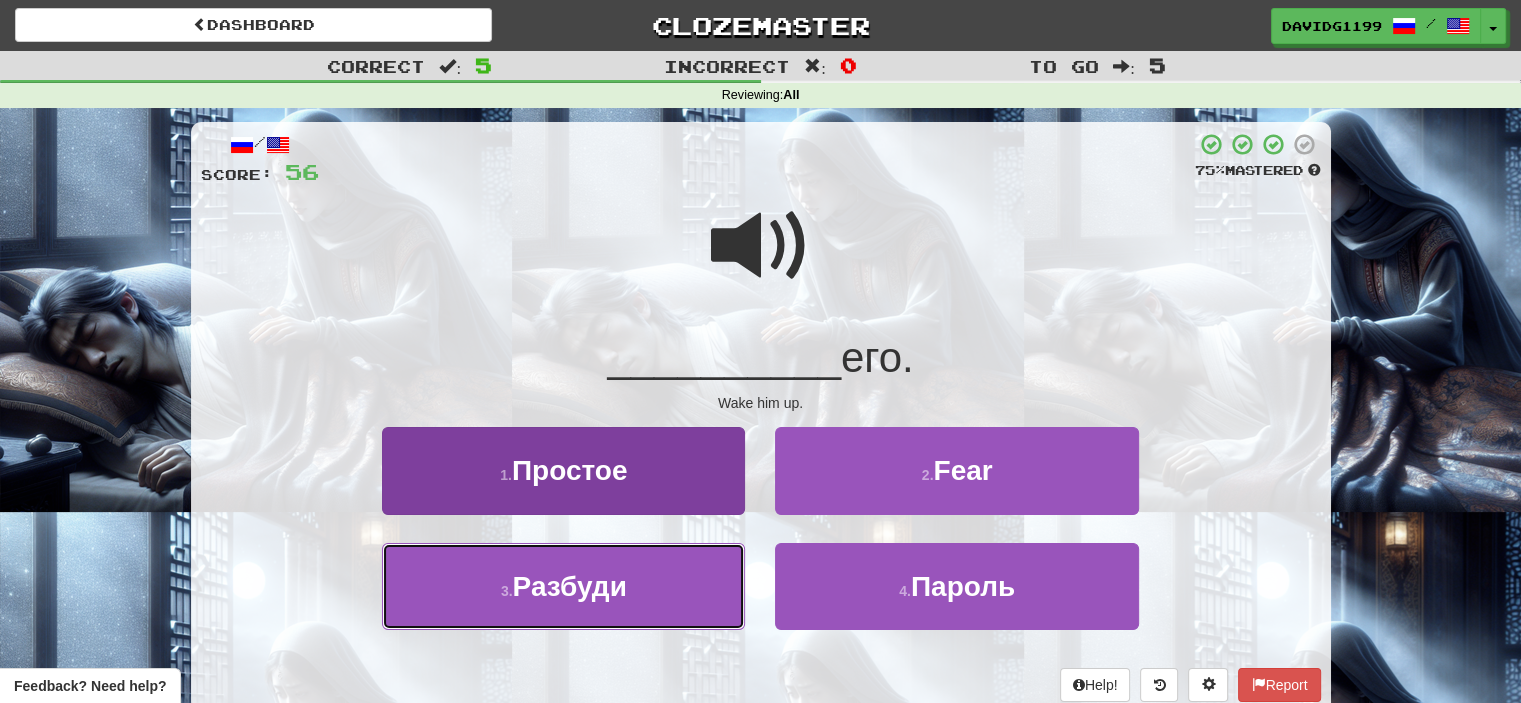 drag, startPoint x: 676, startPoint y: 589, endPoint x: 639, endPoint y: 593, distance: 37.215588 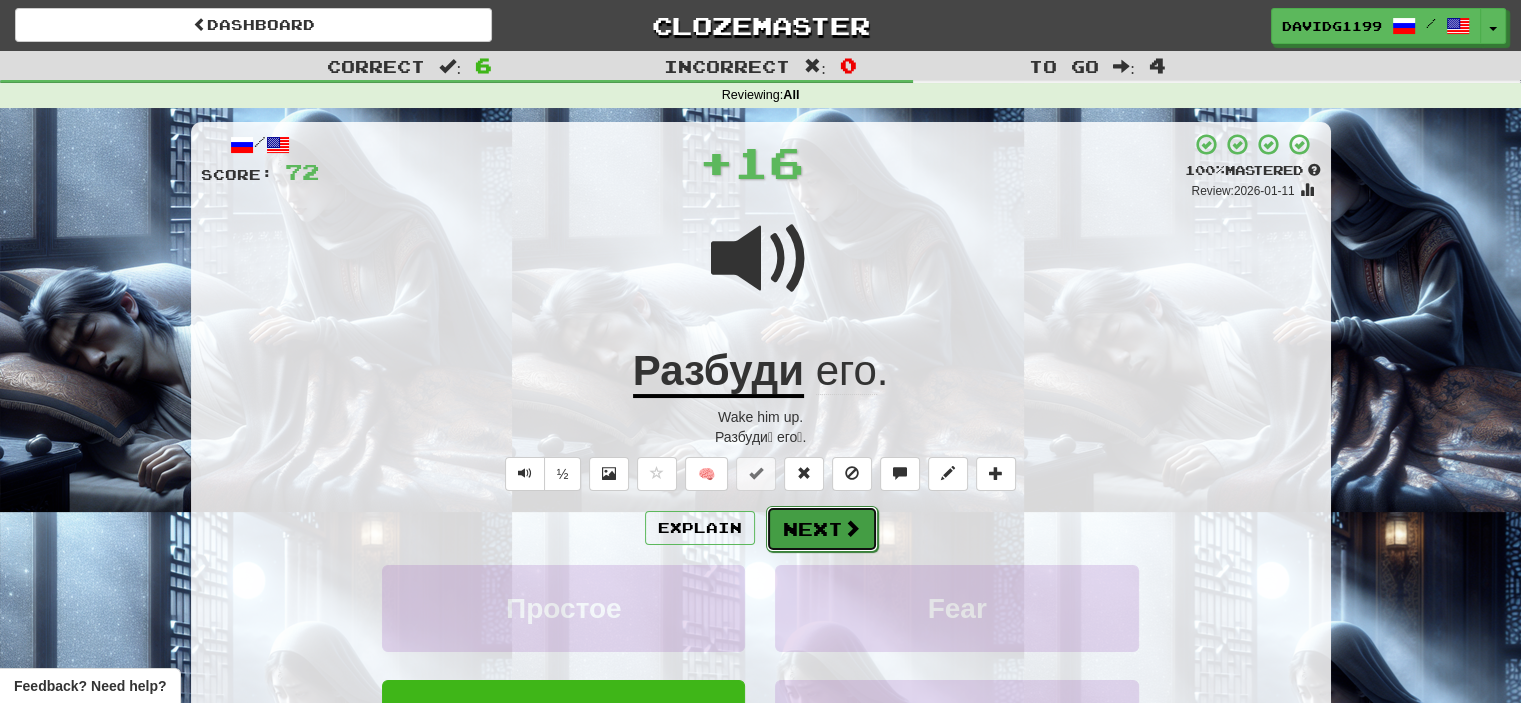 click on "Next" at bounding box center [822, 529] 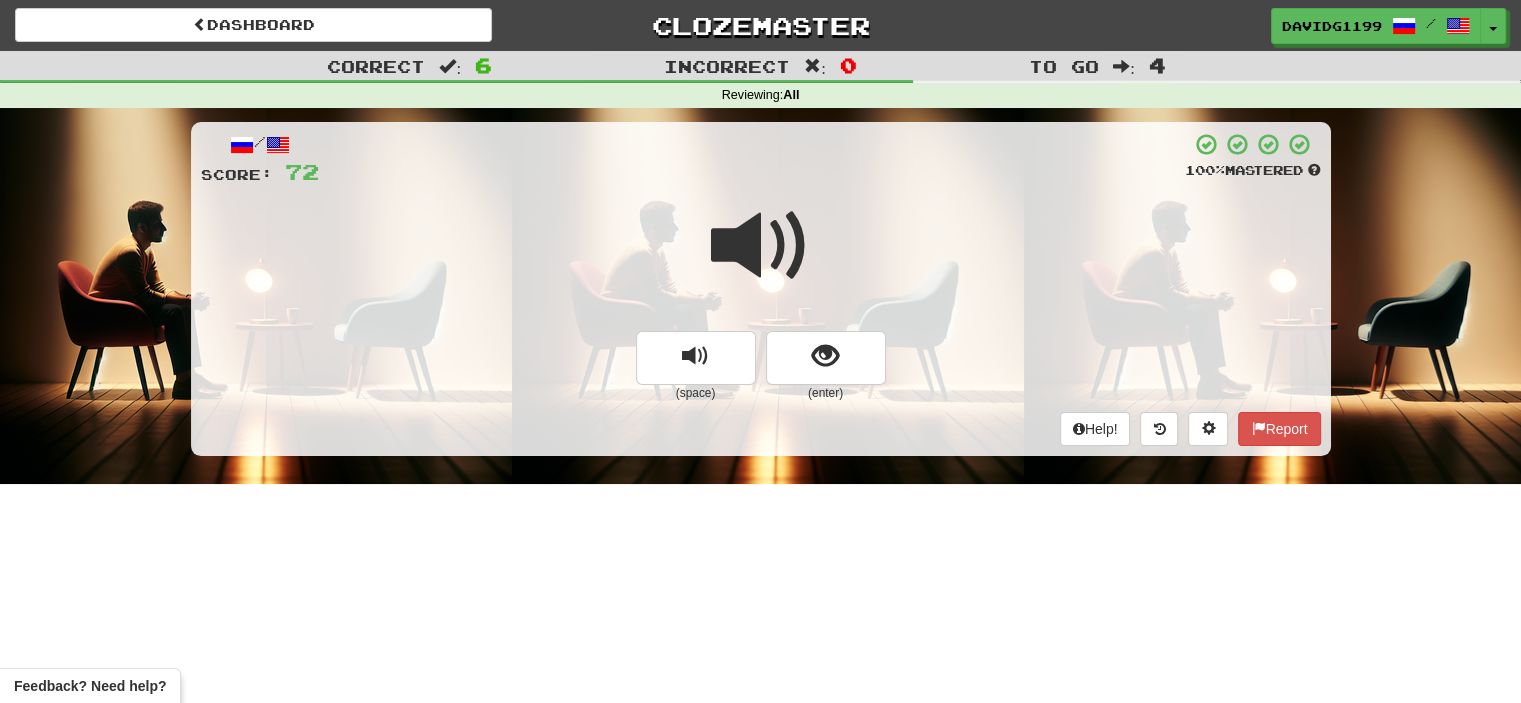 click at bounding box center [761, 246] 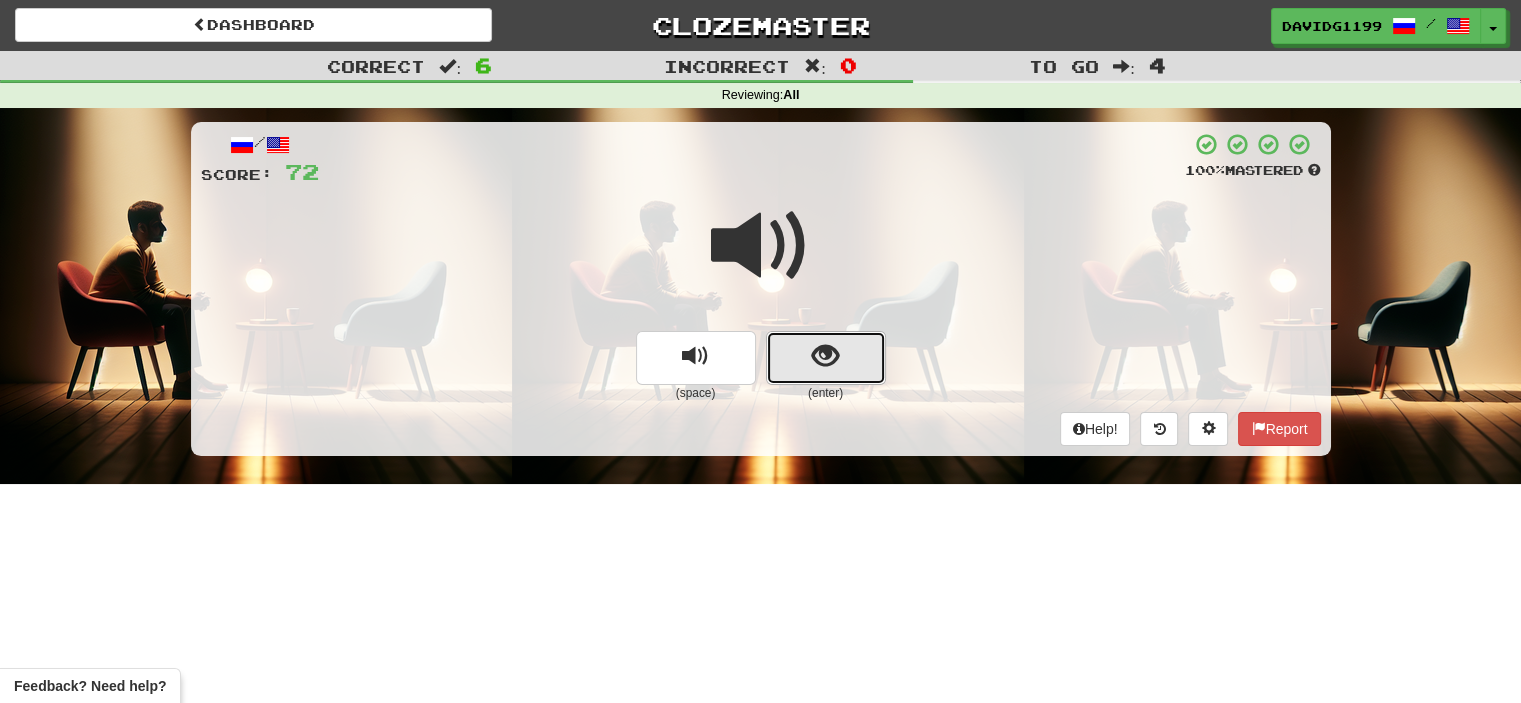 click at bounding box center (826, 358) 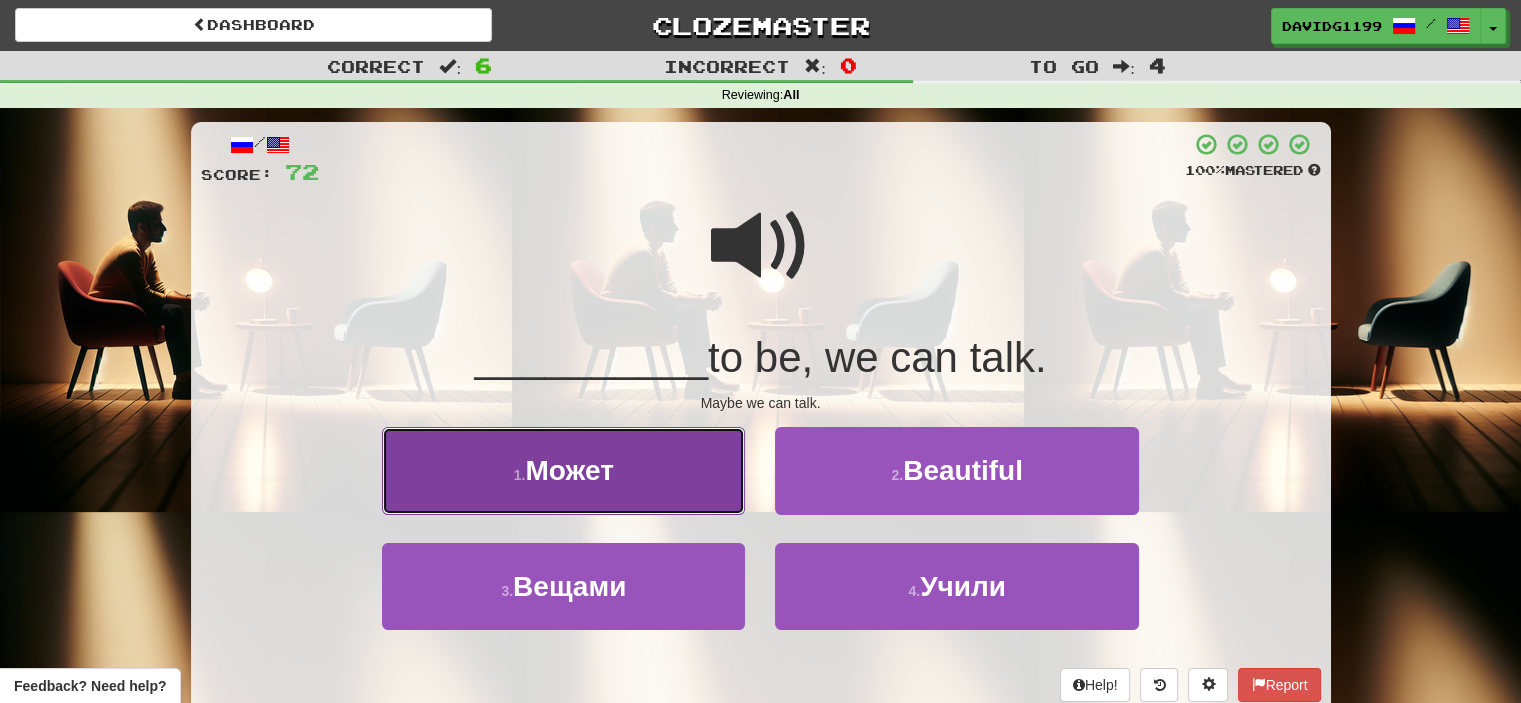 click on "1 .  Может" at bounding box center [563, 470] 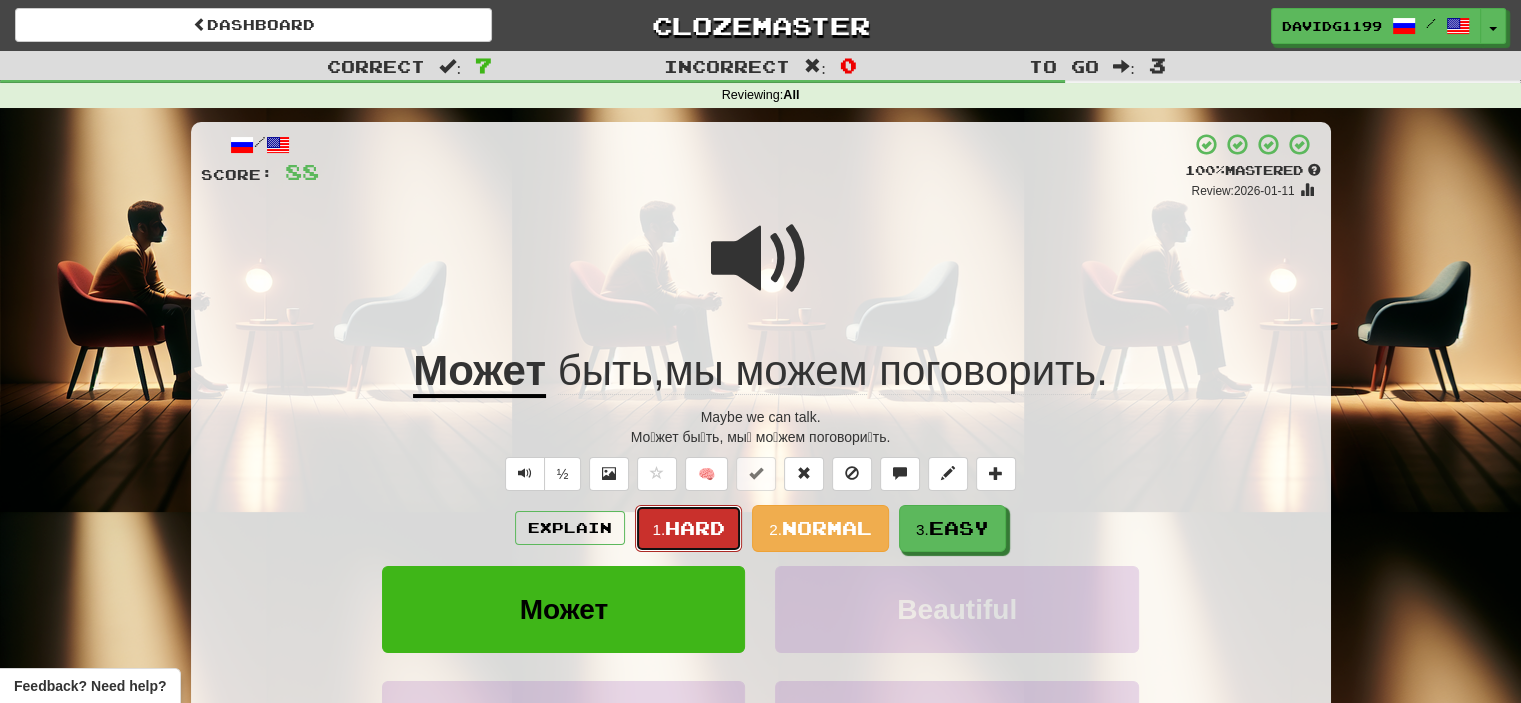 click on "Hard" at bounding box center [695, 528] 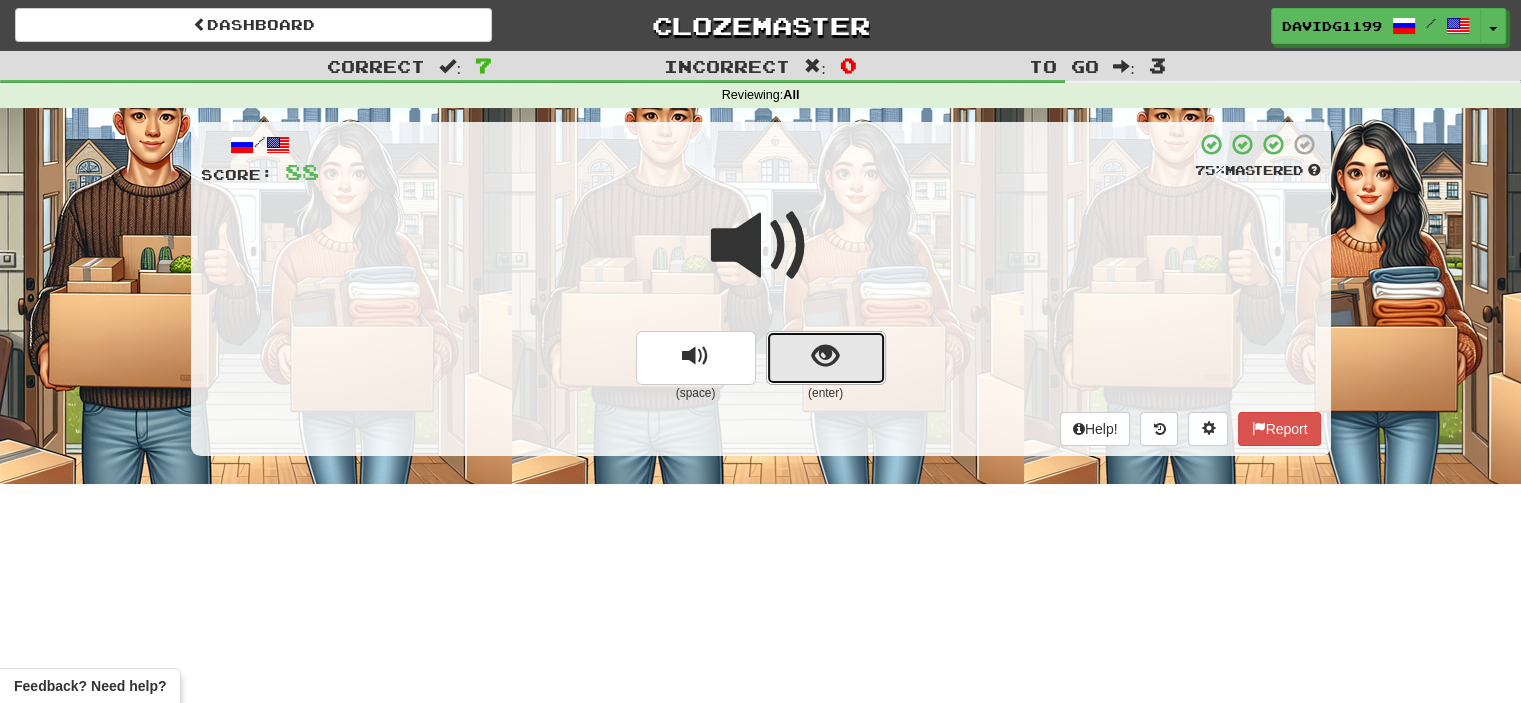 click at bounding box center (826, 358) 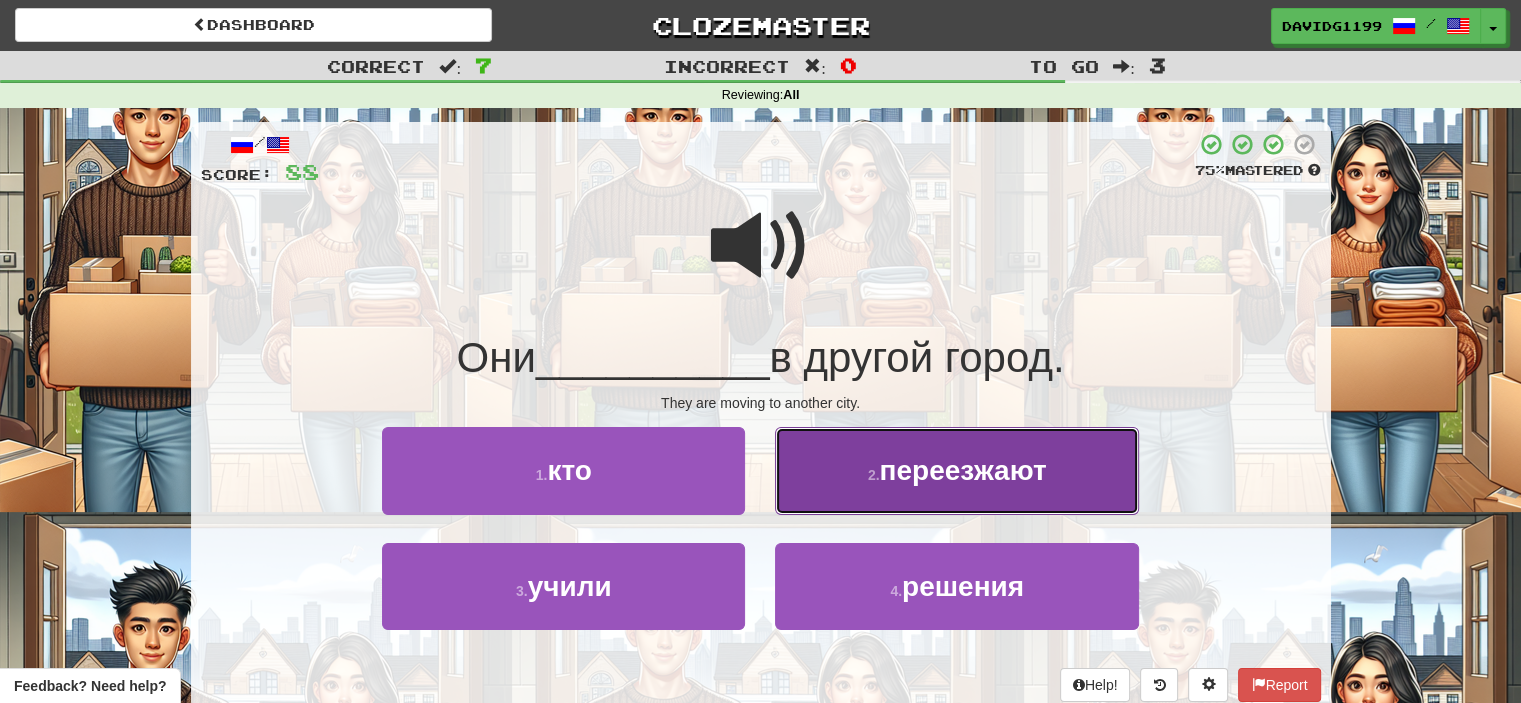 click on "переезжают" at bounding box center [963, 470] 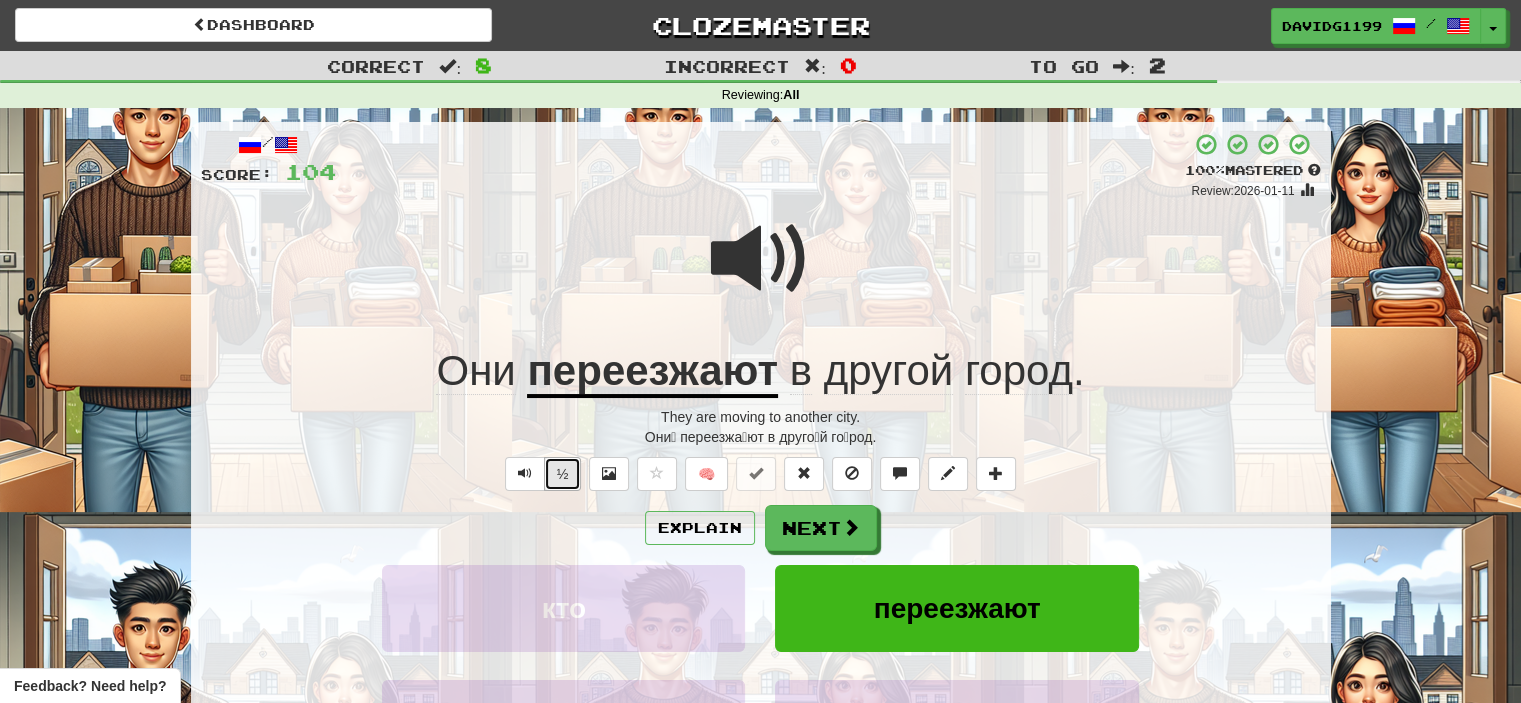 click on "½" at bounding box center [563, 474] 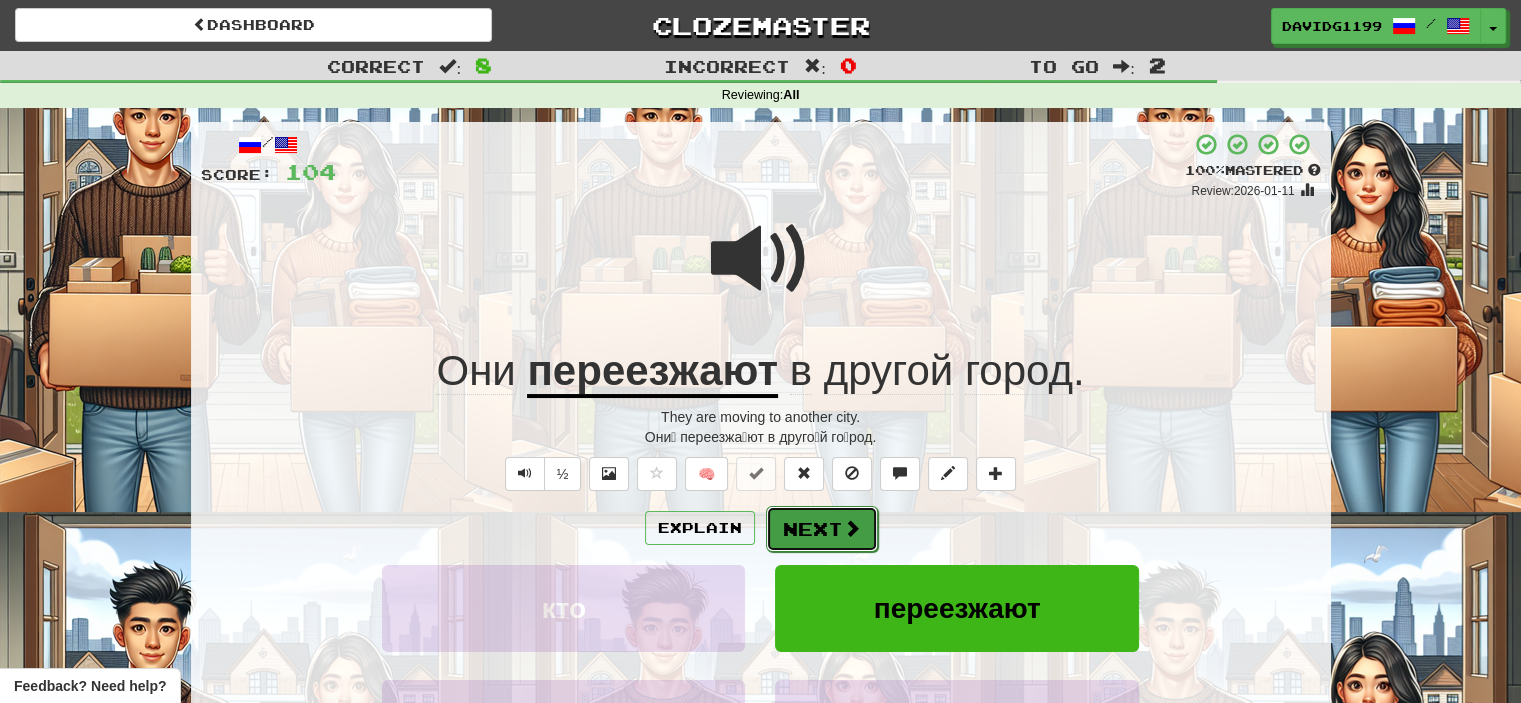 click on "Next" at bounding box center (822, 529) 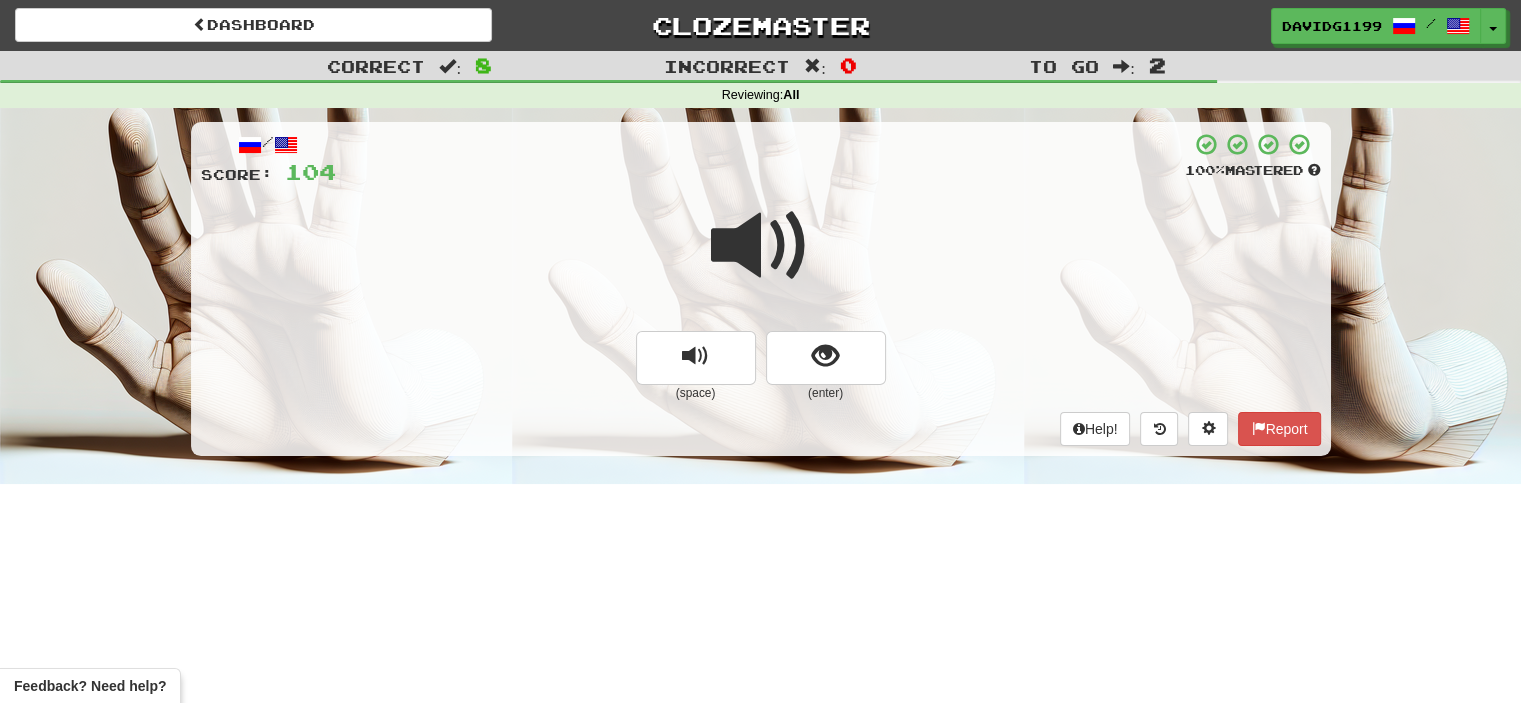 click at bounding box center (761, 246) 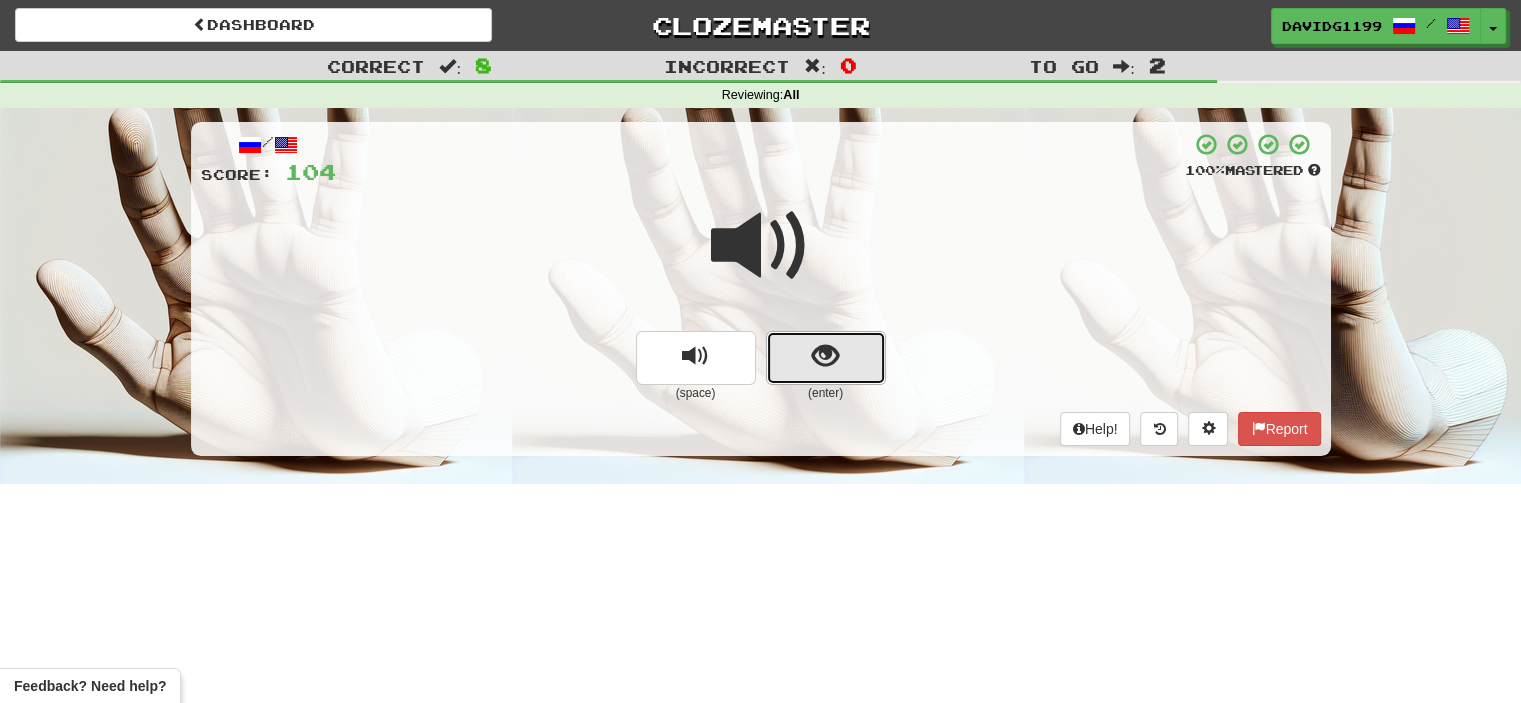 click at bounding box center [826, 358] 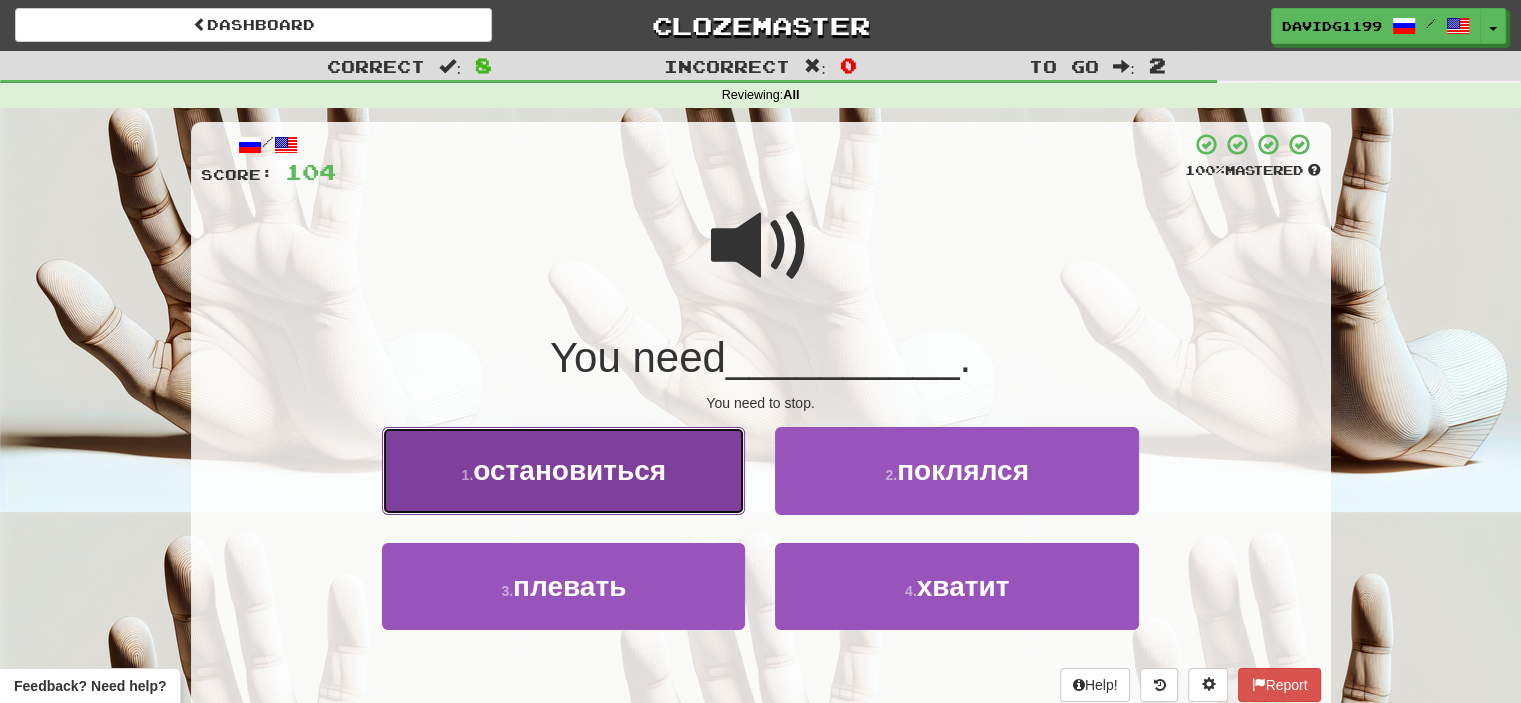 click on "1 .  остановиться" at bounding box center (563, 470) 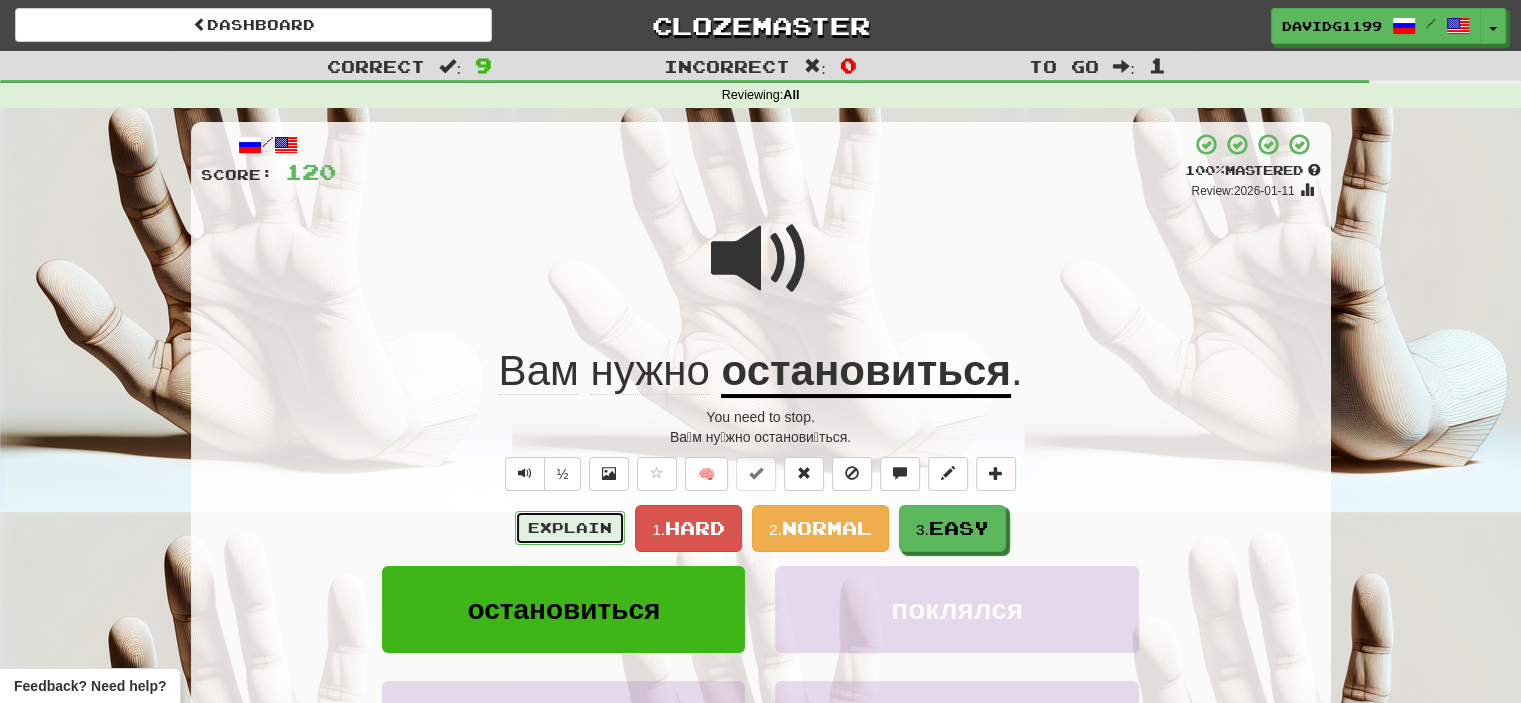 click on "Explain" at bounding box center (570, 528) 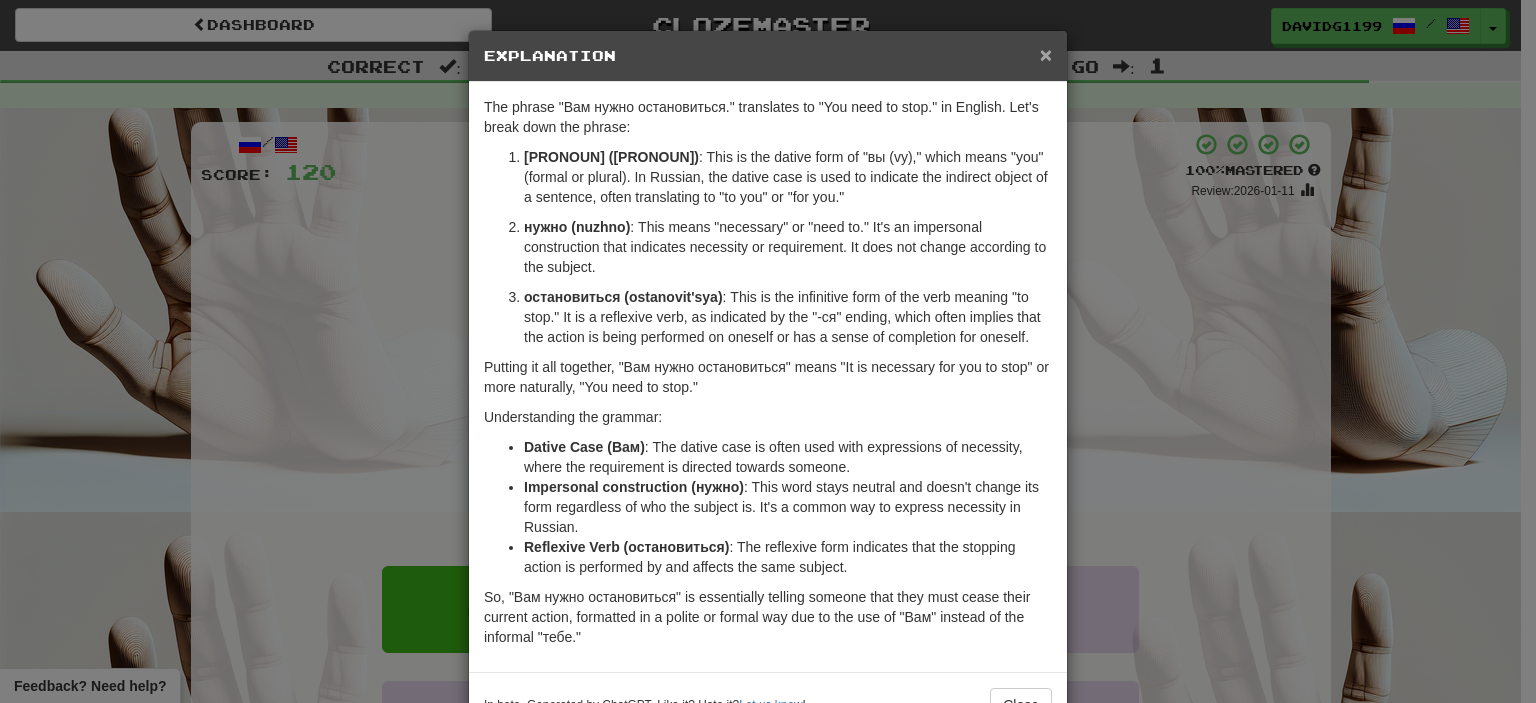 click on "×" at bounding box center [1046, 54] 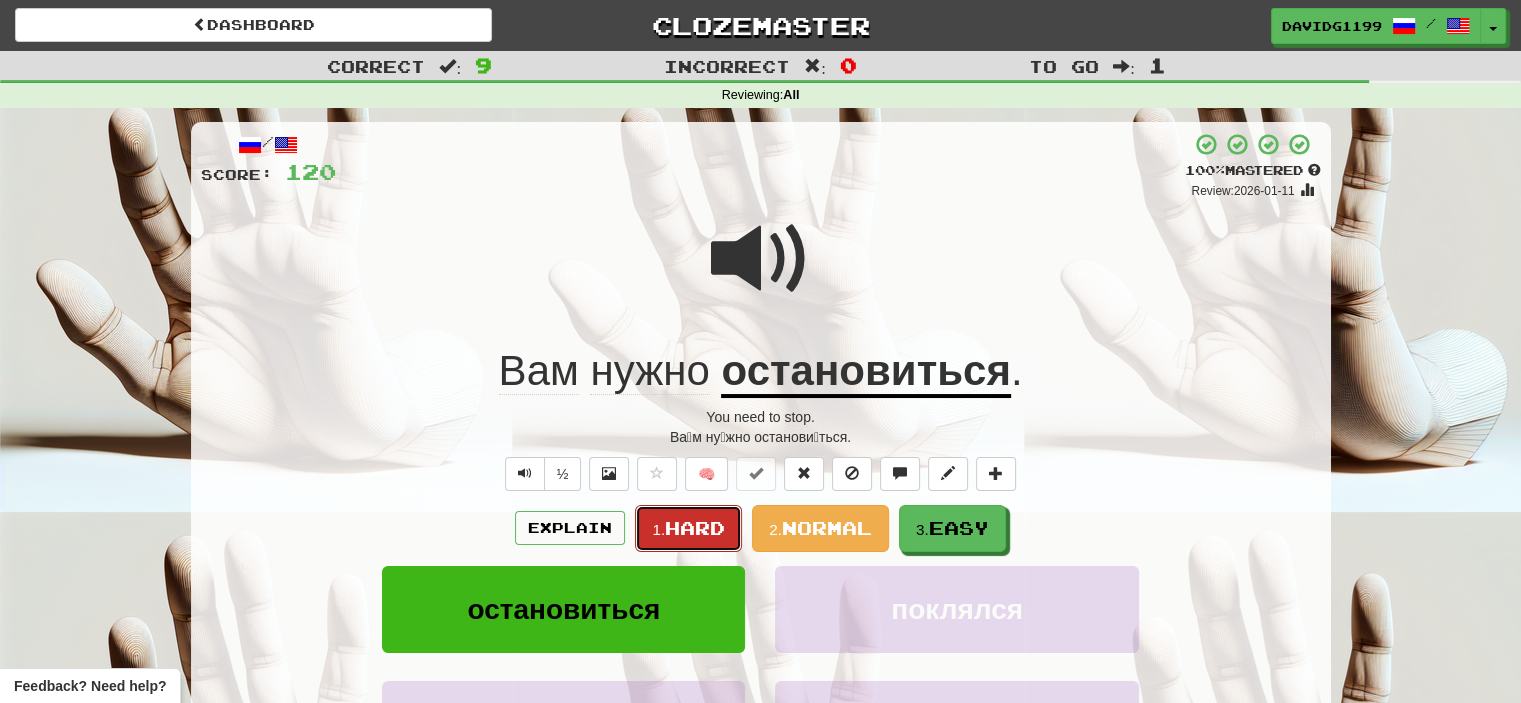 click on "Hard" at bounding box center (695, 528) 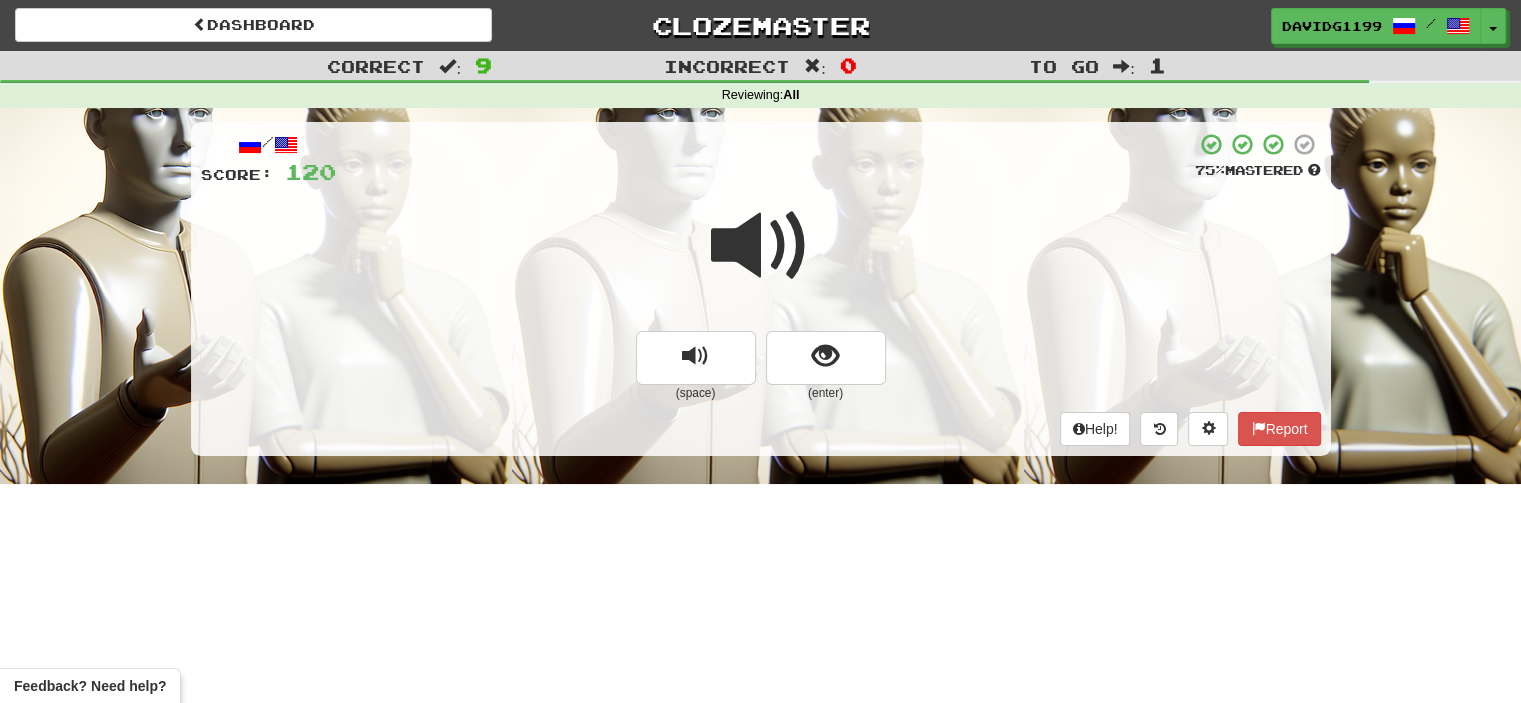 click at bounding box center (761, 246) 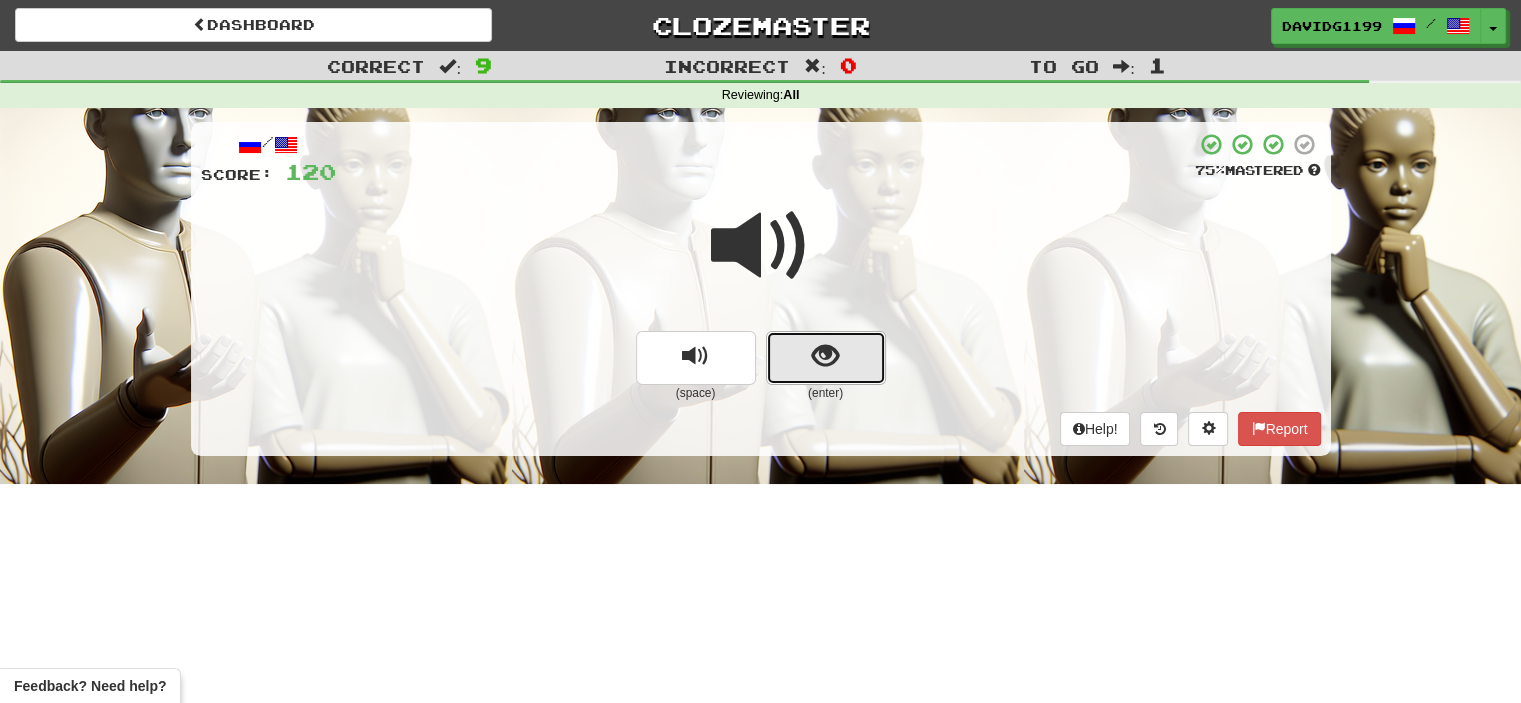 click at bounding box center (826, 358) 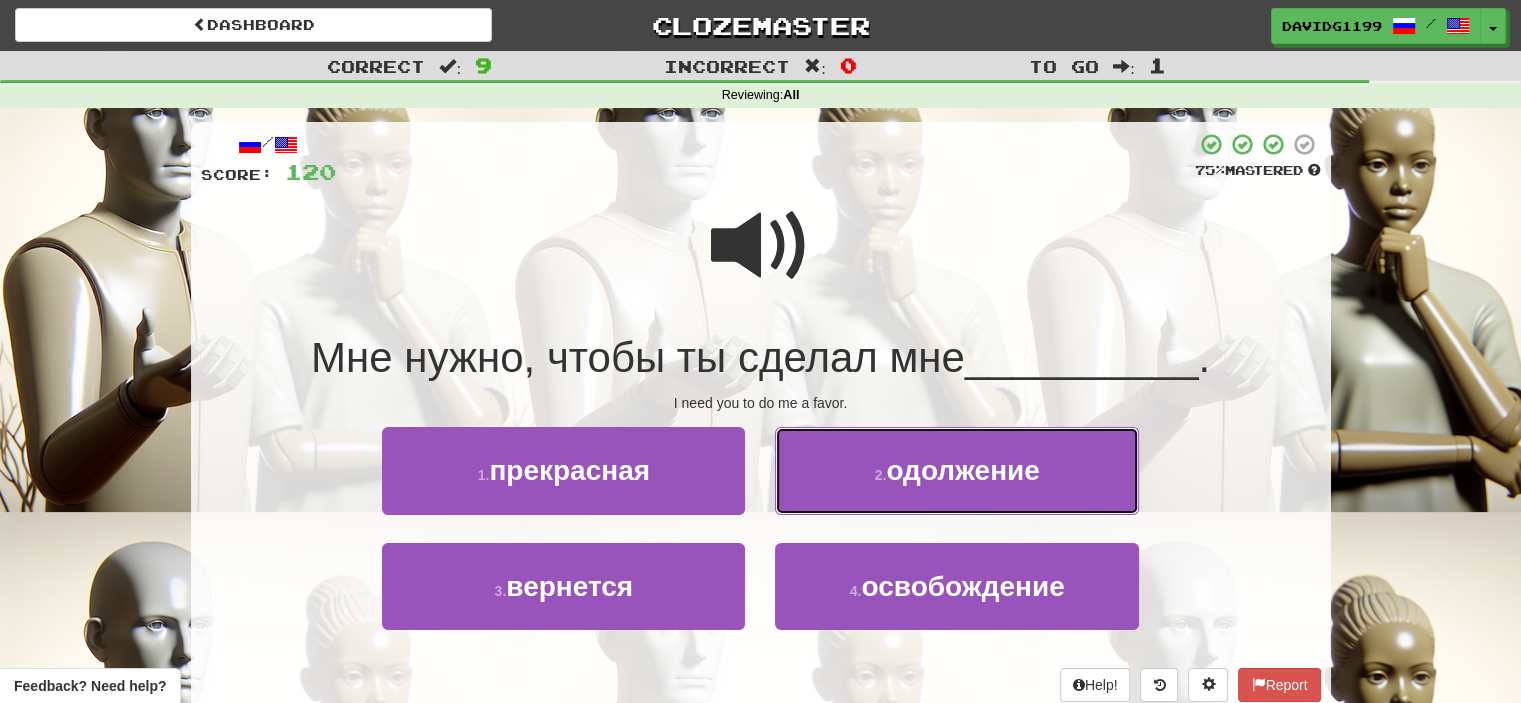 drag, startPoint x: 962, startPoint y: 479, endPoint x: 917, endPoint y: 495, distance: 47.759815 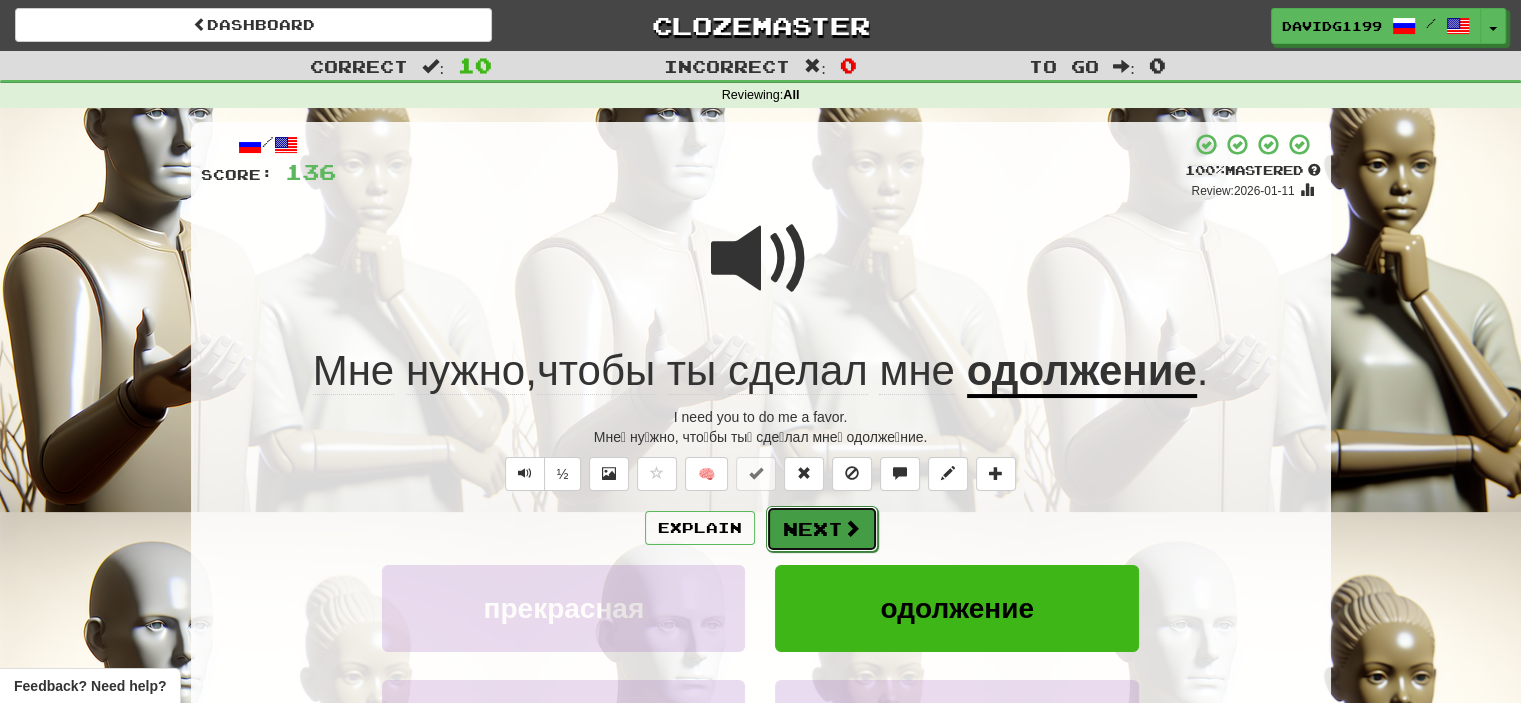 click on "Next" at bounding box center (822, 529) 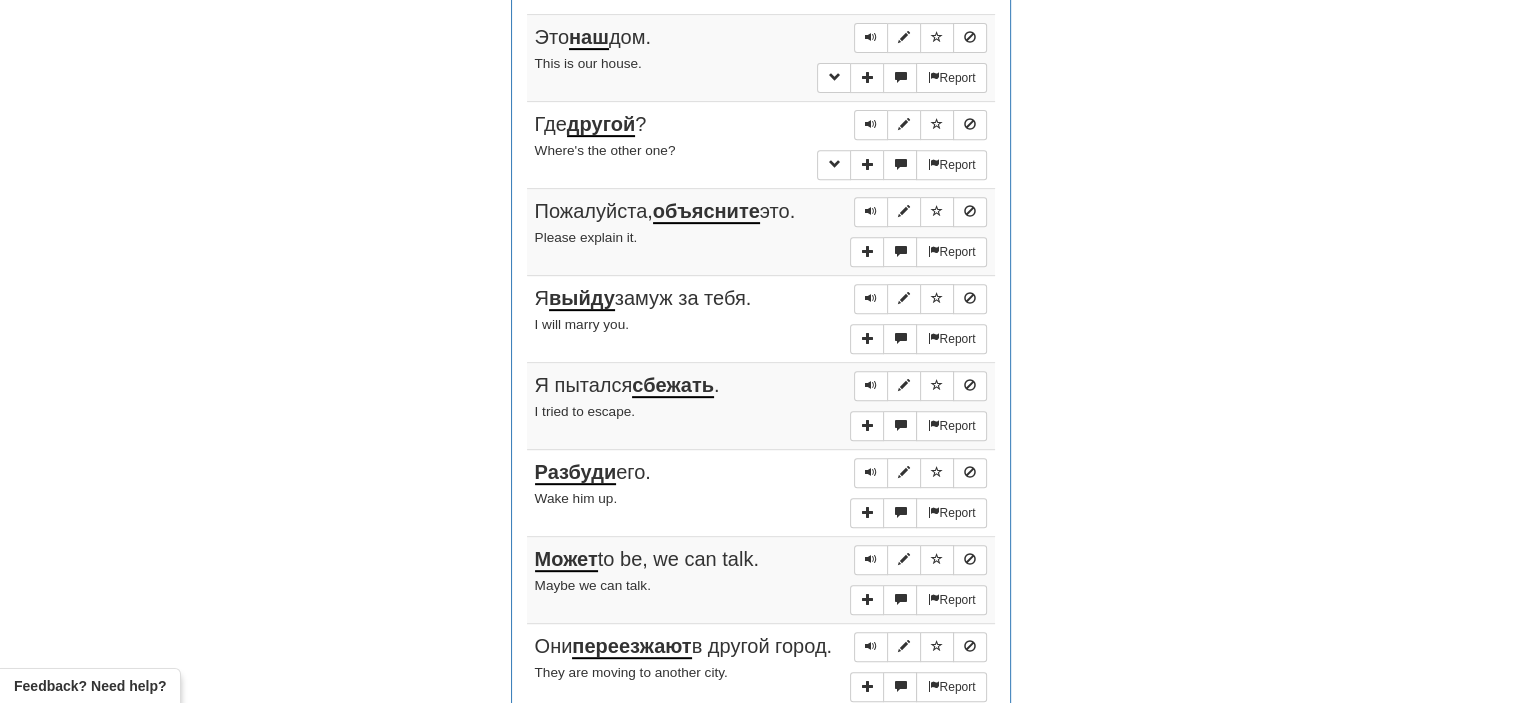 scroll, scrollTop: 776, scrollLeft: 0, axis: vertical 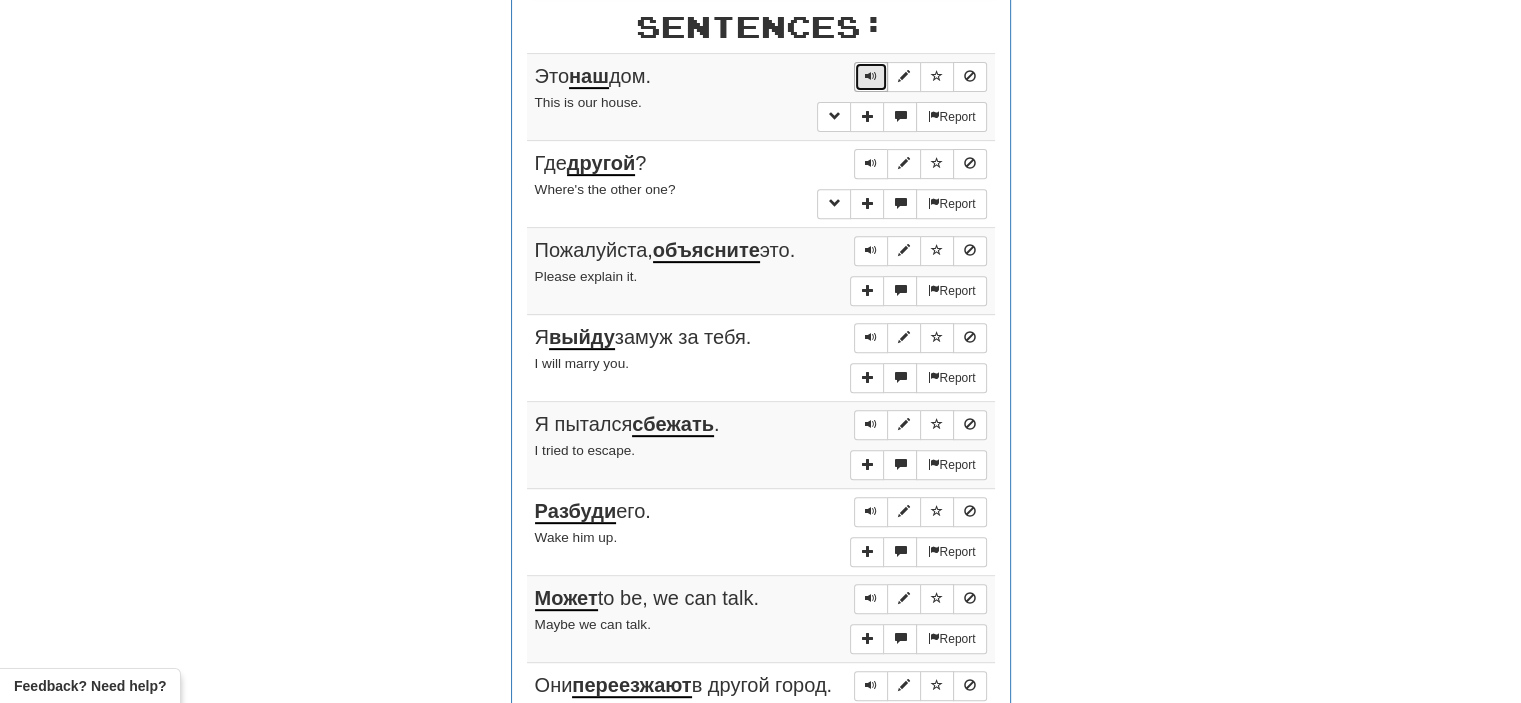 click at bounding box center [871, 76] 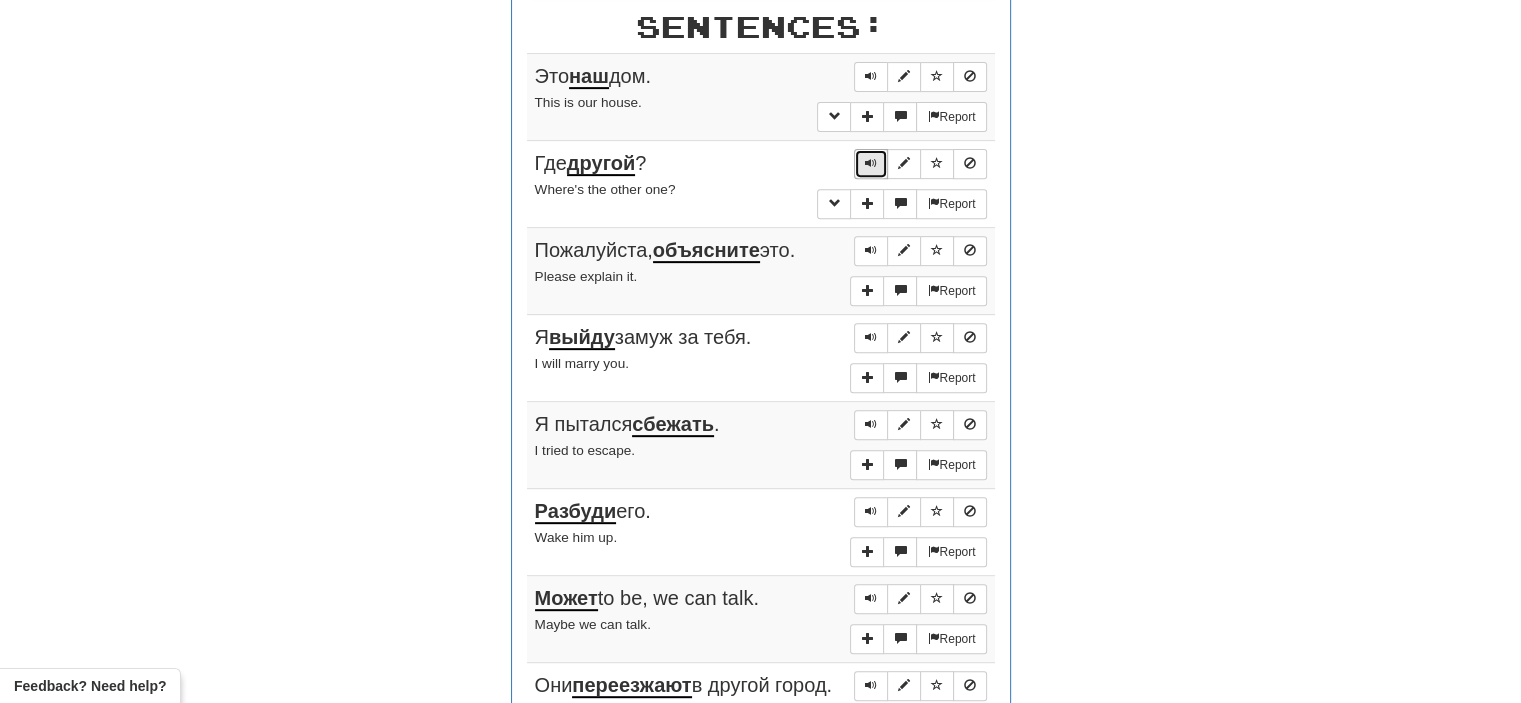 click at bounding box center (871, 164) 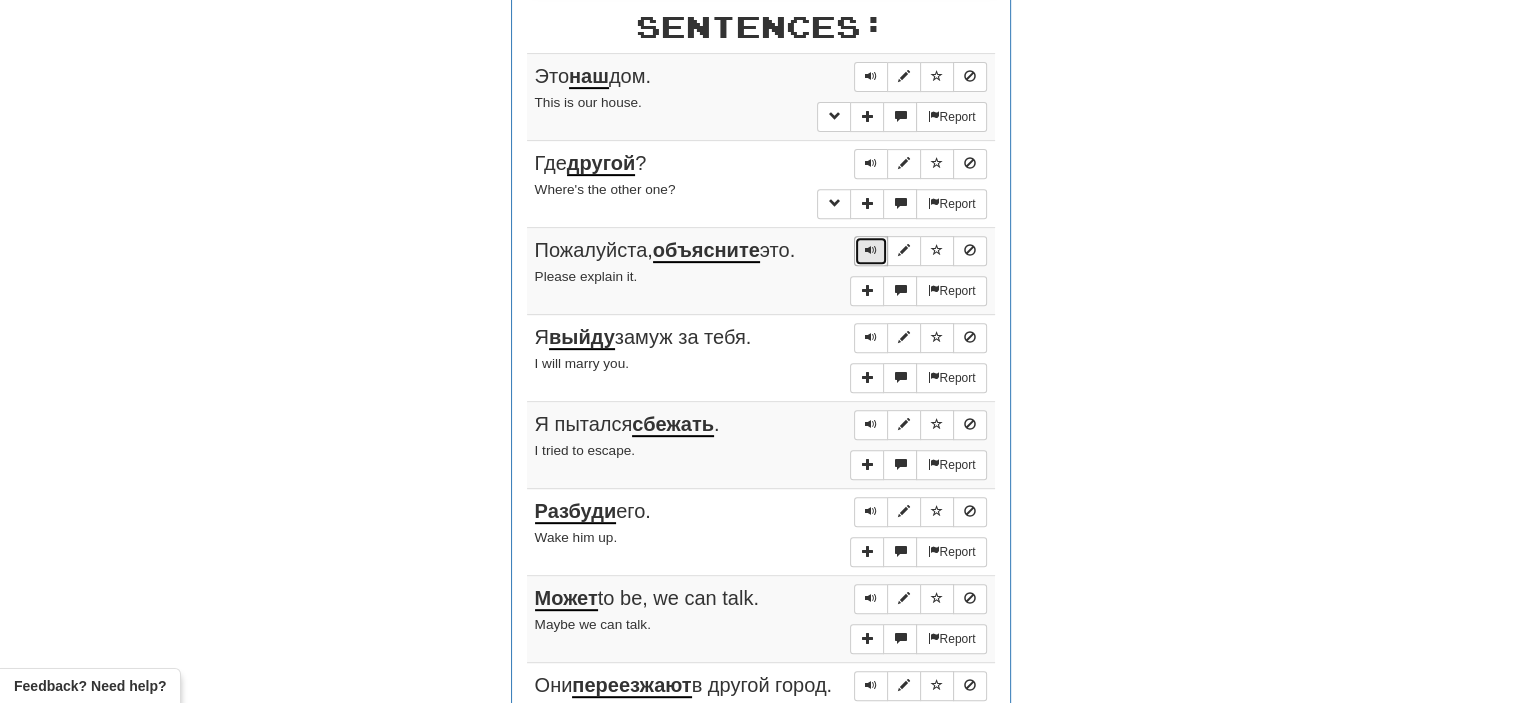 click at bounding box center [871, 250] 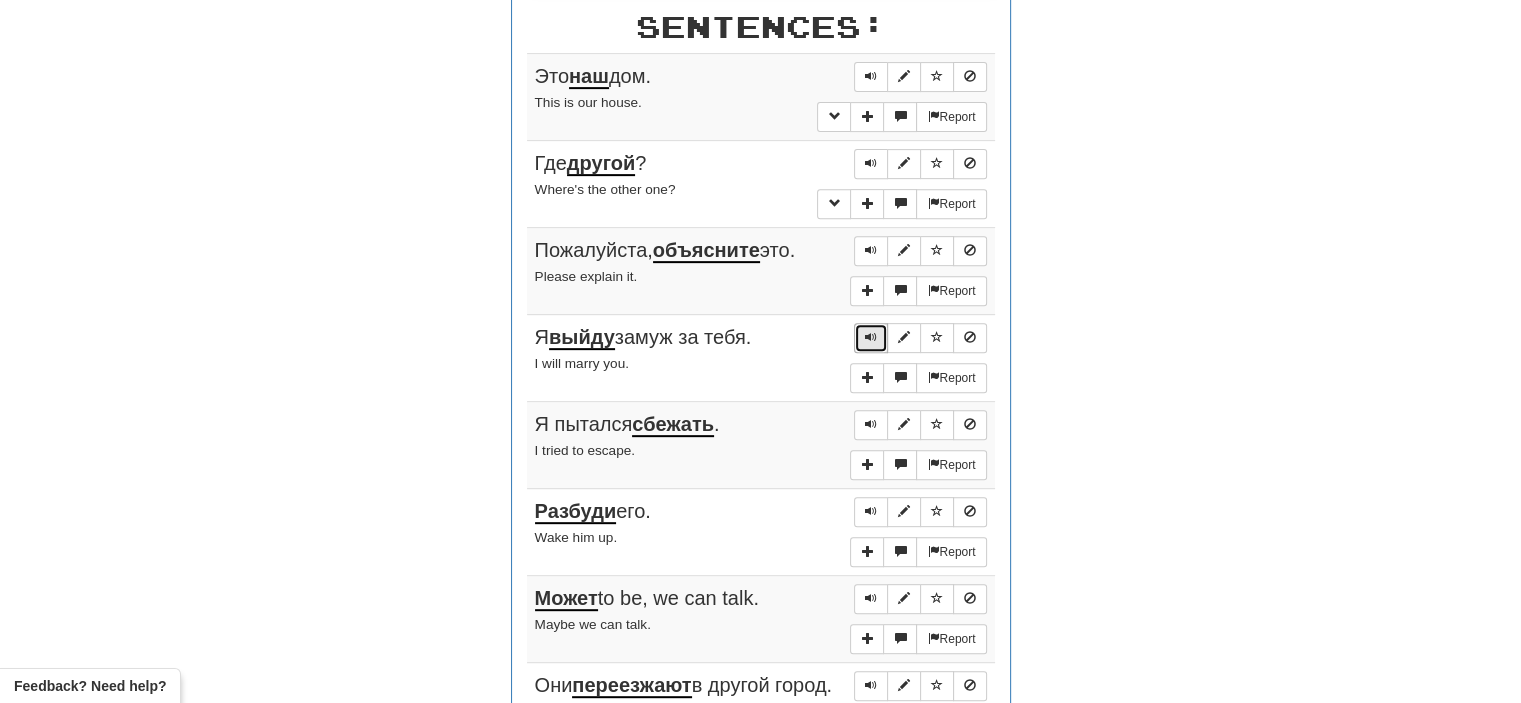 click at bounding box center (871, 337) 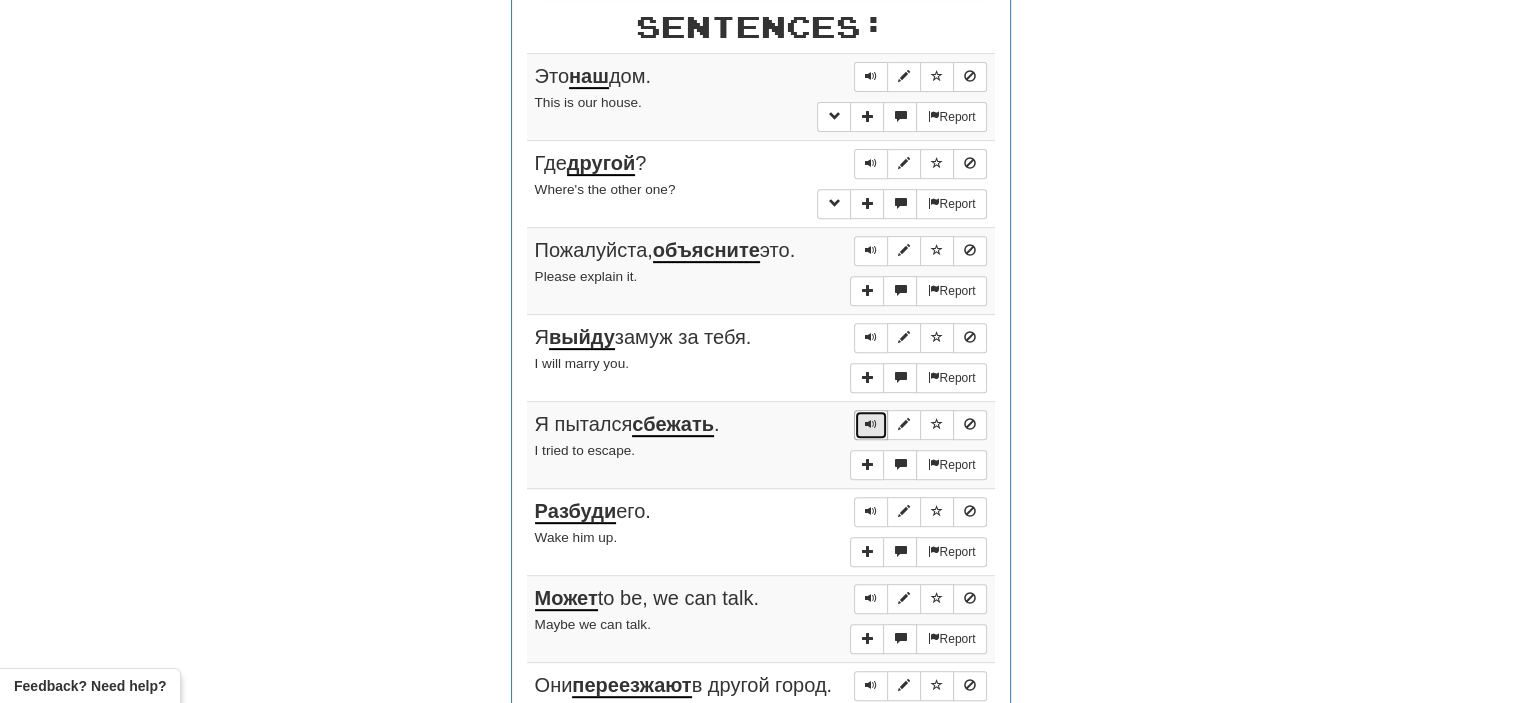 click at bounding box center (871, 424) 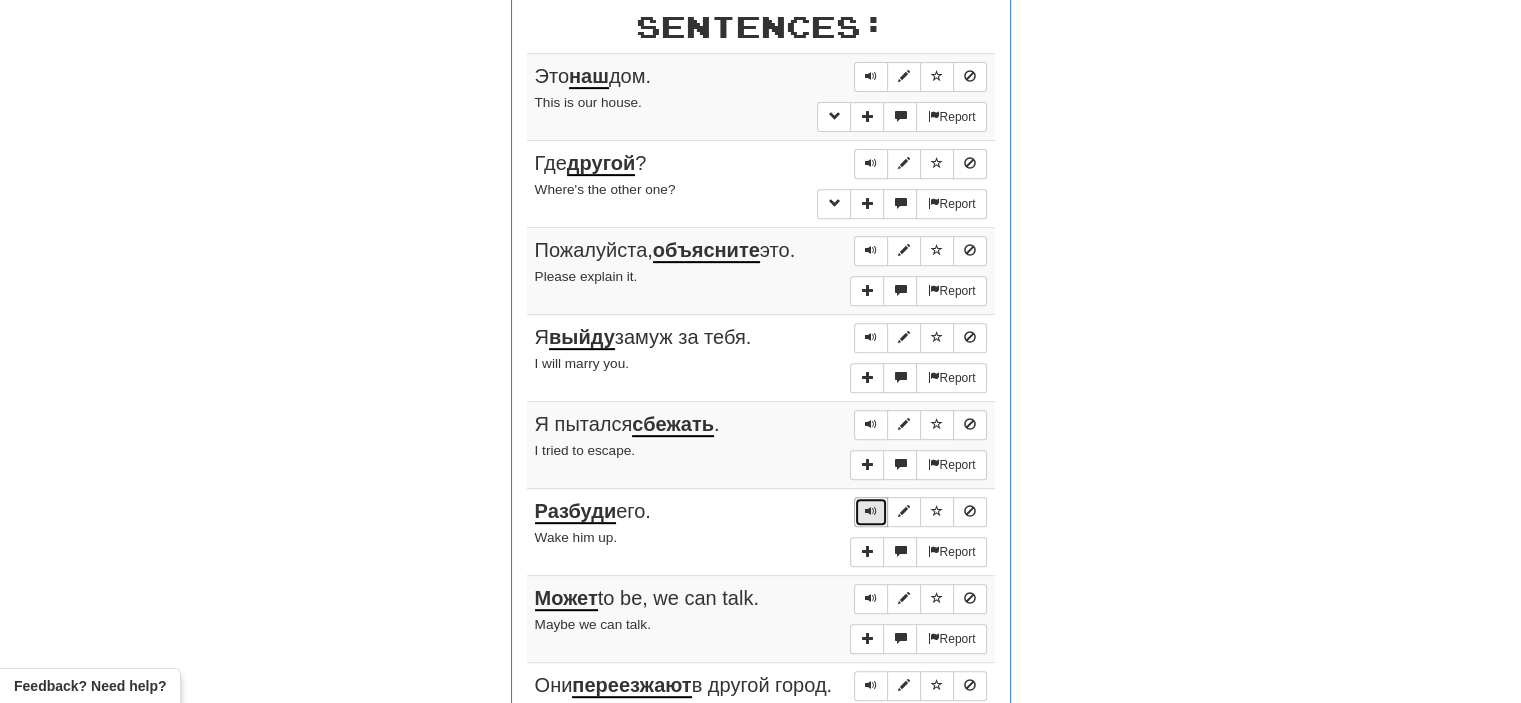 drag, startPoint x: 872, startPoint y: 506, endPoint x: 860, endPoint y: 508, distance: 12.165525 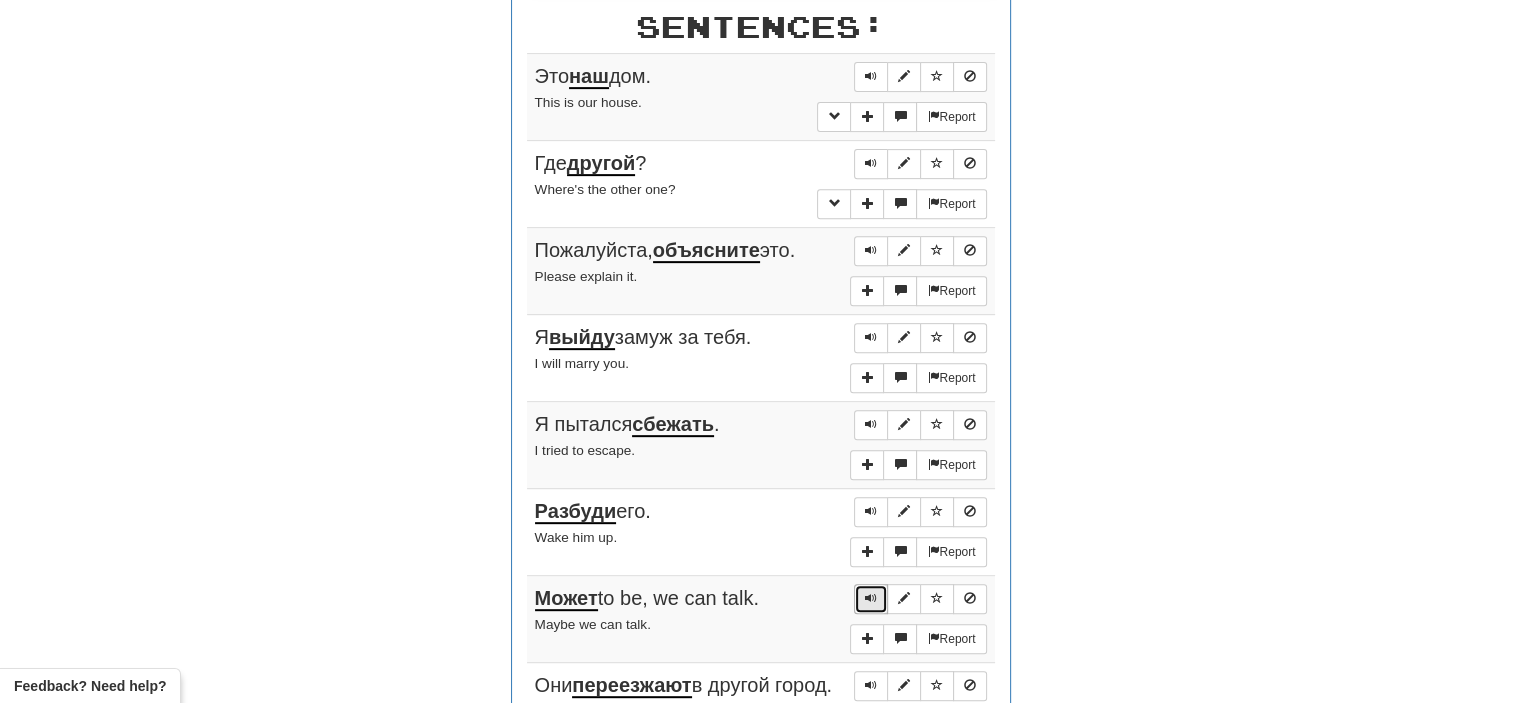 click at bounding box center (871, 598) 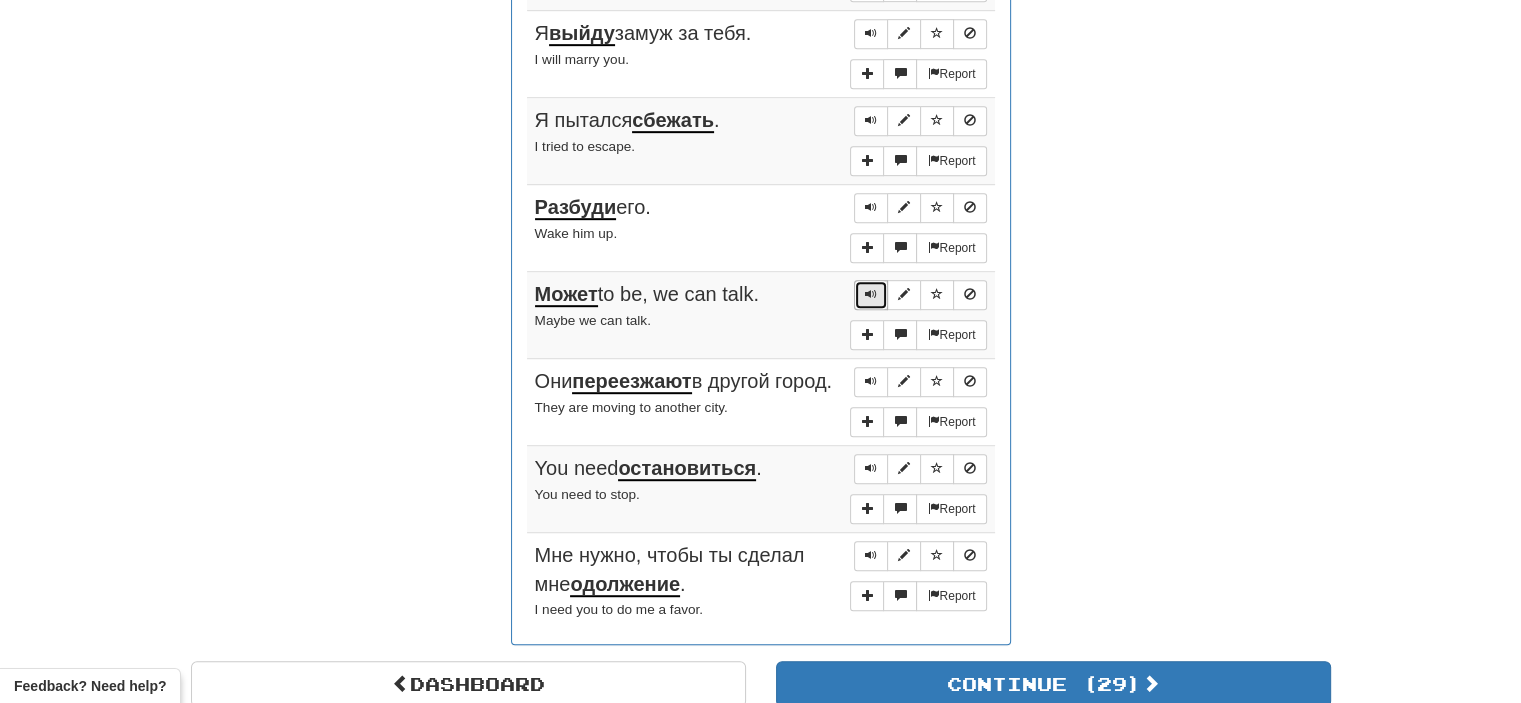 scroll, scrollTop: 1123, scrollLeft: 0, axis: vertical 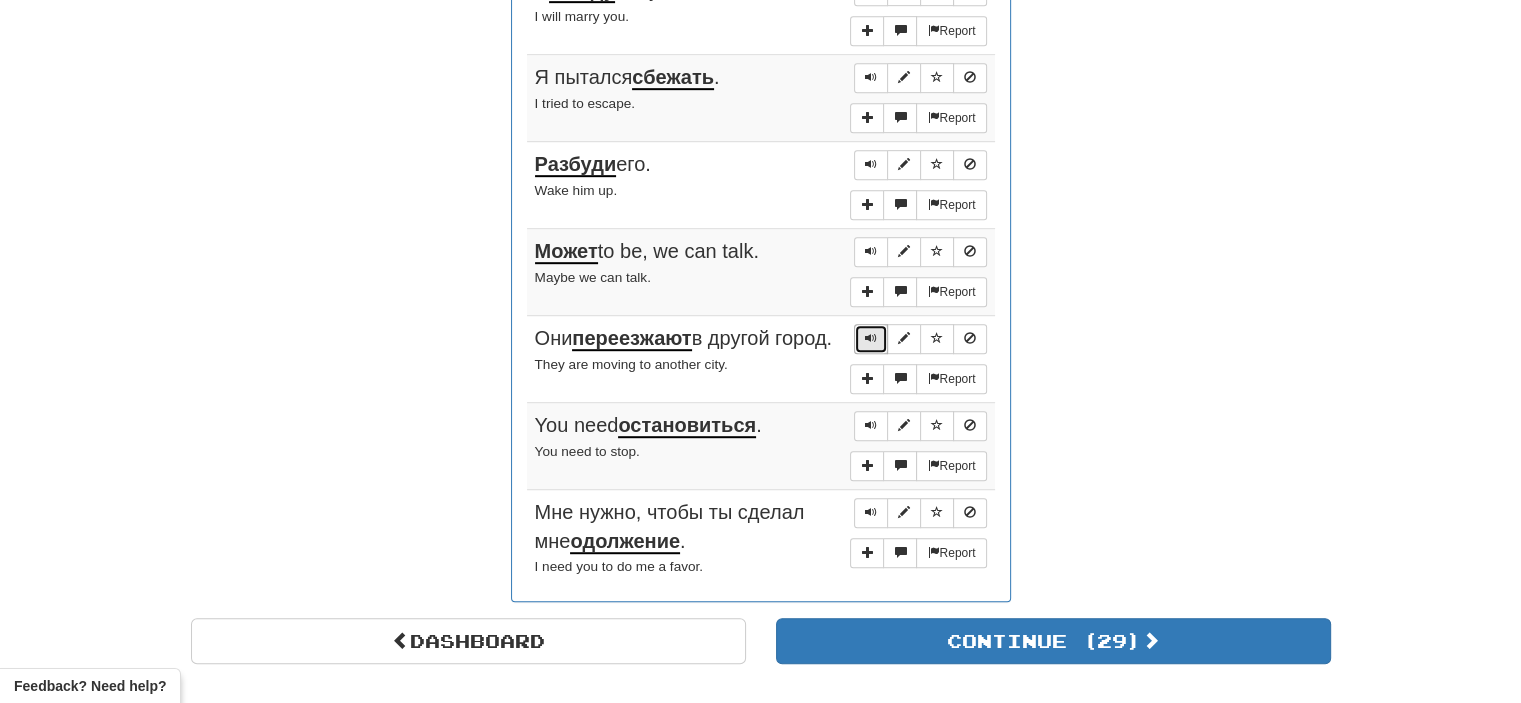 click at bounding box center (871, 338) 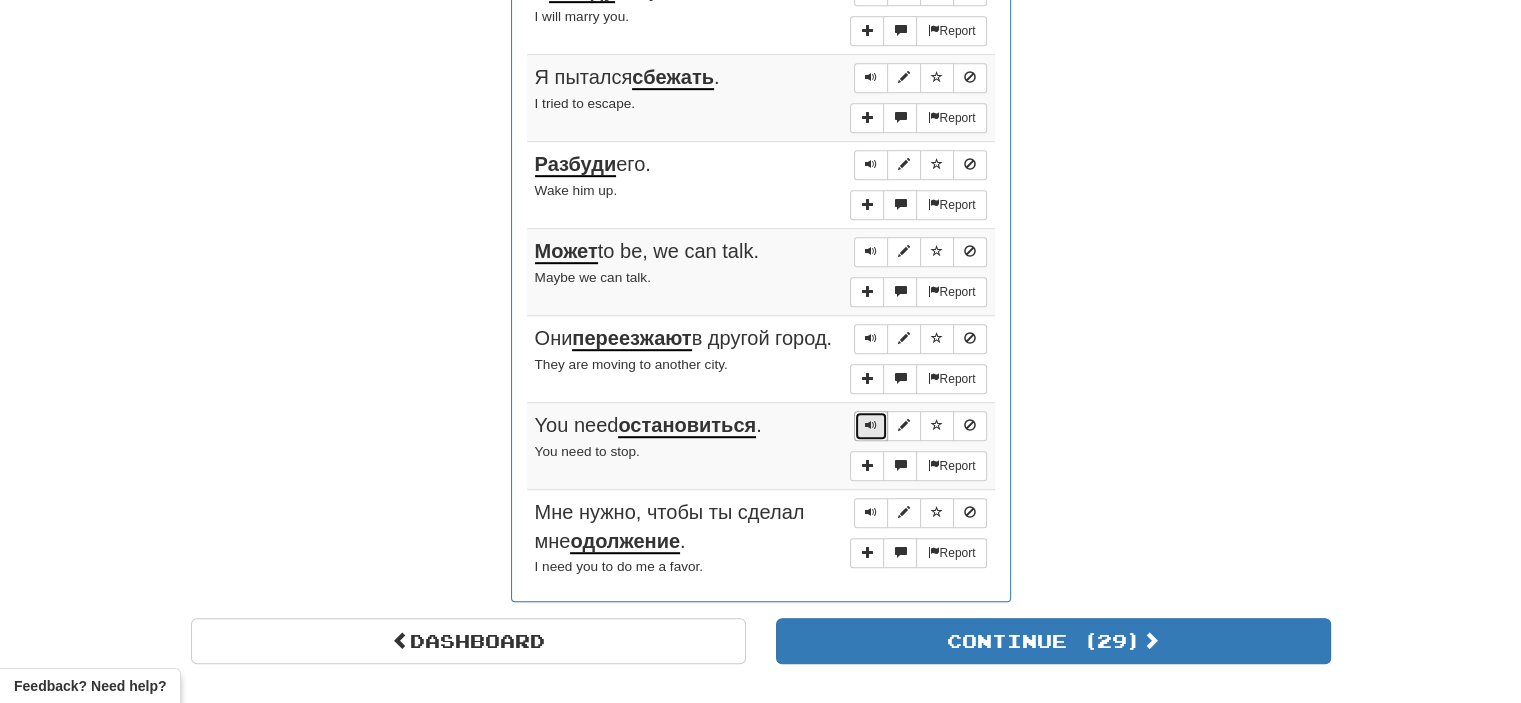 click at bounding box center [871, 425] 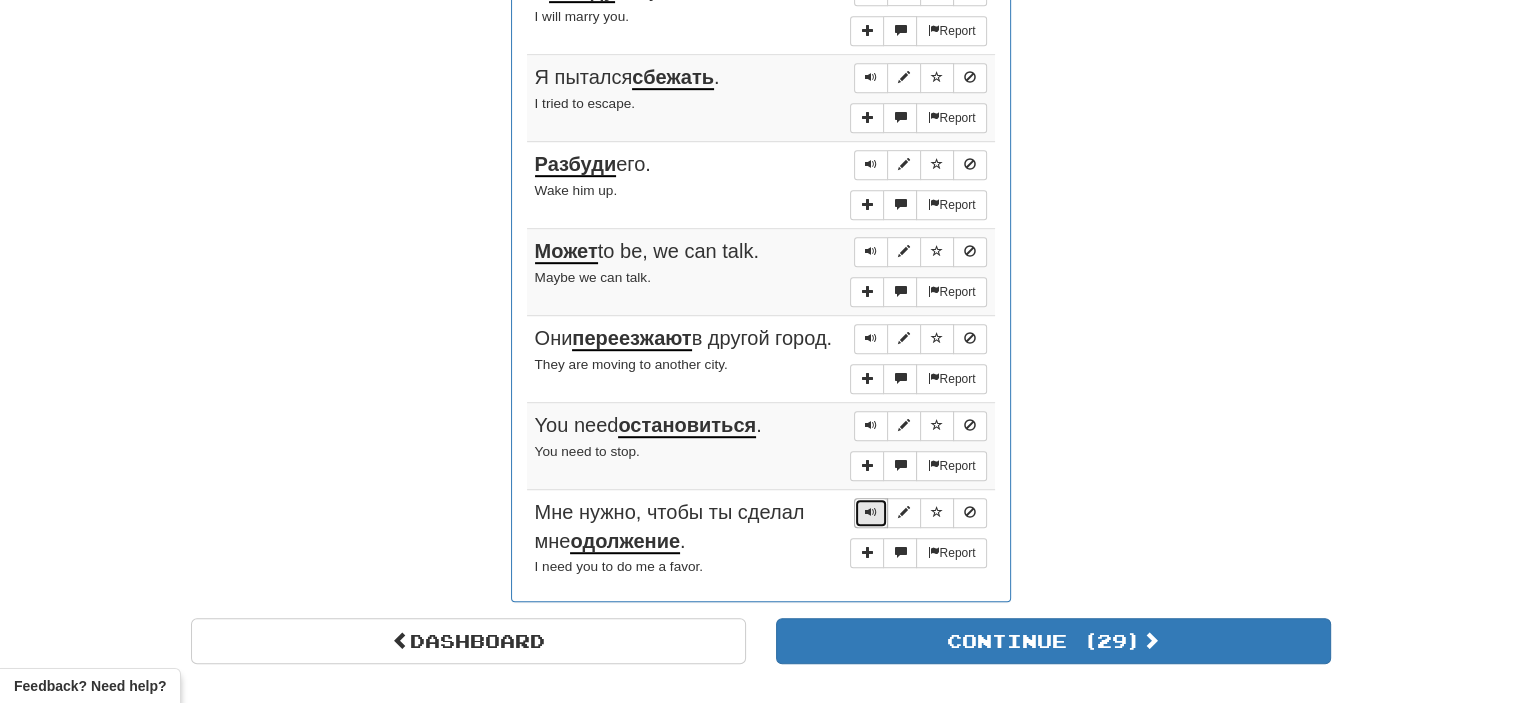 click at bounding box center [871, 512] 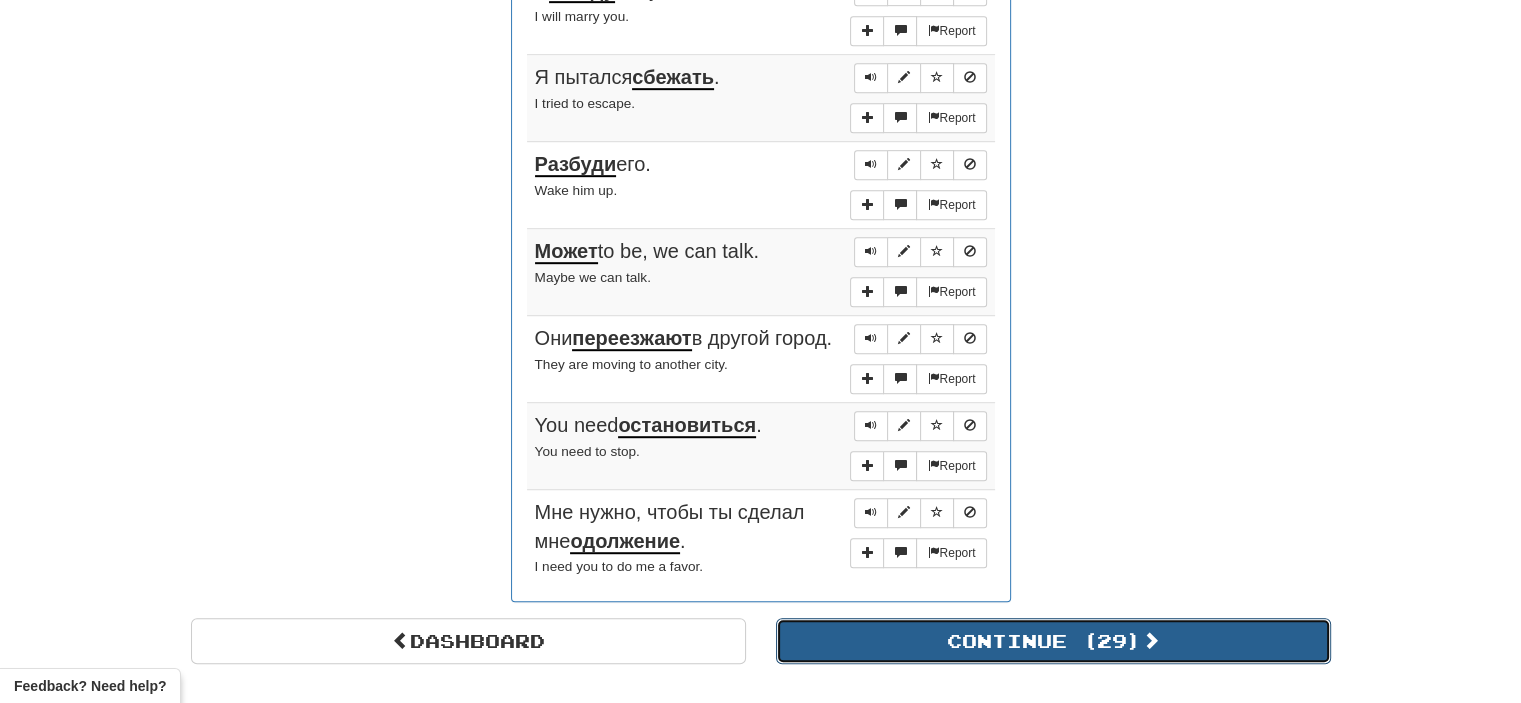 click on "Continue ( 29 )" at bounding box center (1053, 641) 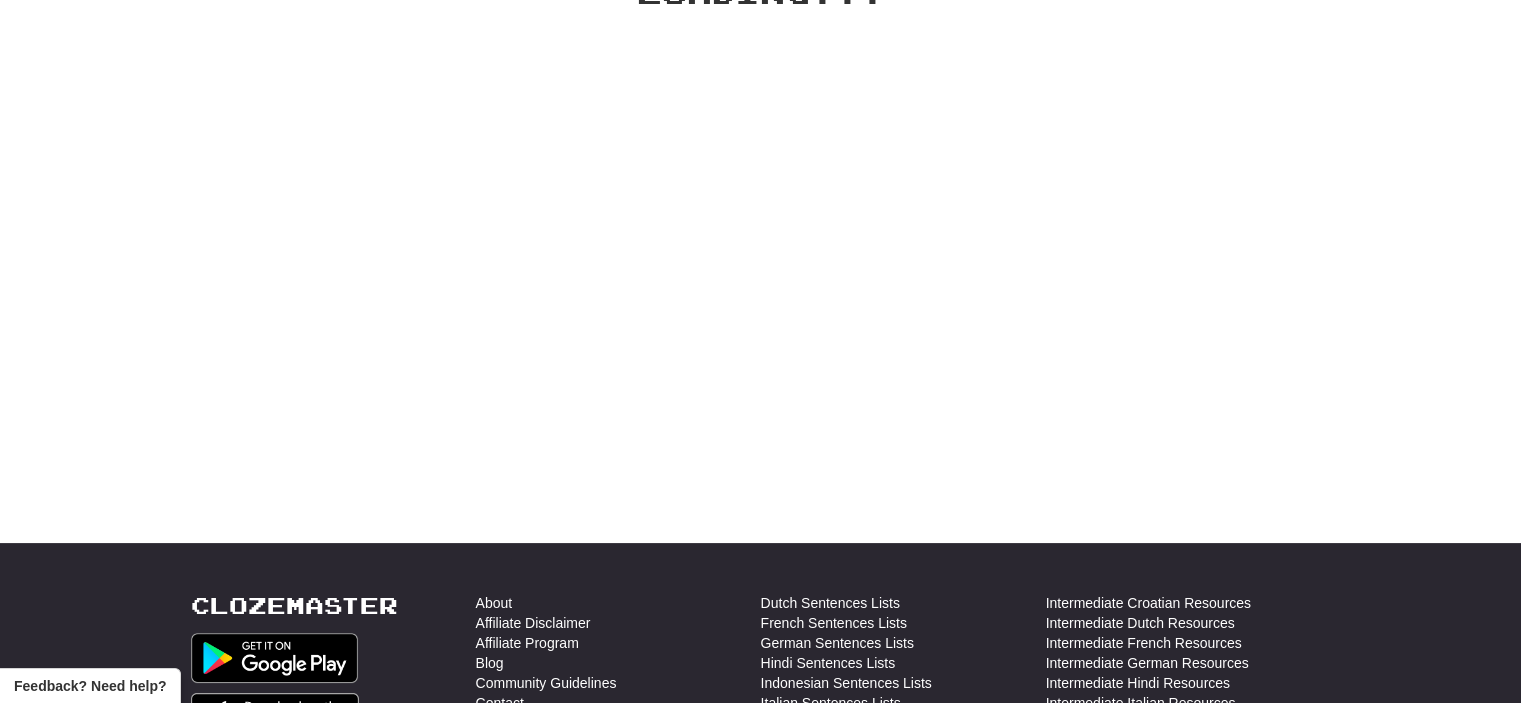 scroll, scrollTop: 0, scrollLeft: 0, axis: both 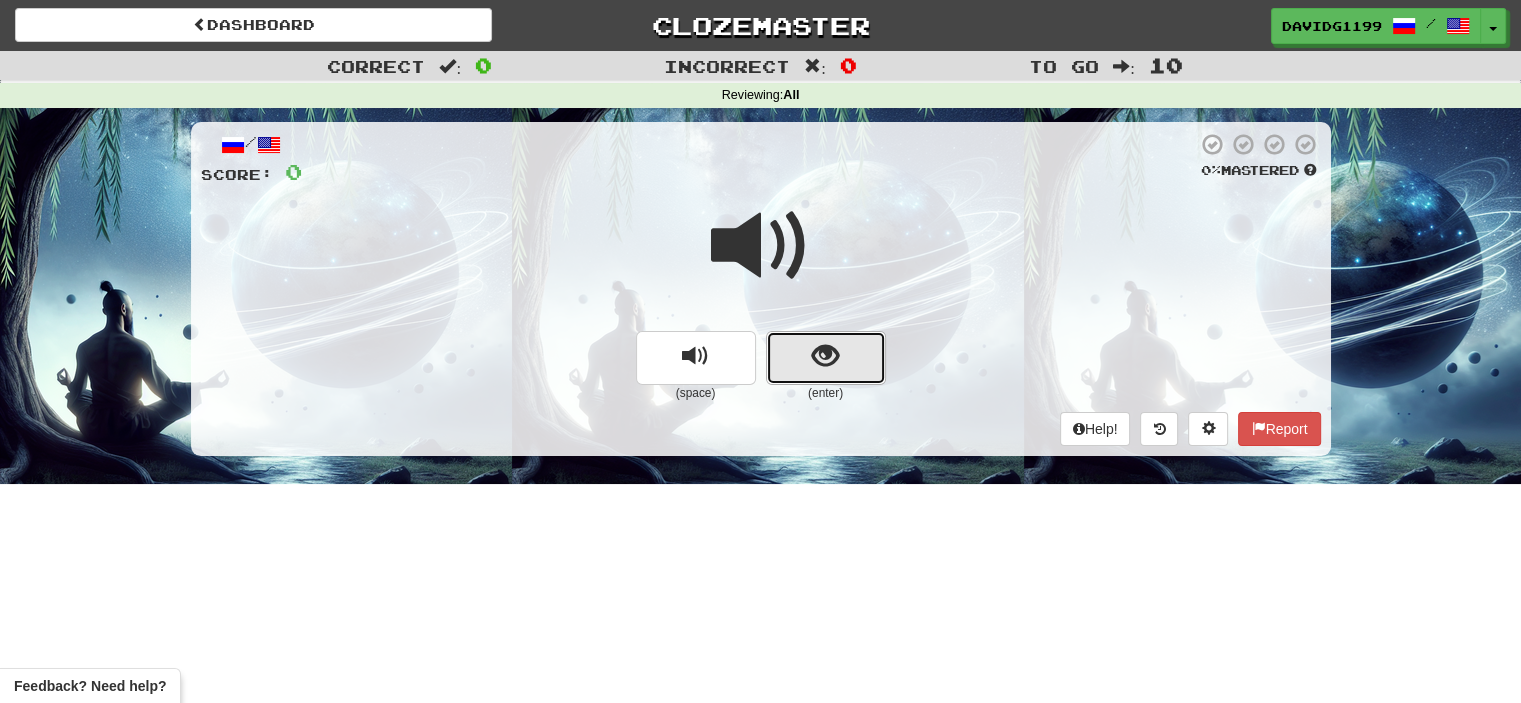 click at bounding box center (826, 358) 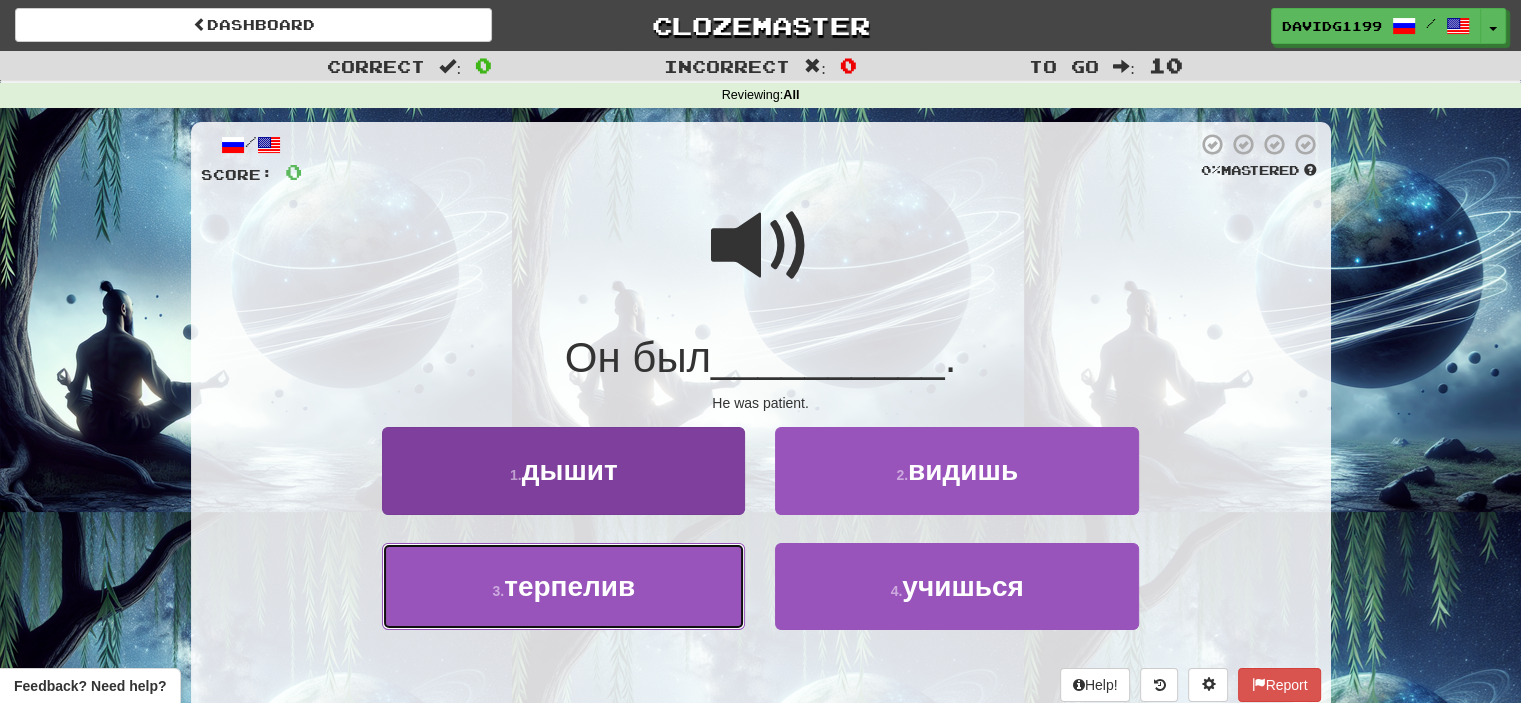 drag, startPoint x: 692, startPoint y: 573, endPoint x: 668, endPoint y: 576, distance: 24.186773 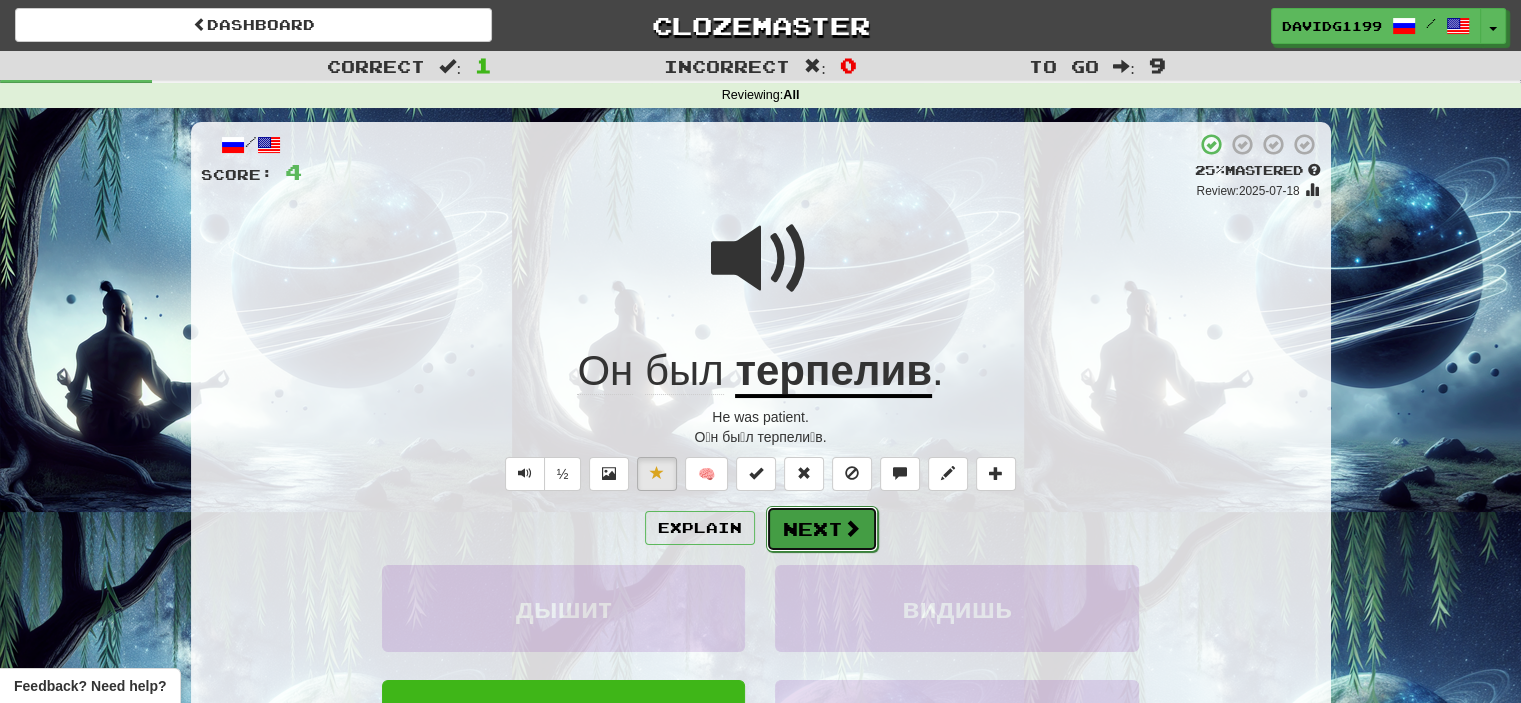 click at bounding box center (852, 528) 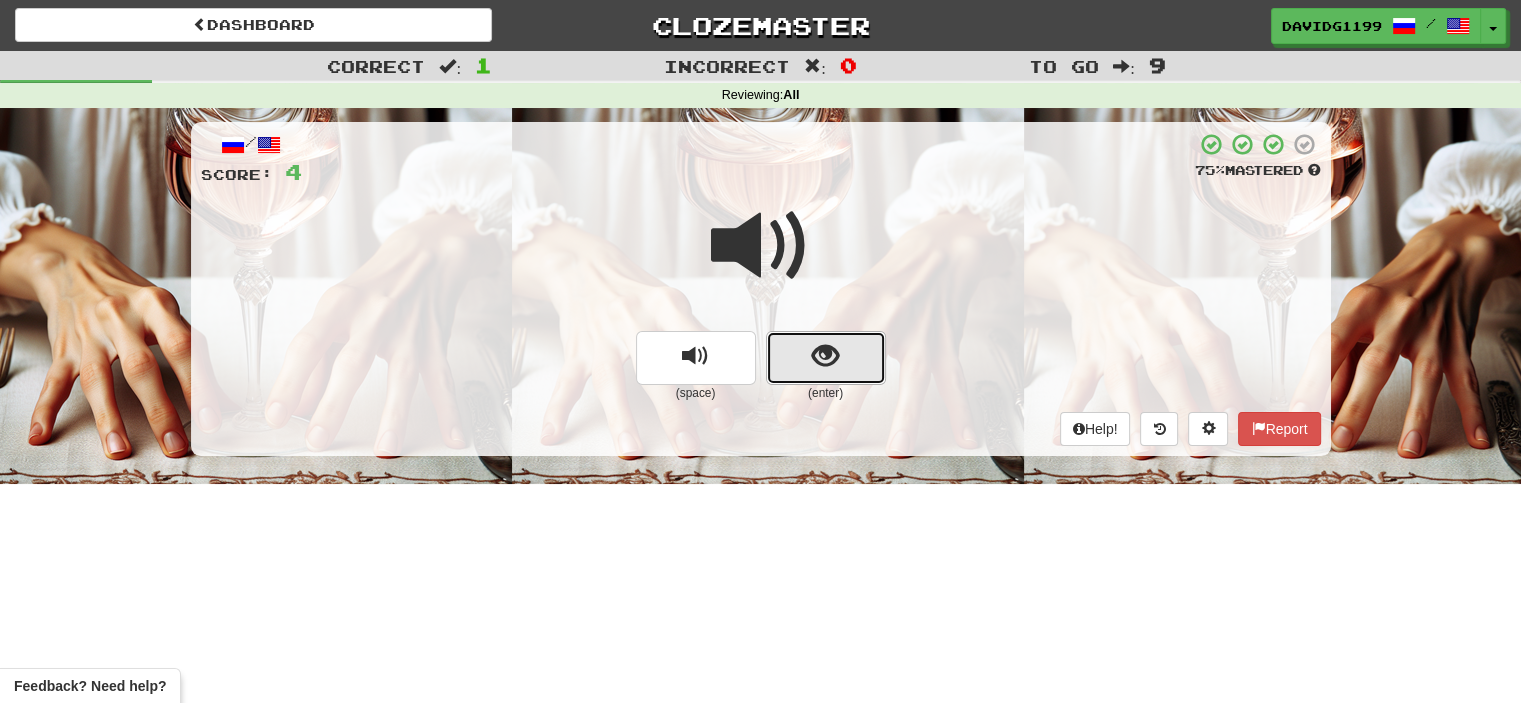 click at bounding box center (826, 358) 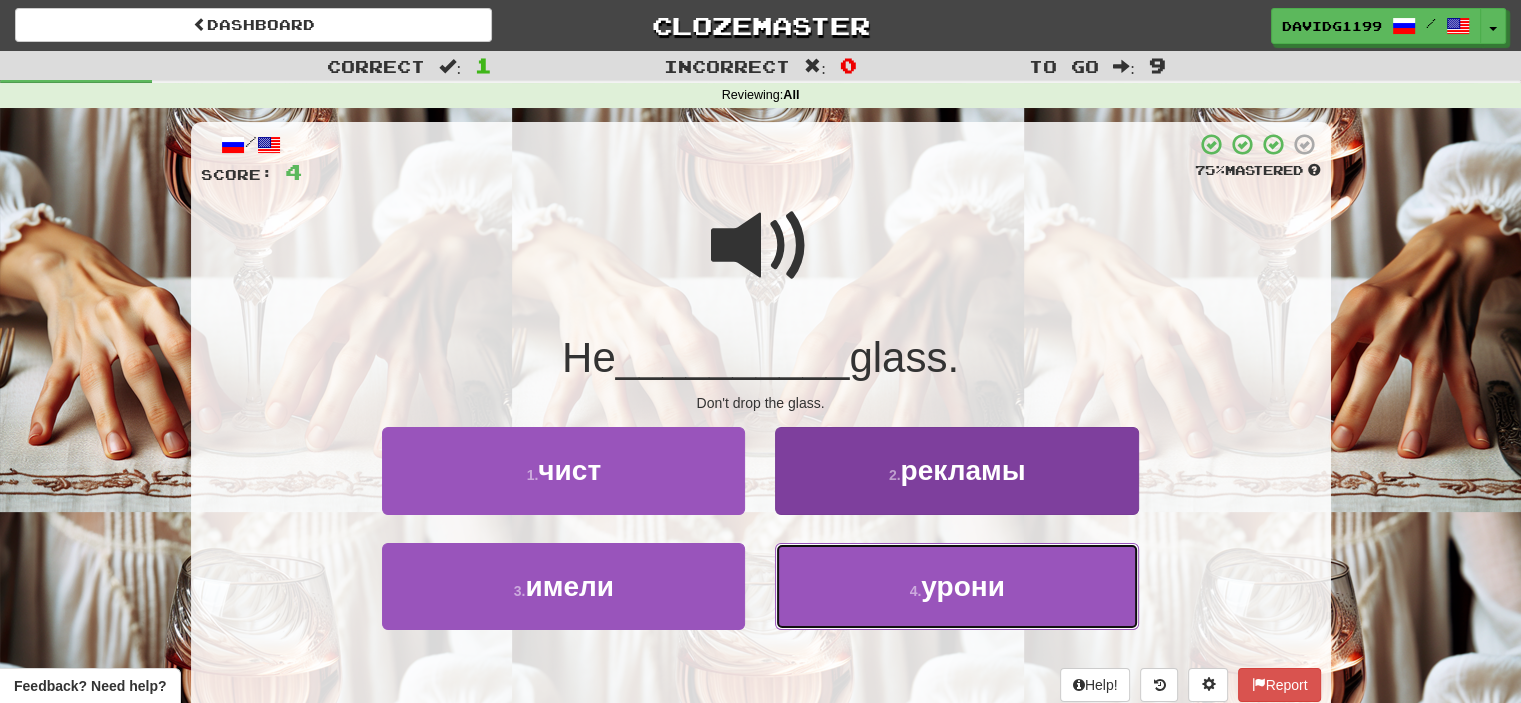 drag, startPoint x: 924, startPoint y: 571, endPoint x: 892, endPoint y: 582, distance: 33.83785 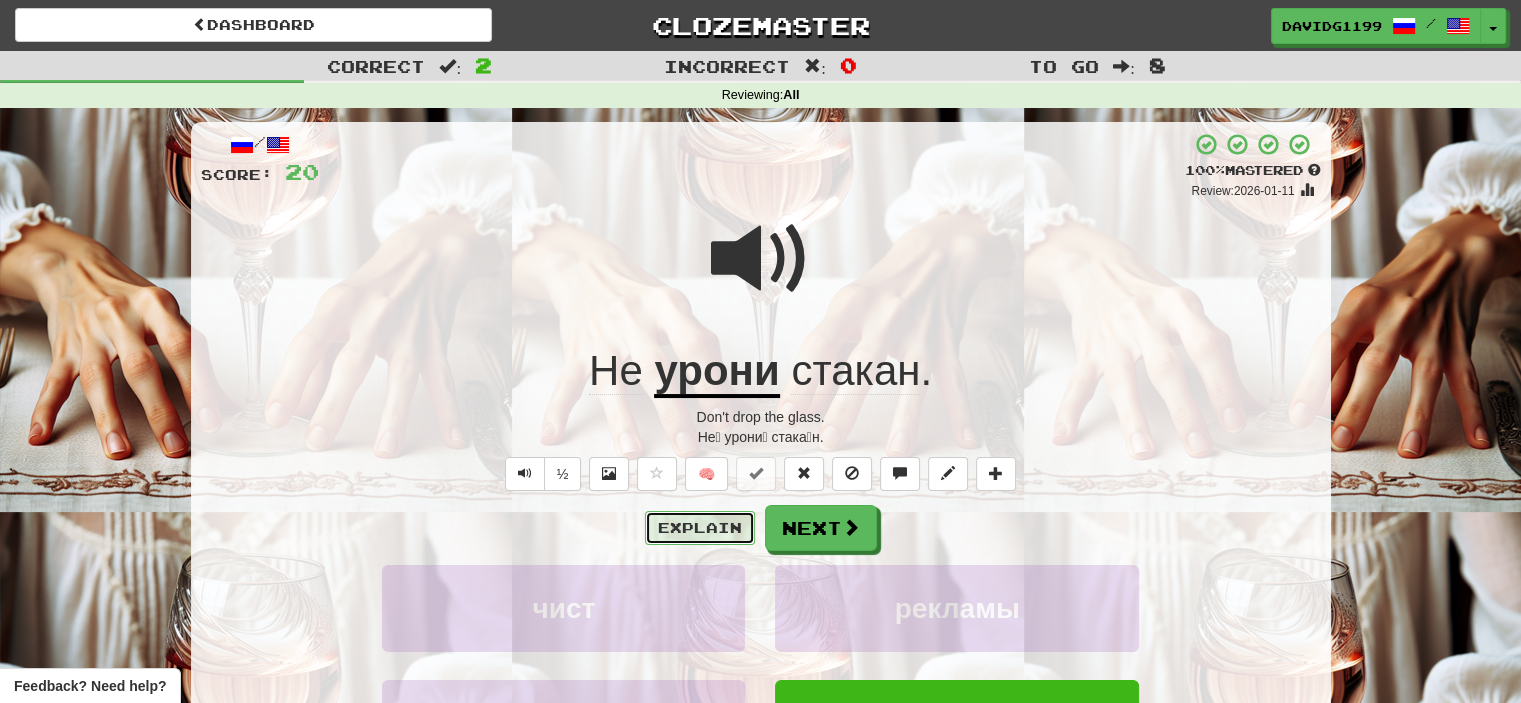 click on "Explain" at bounding box center (700, 528) 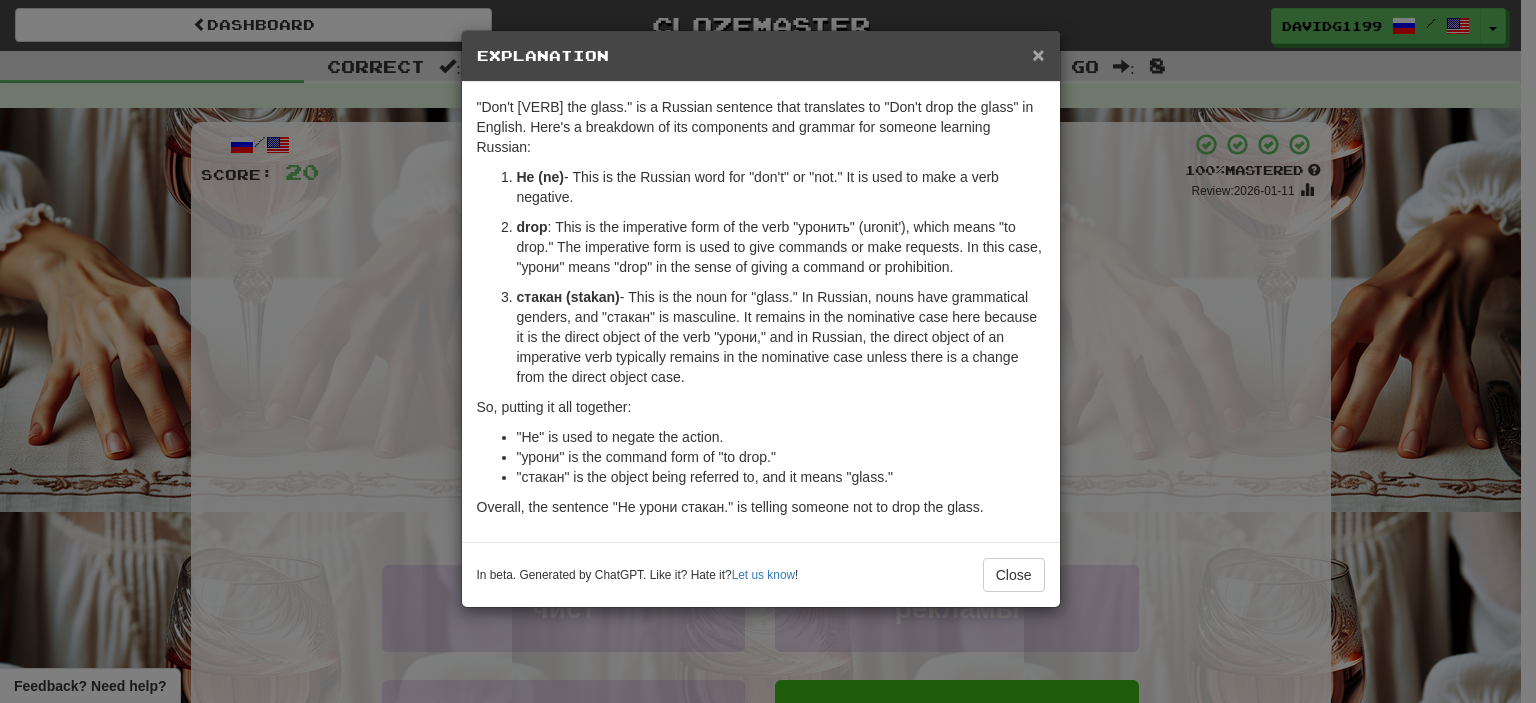 click on "×" at bounding box center [1038, 54] 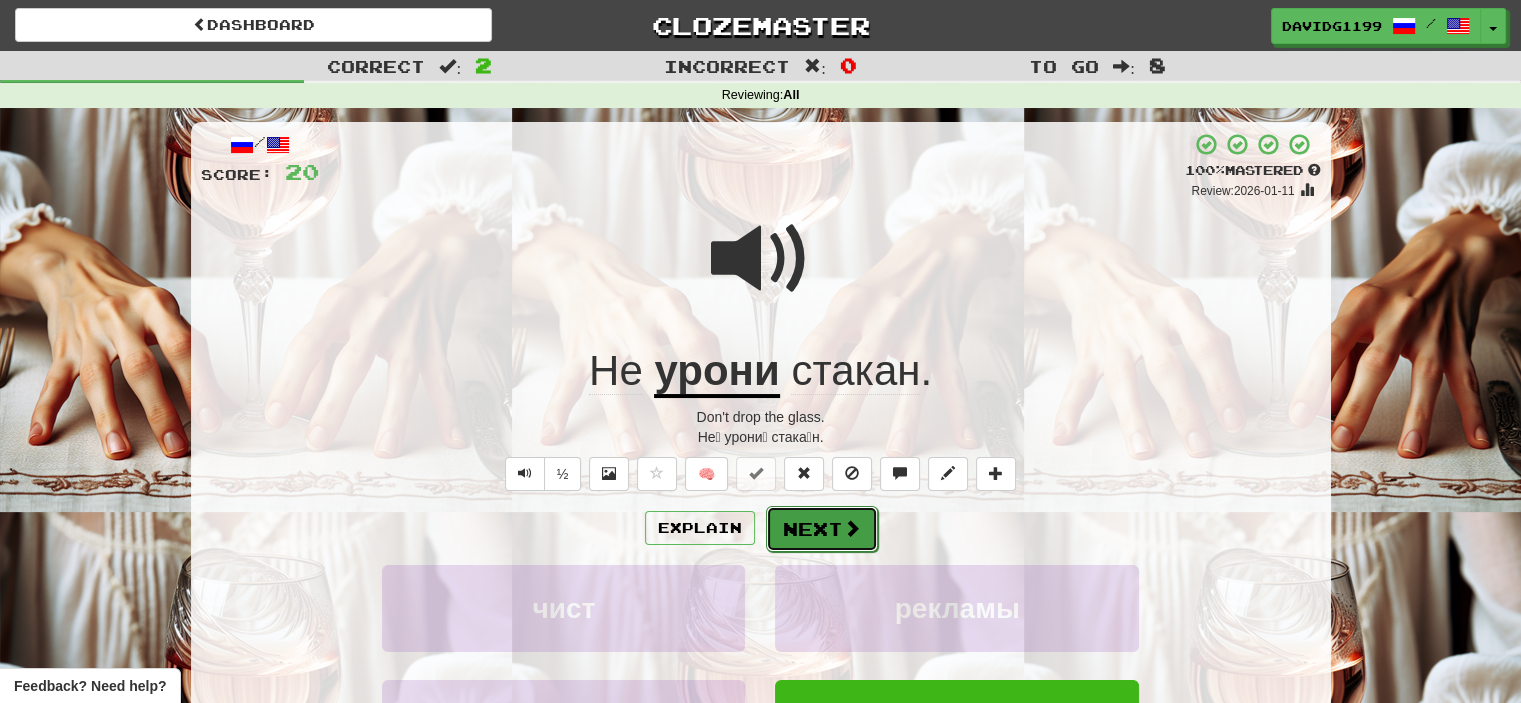 click on "Next" at bounding box center [822, 529] 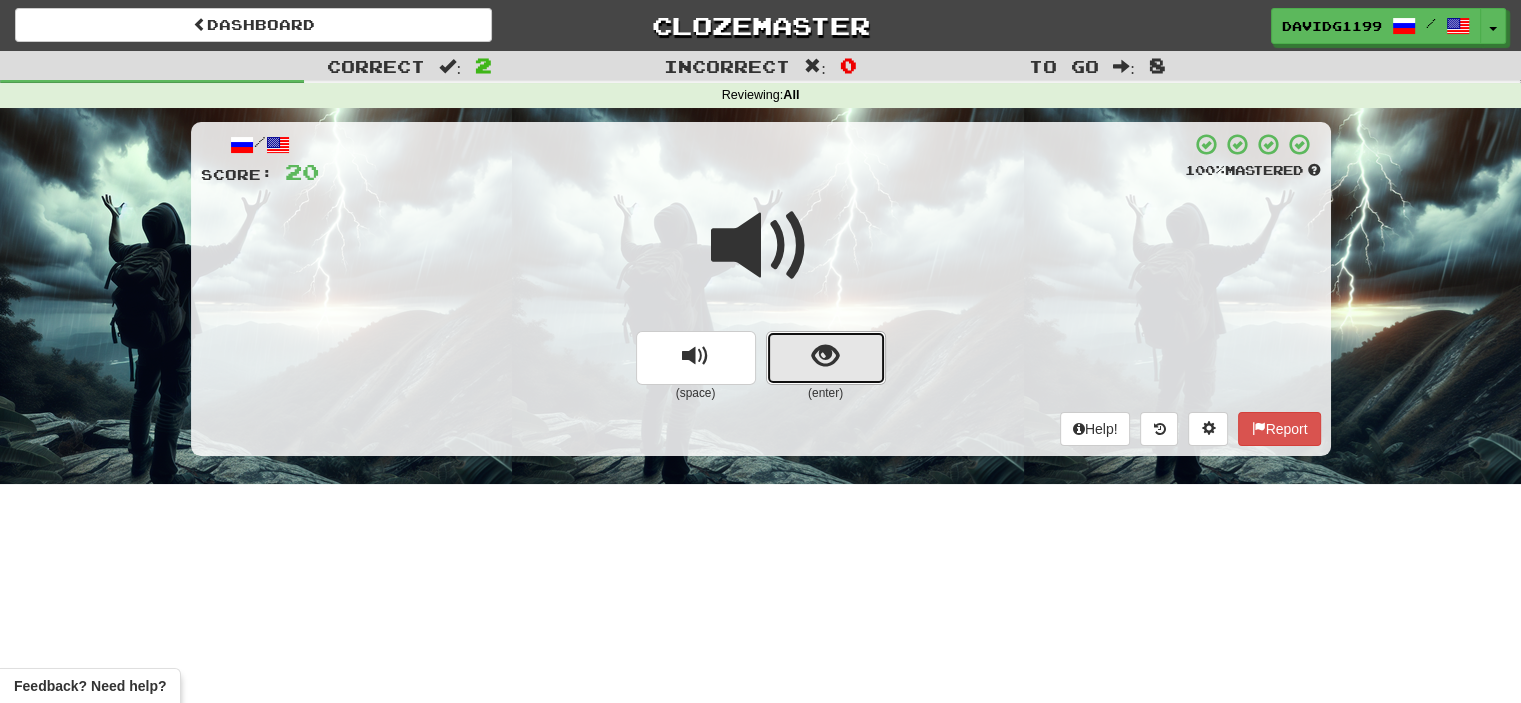 click at bounding box center [826, 358] 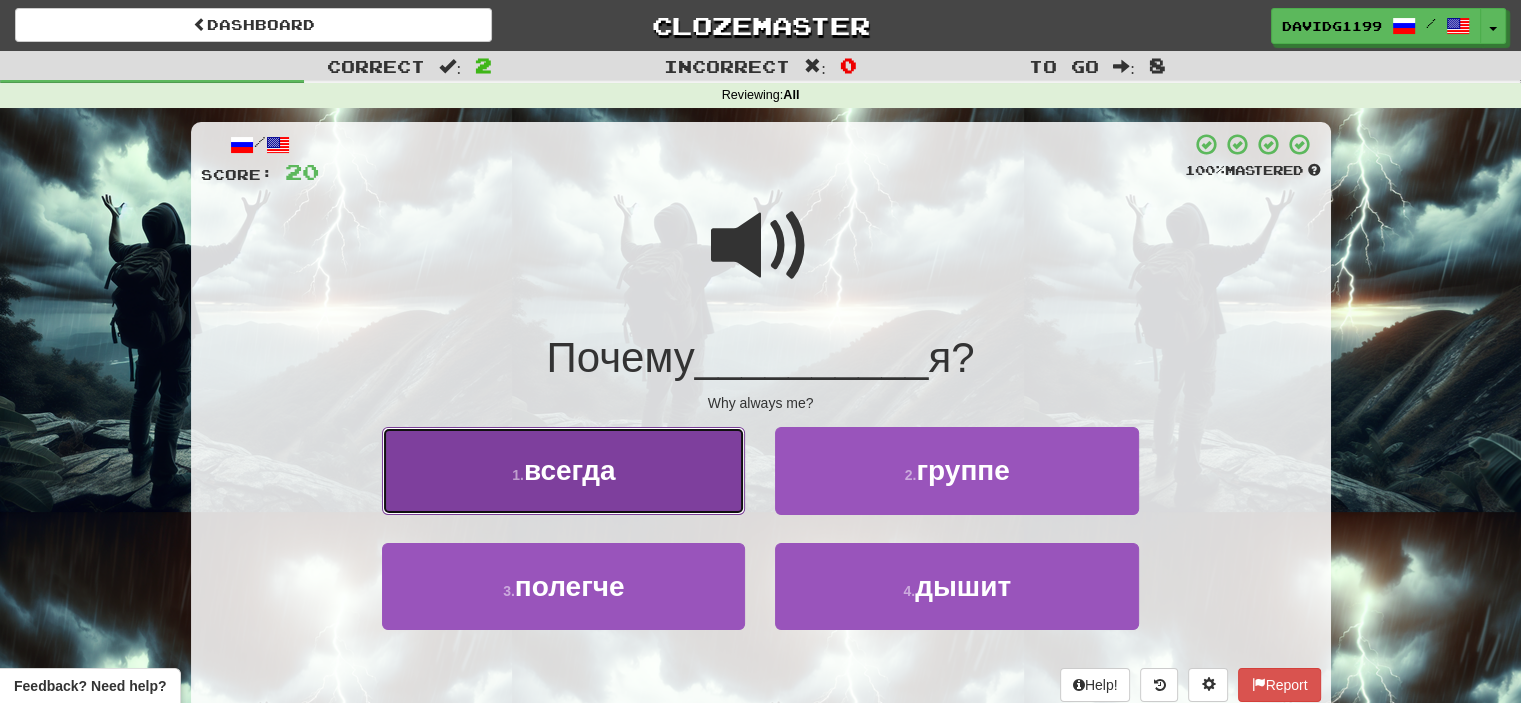 click on "1 .  всегда" at bounding box center (563, 470) 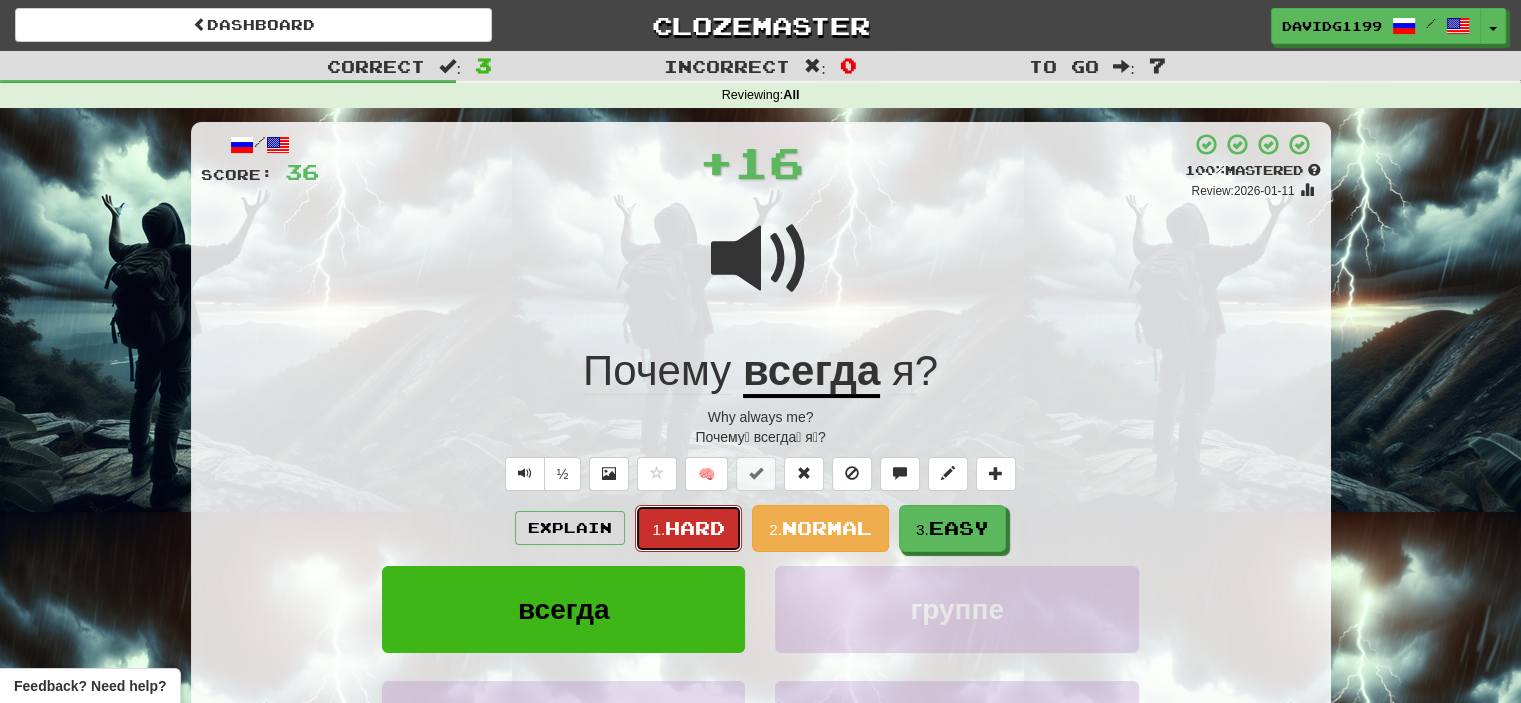 click on "Hard" at bounding box center (695, 528) 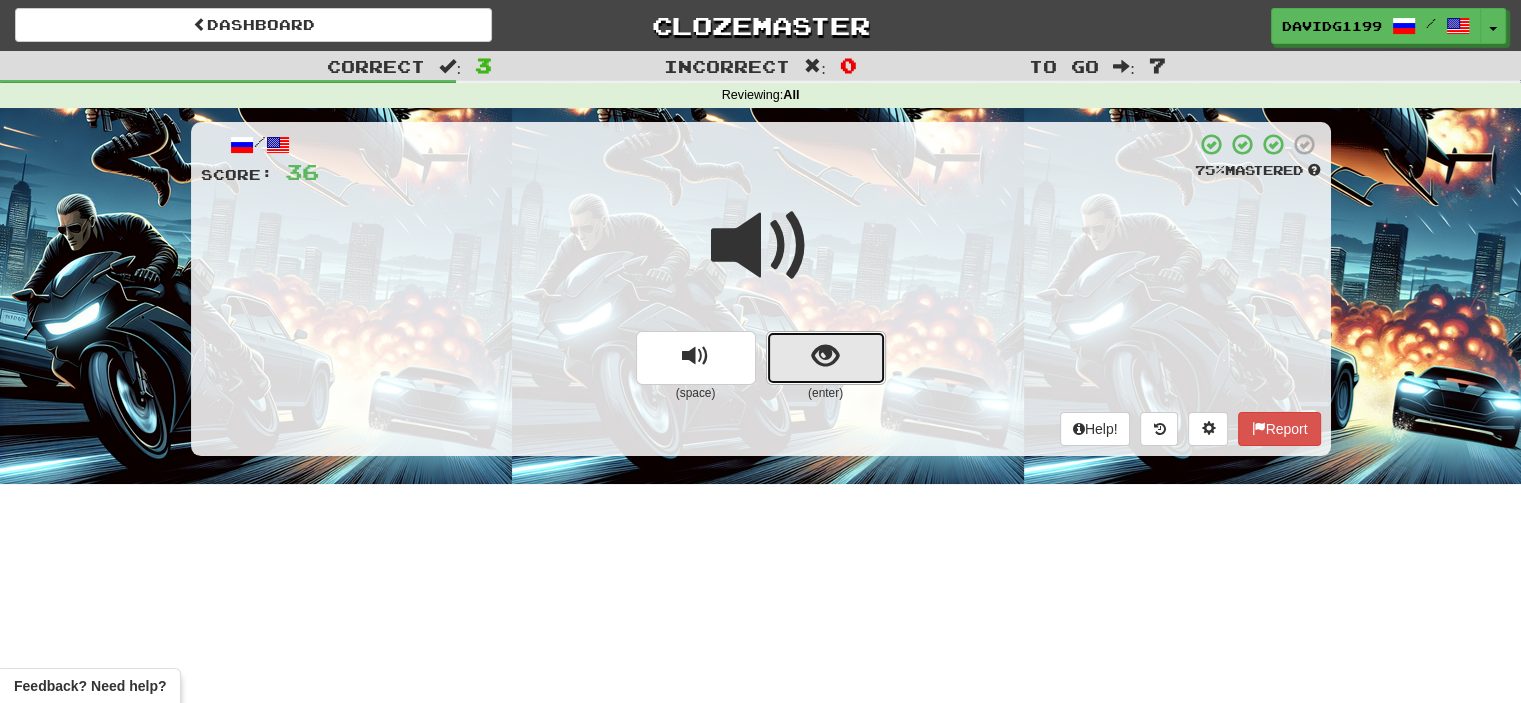 click at bounding box center [826, 358] 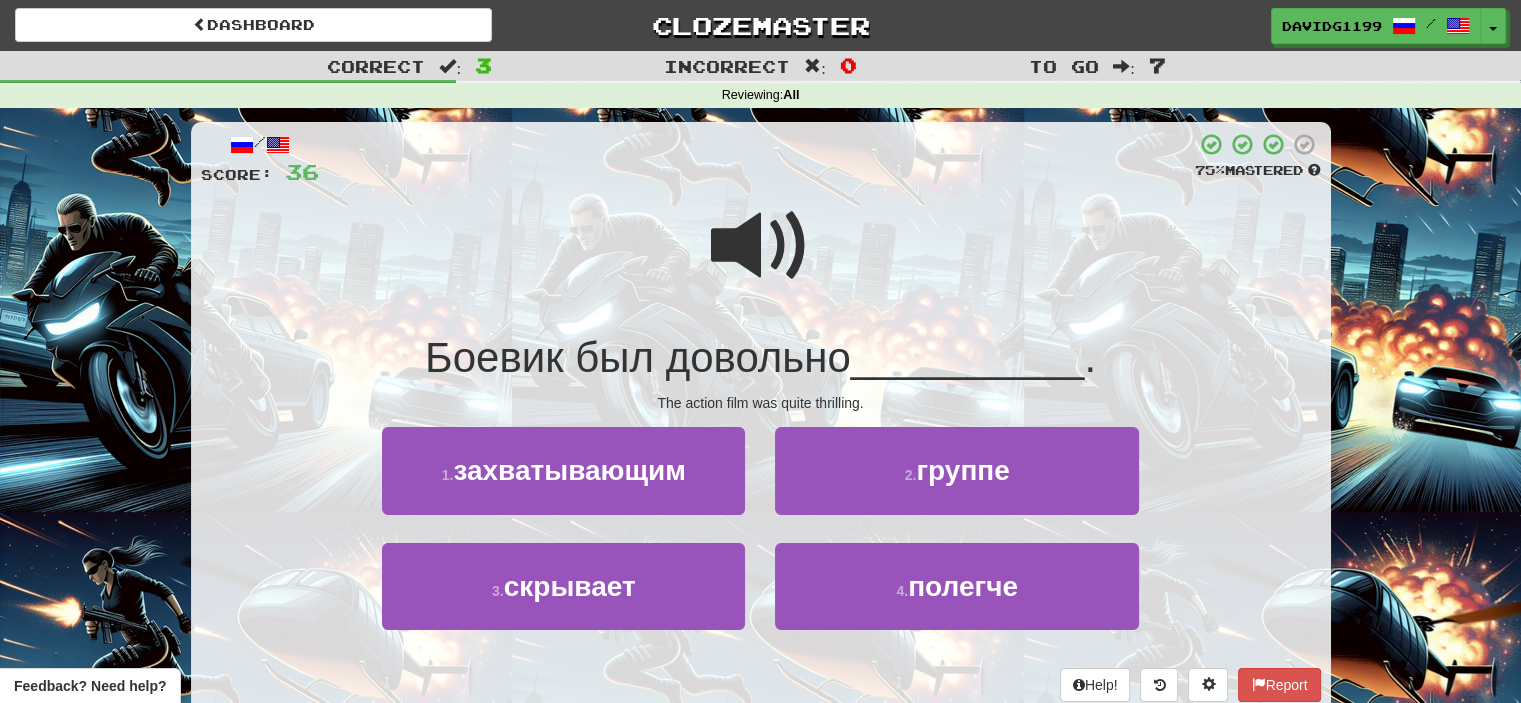 click at bounding box center [761, 246] 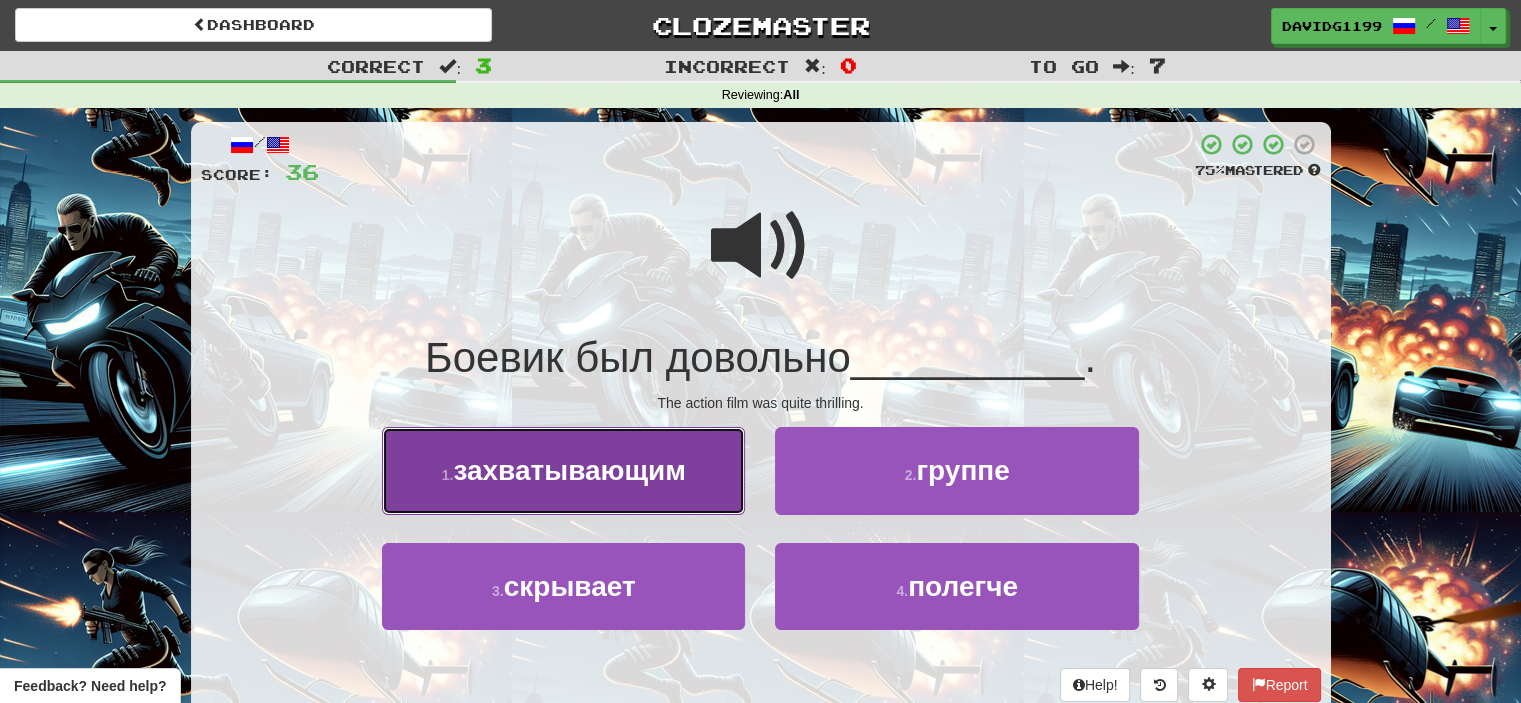 drag, startPoint x: 616, startPoint y: 474, endPoint x: 565, endPoint y: 471, distance: 51.088158 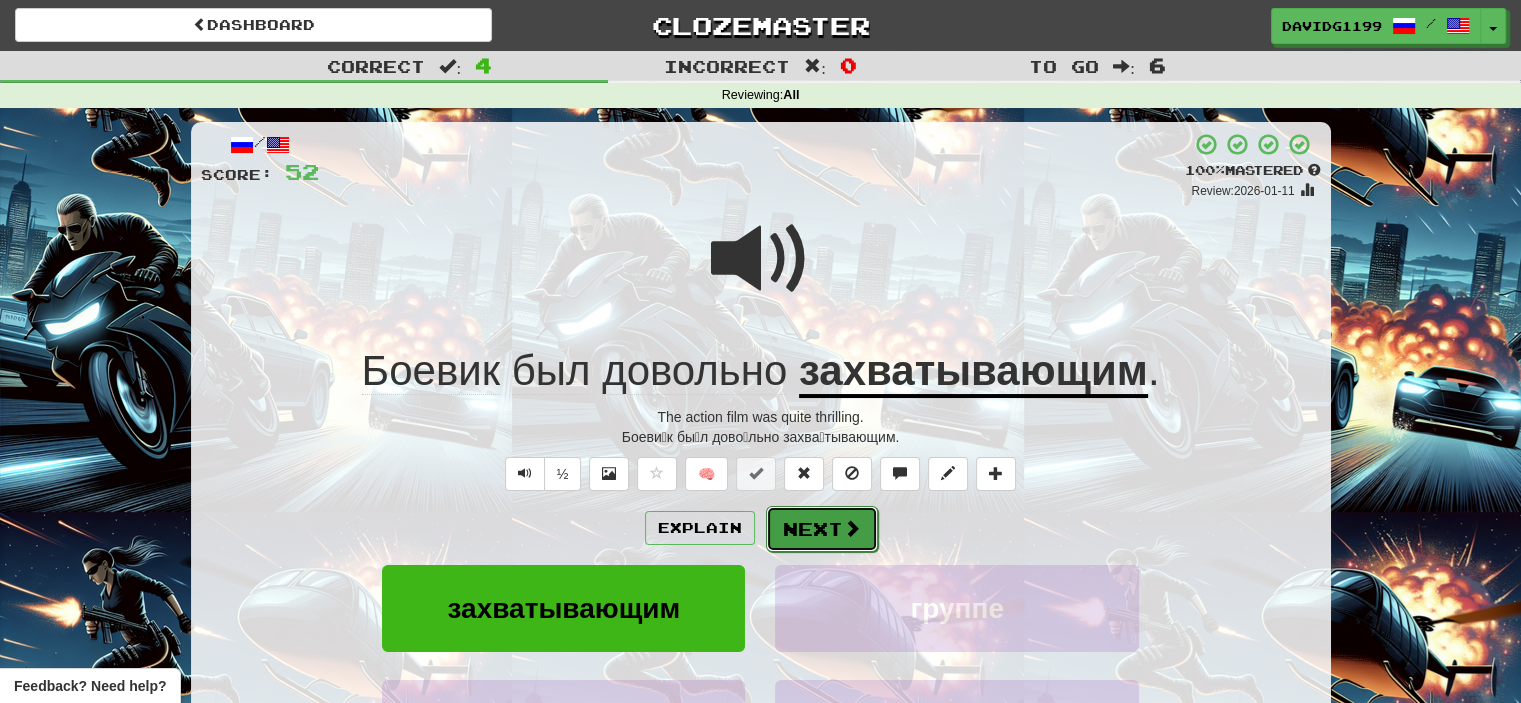 click on "Next" at bounding box center (822, 529) 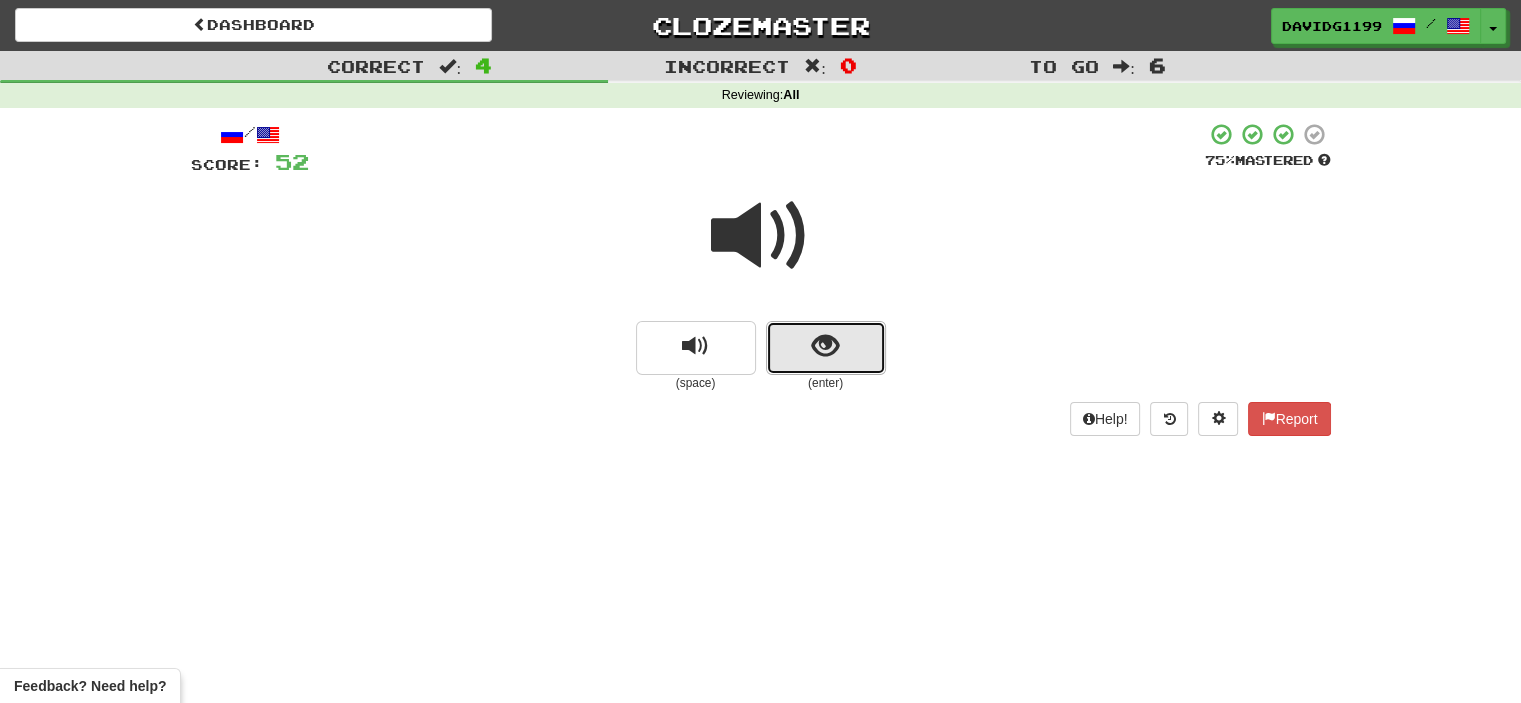 click at bounding box center (826, 348) 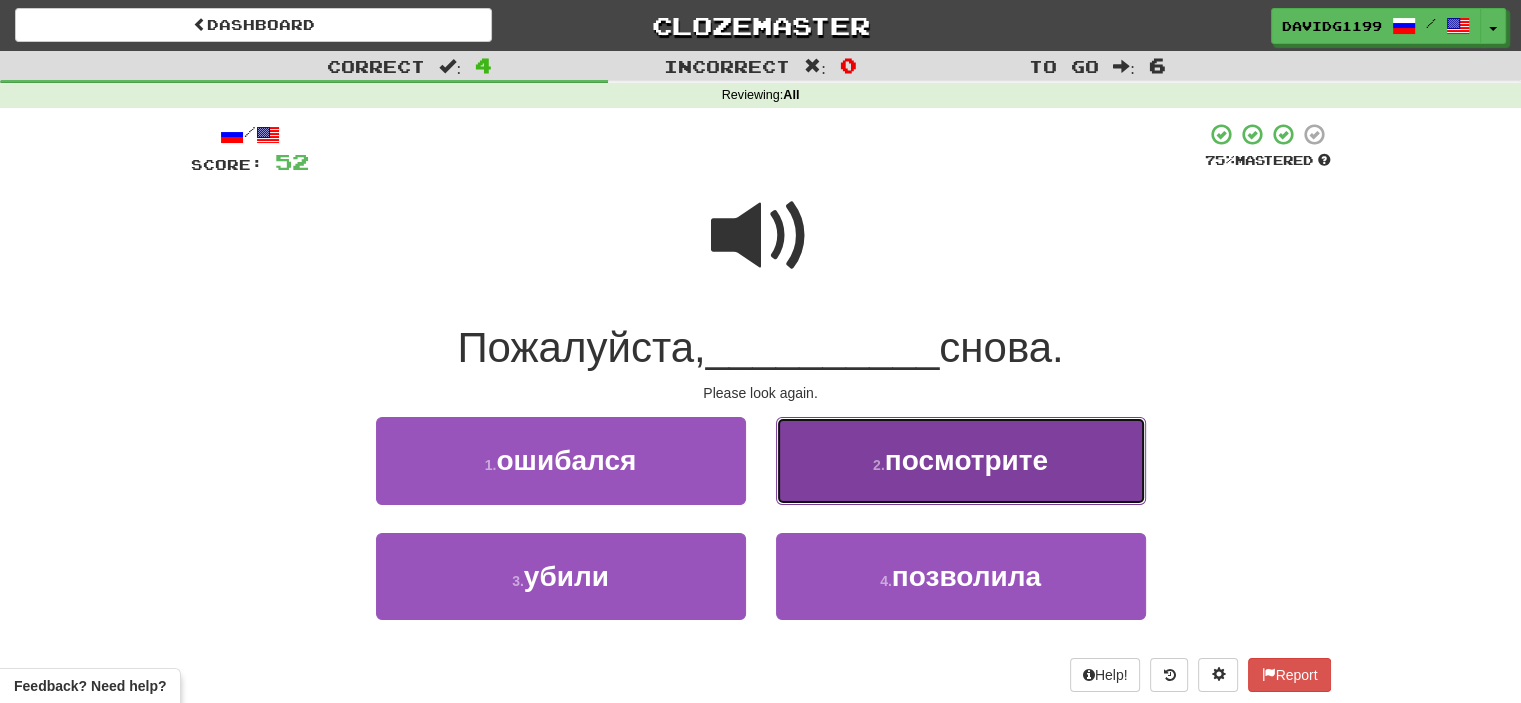 click on "2 .  посмотрите" at bounding box center [961, 460] 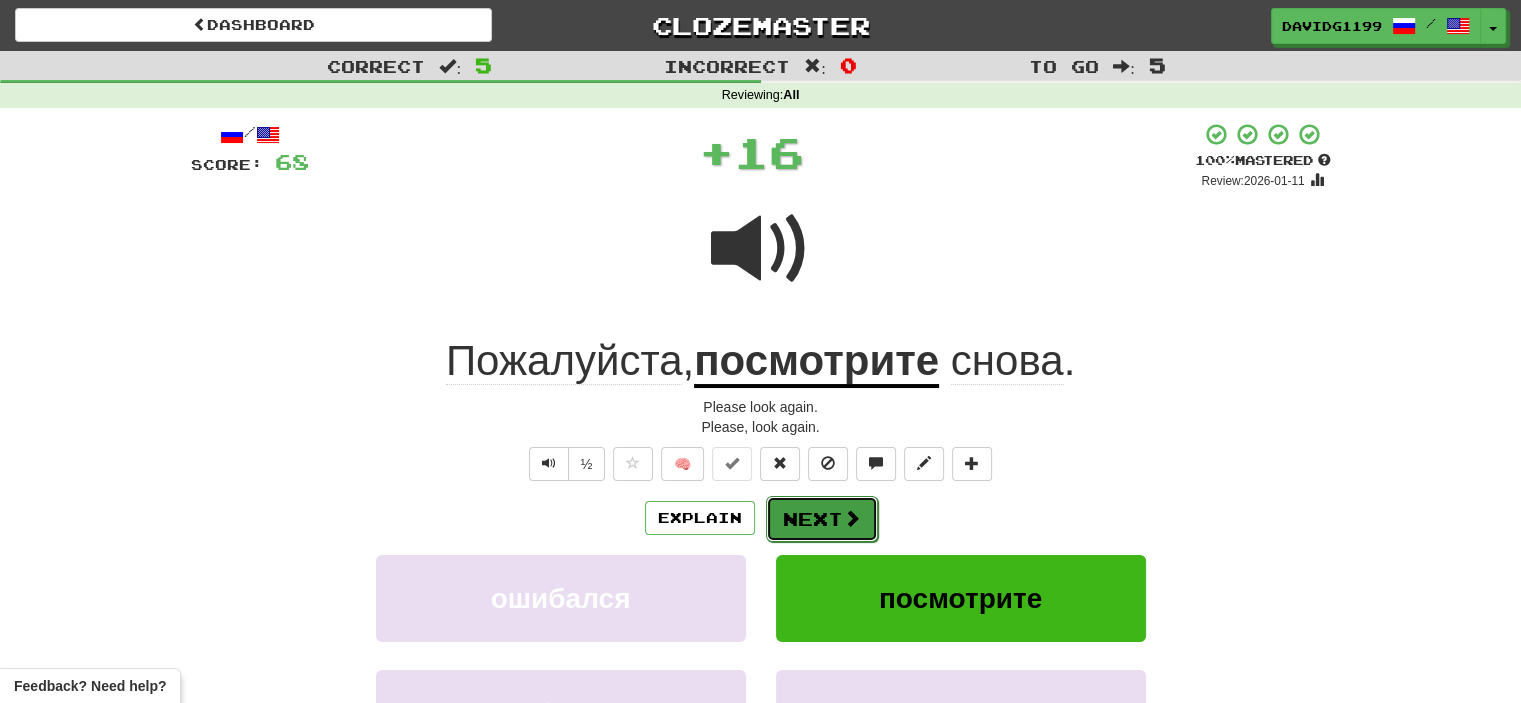 click on "Next" at bounding box center [822, 519] 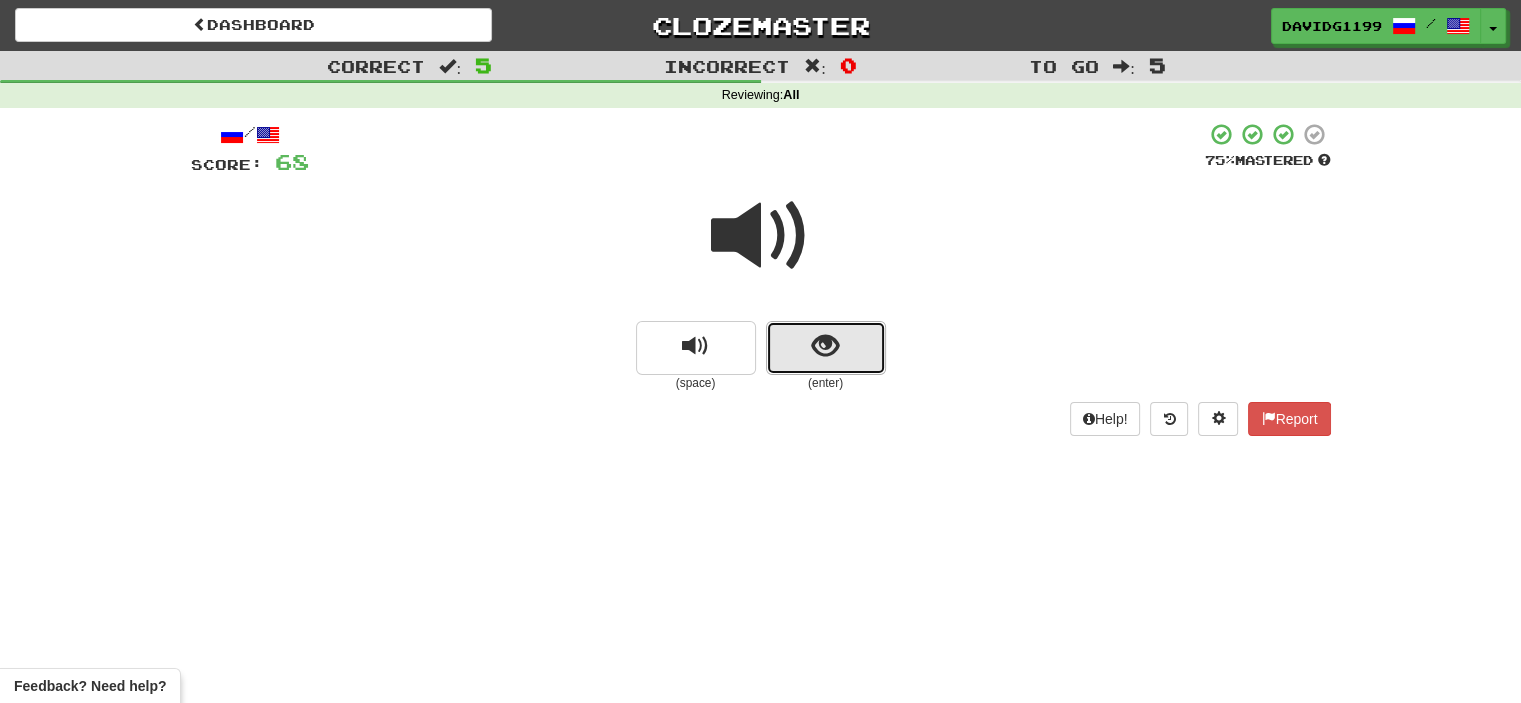 click at bounding box center [826, 348] 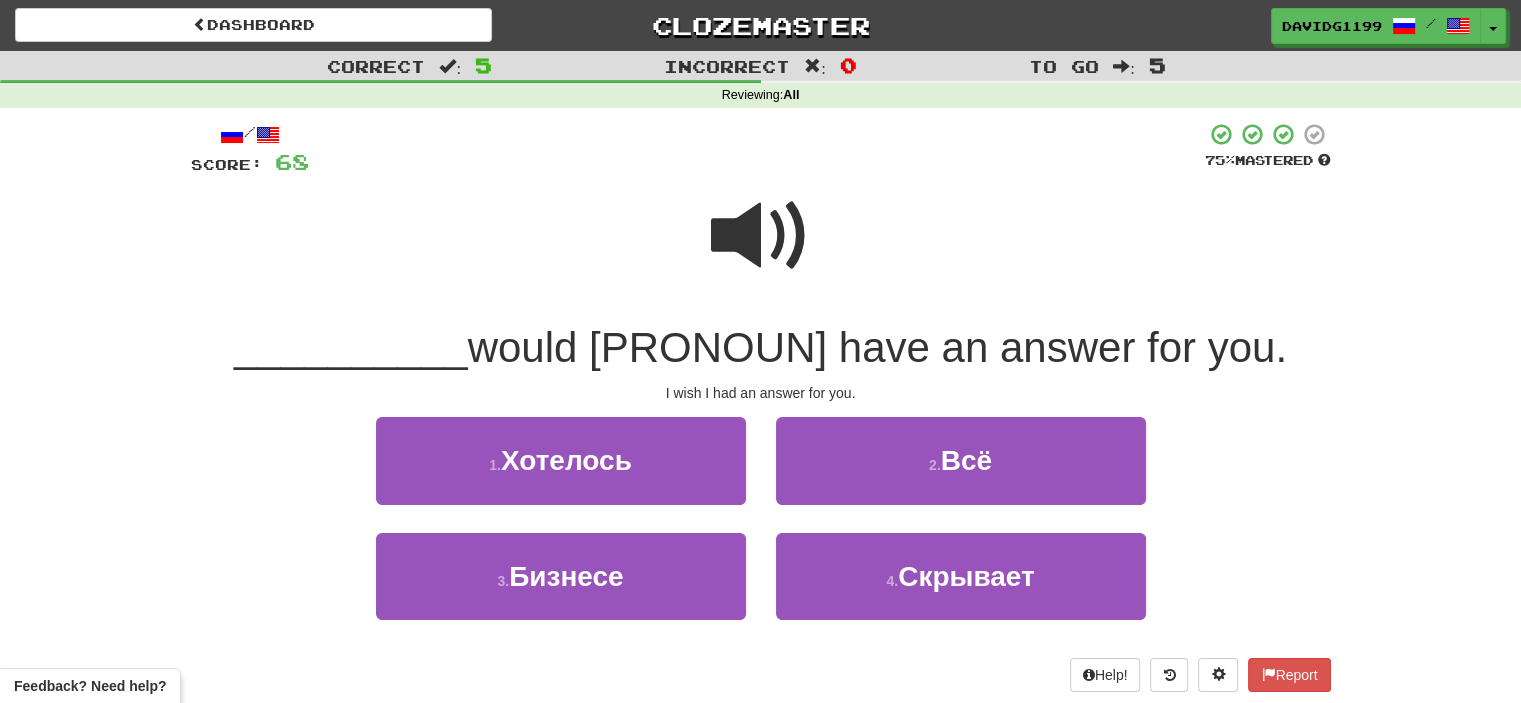 click at bounding box center (761, 236) 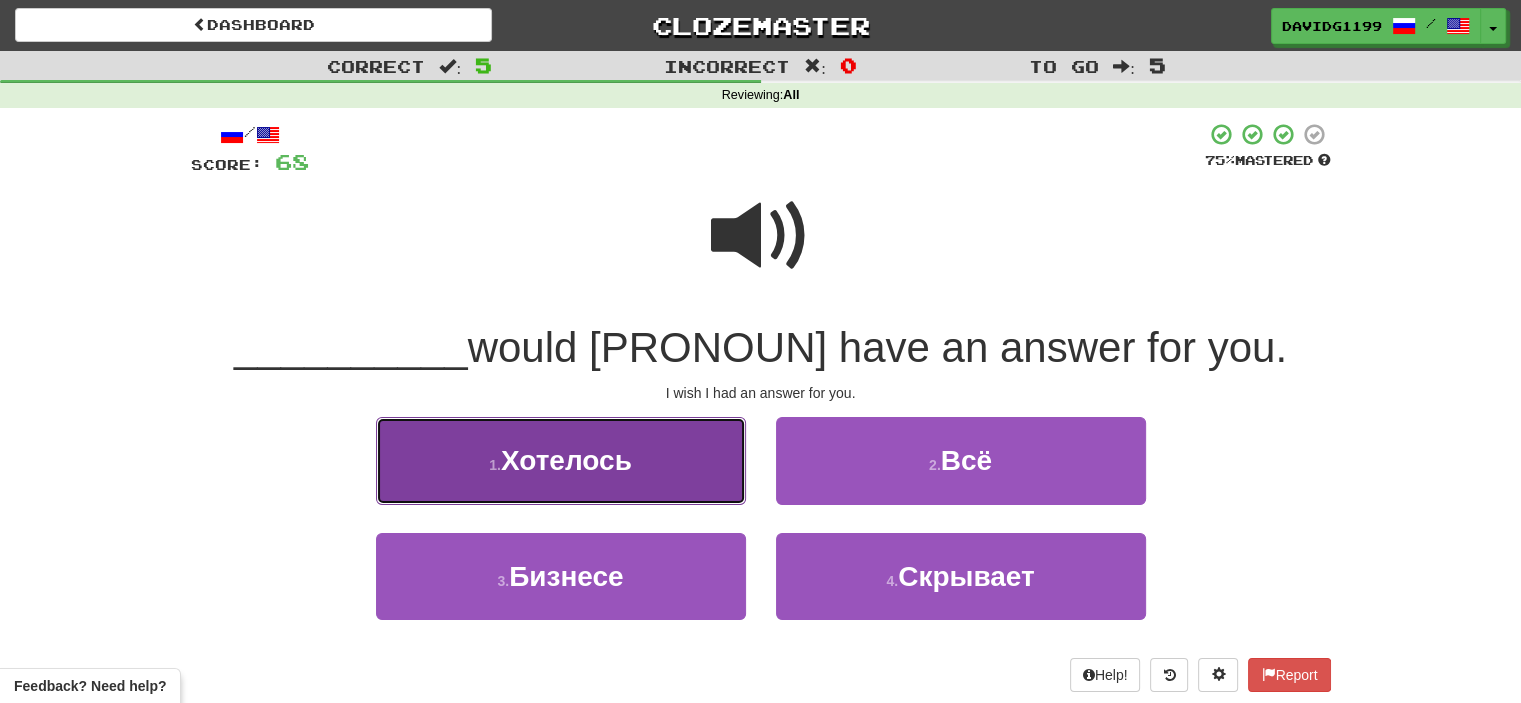 drag, startPoint x: 676, startPoint y: 468, endPoint x: 652, endPoint y: 467, distance: 24.020824 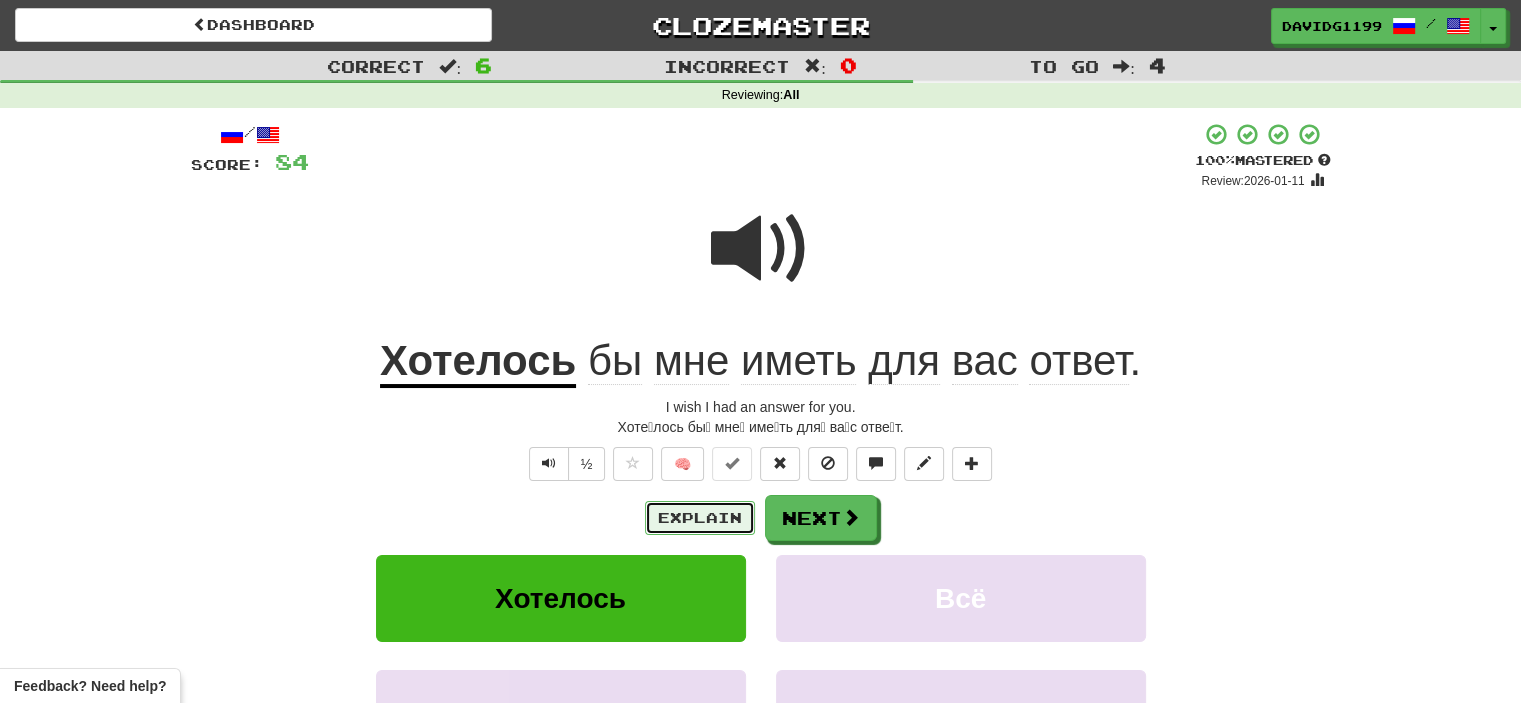 click on "Explain" at bounding box center [700, 518] 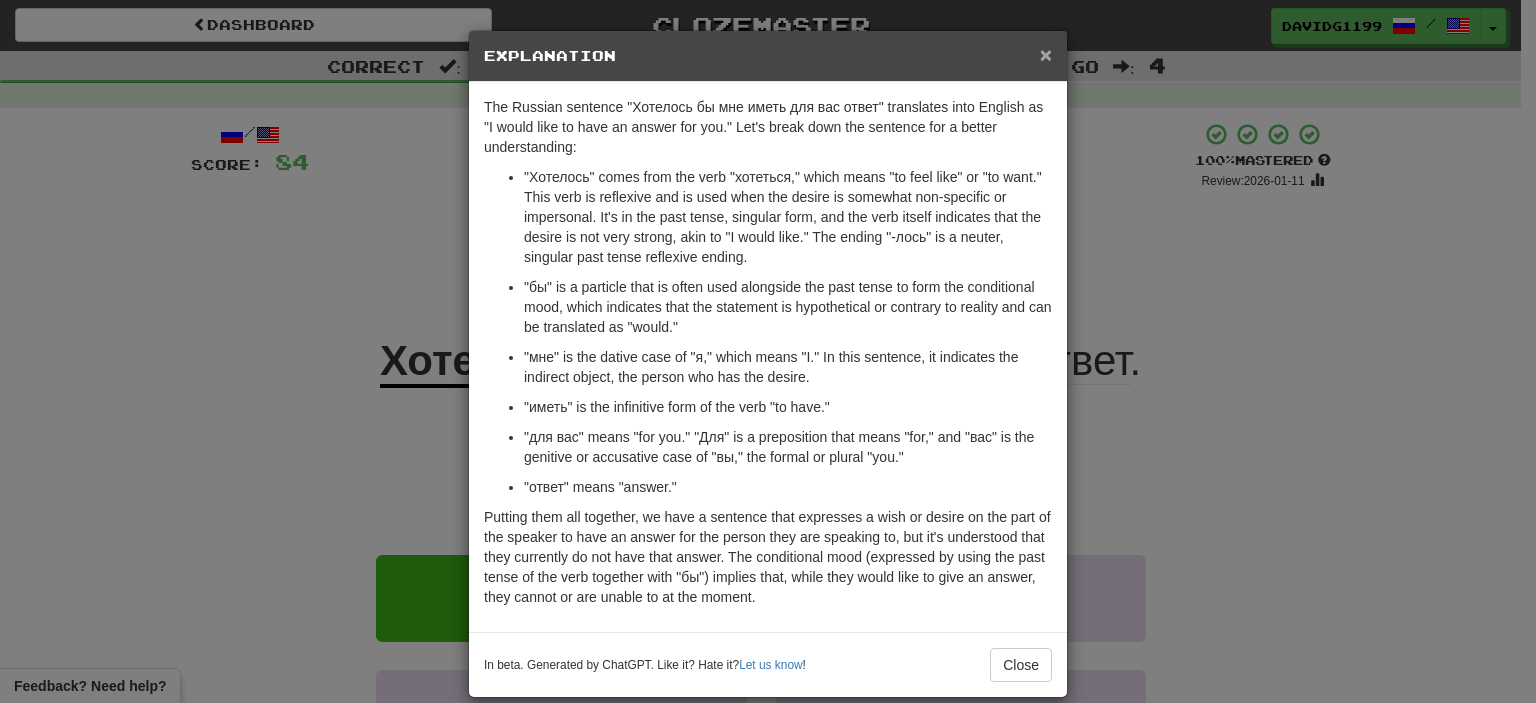 click on "×" at bounding box center (1046, 54) 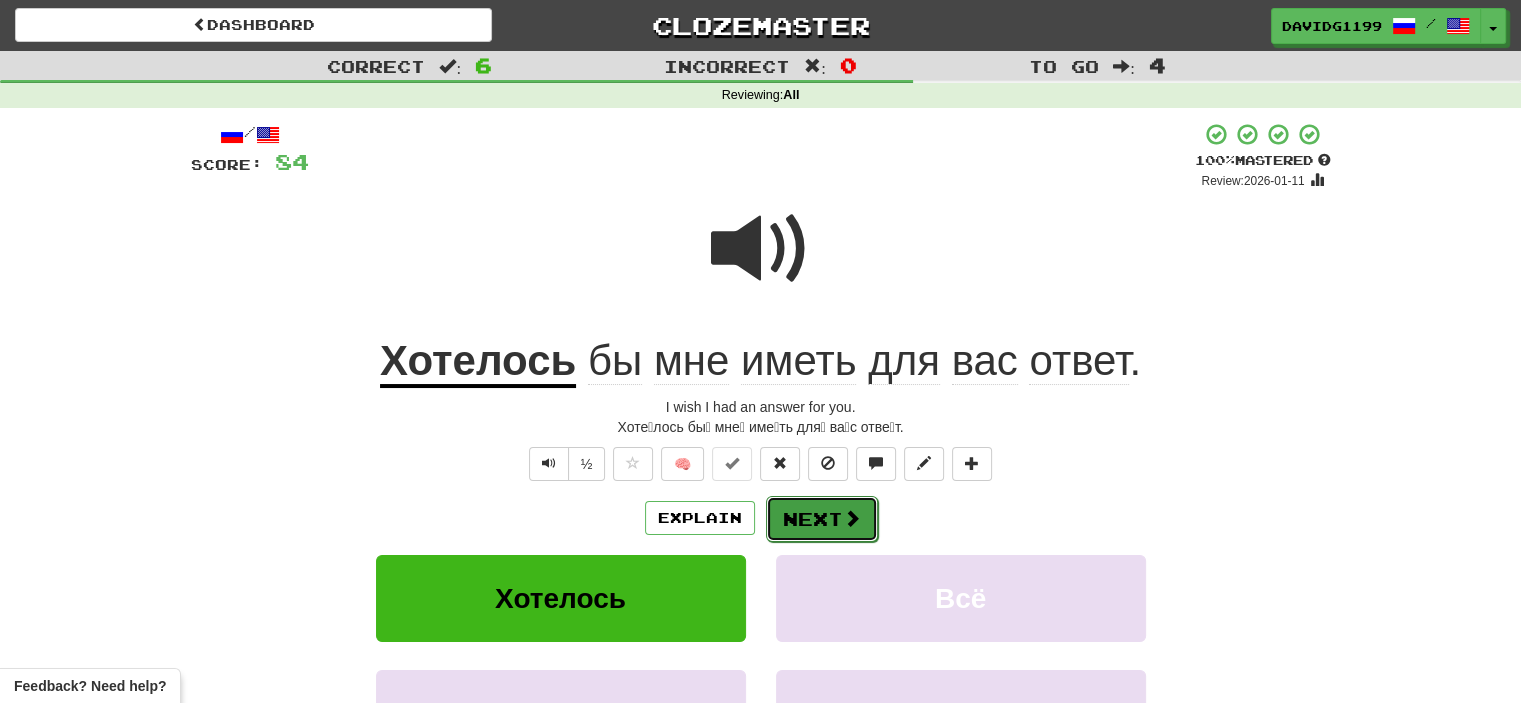 click on "Next" at bounding box center [822, 519] 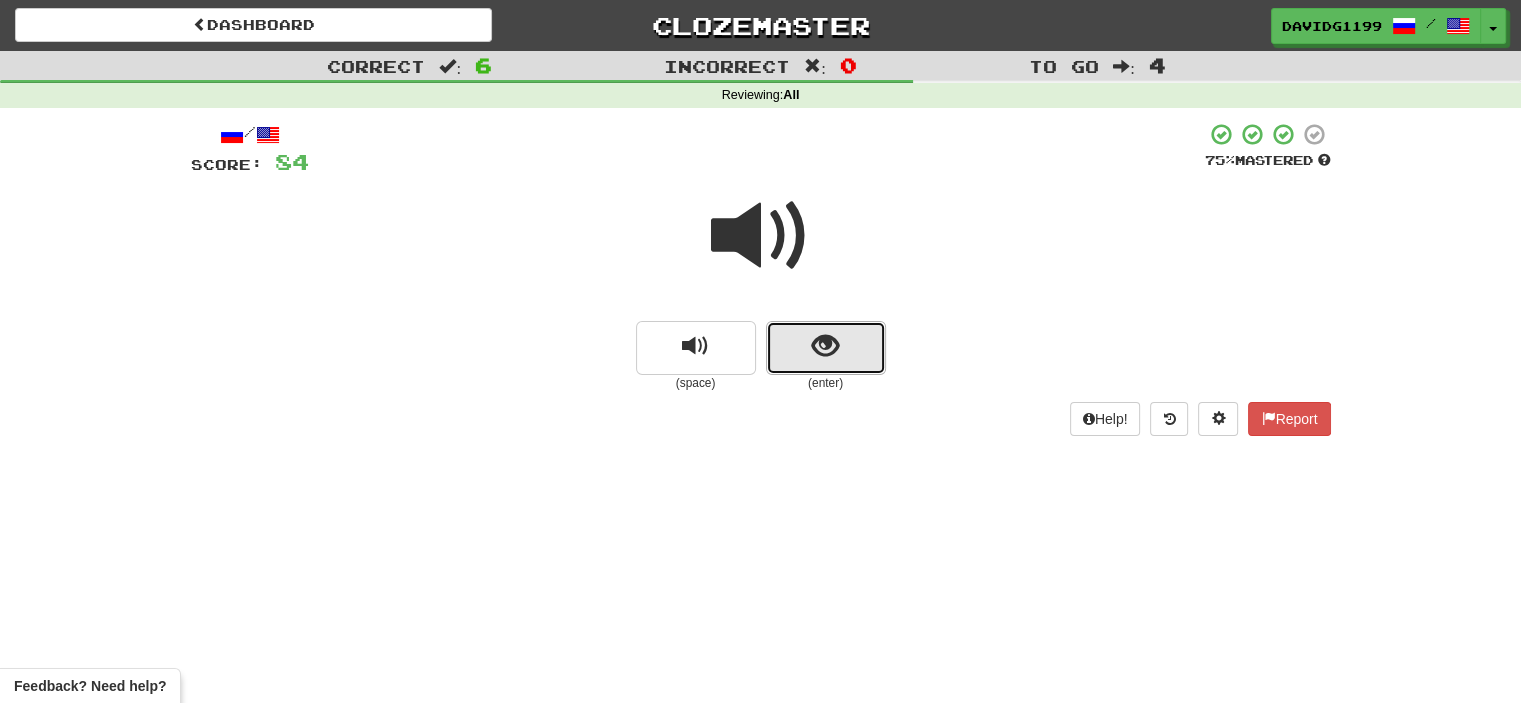 click at bounding box center (826, 348) 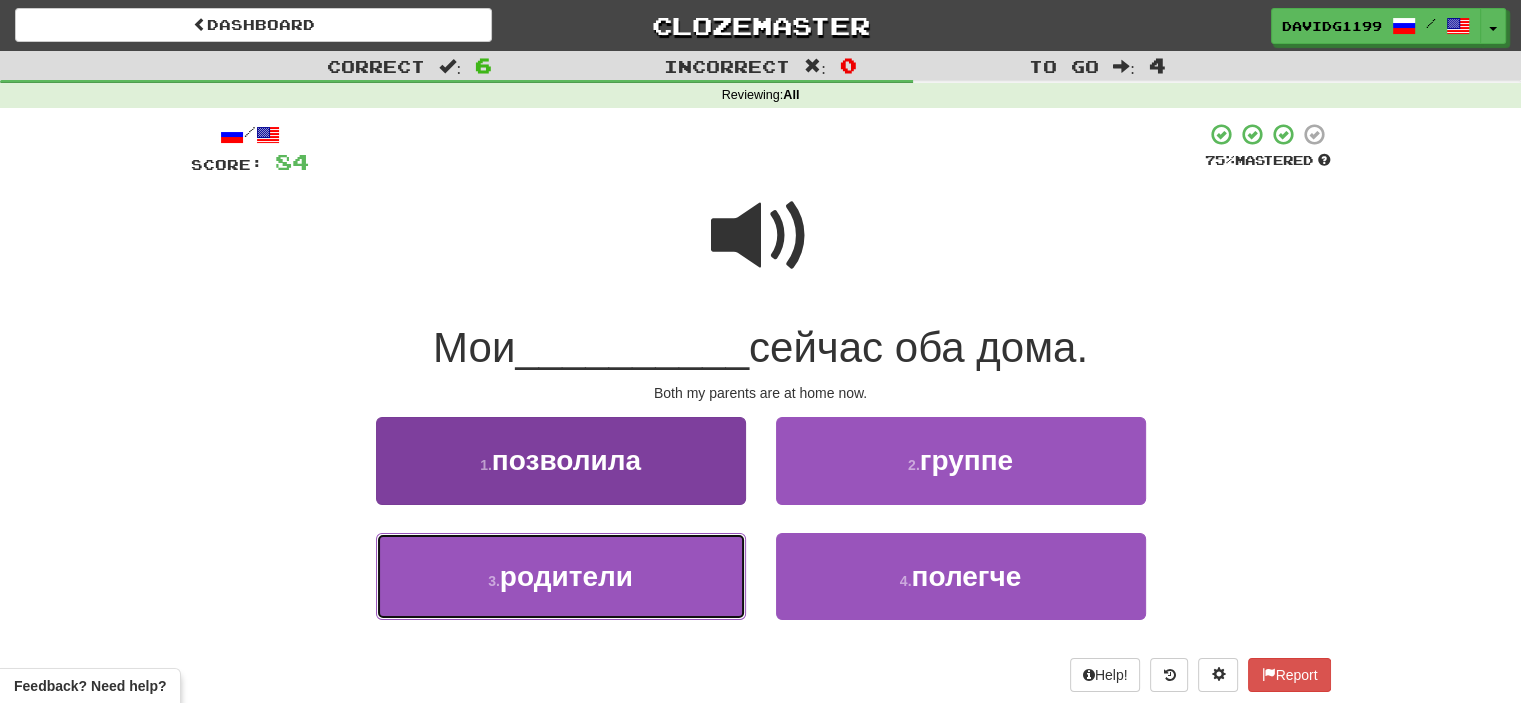 drag, startPoint x: 654, startPoint y: 575, endPoint x: 614, endPoint y: 575, distance: 40 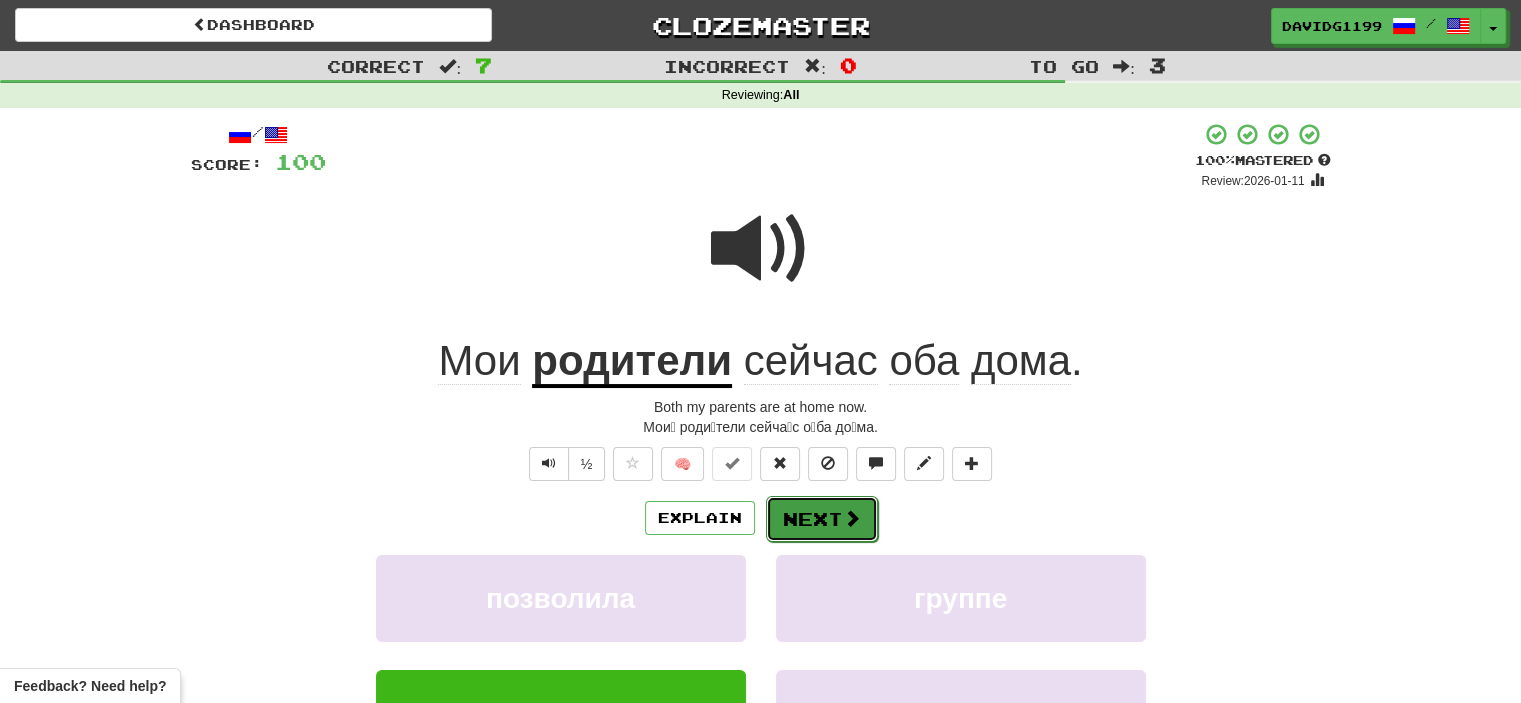 click on "Next" at bounding box center [822, 519] 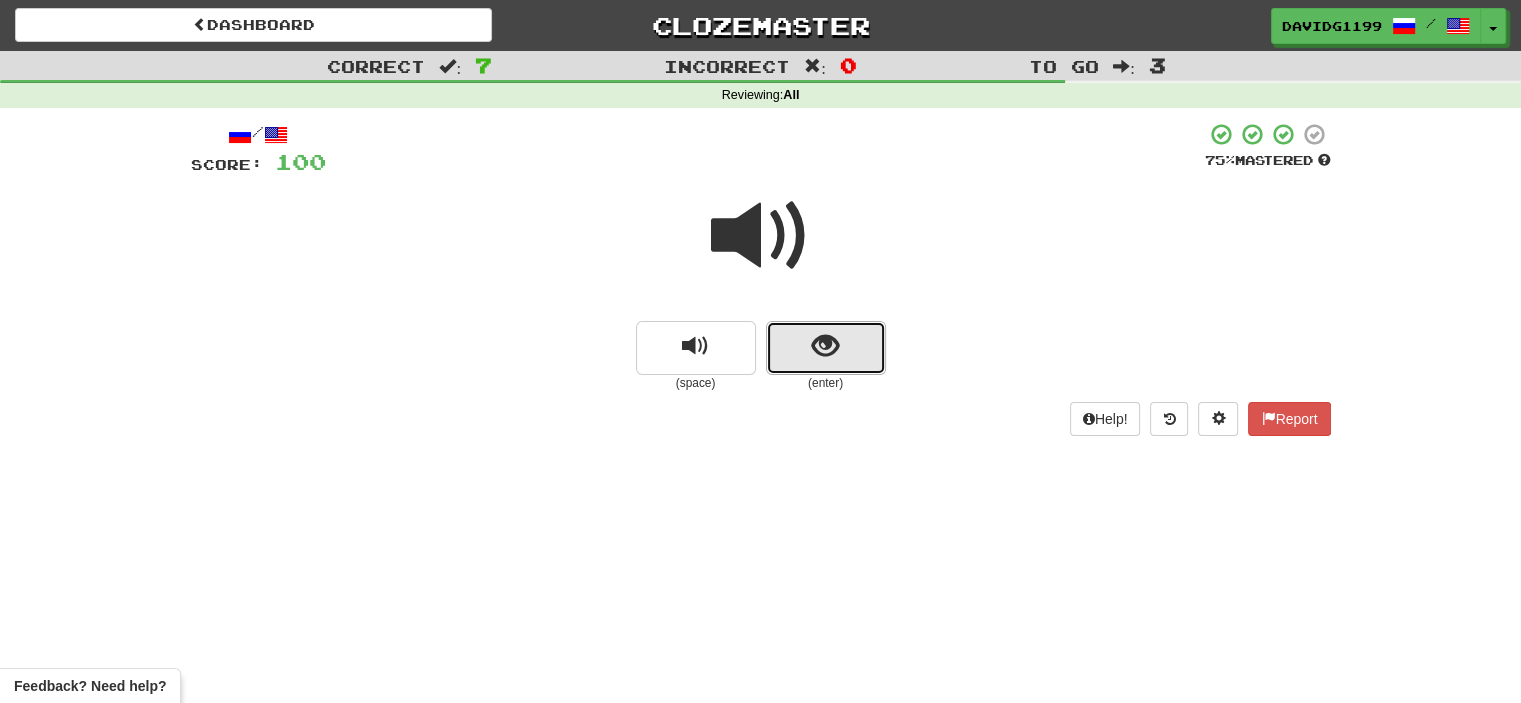 click at bounding box center (826, 348) 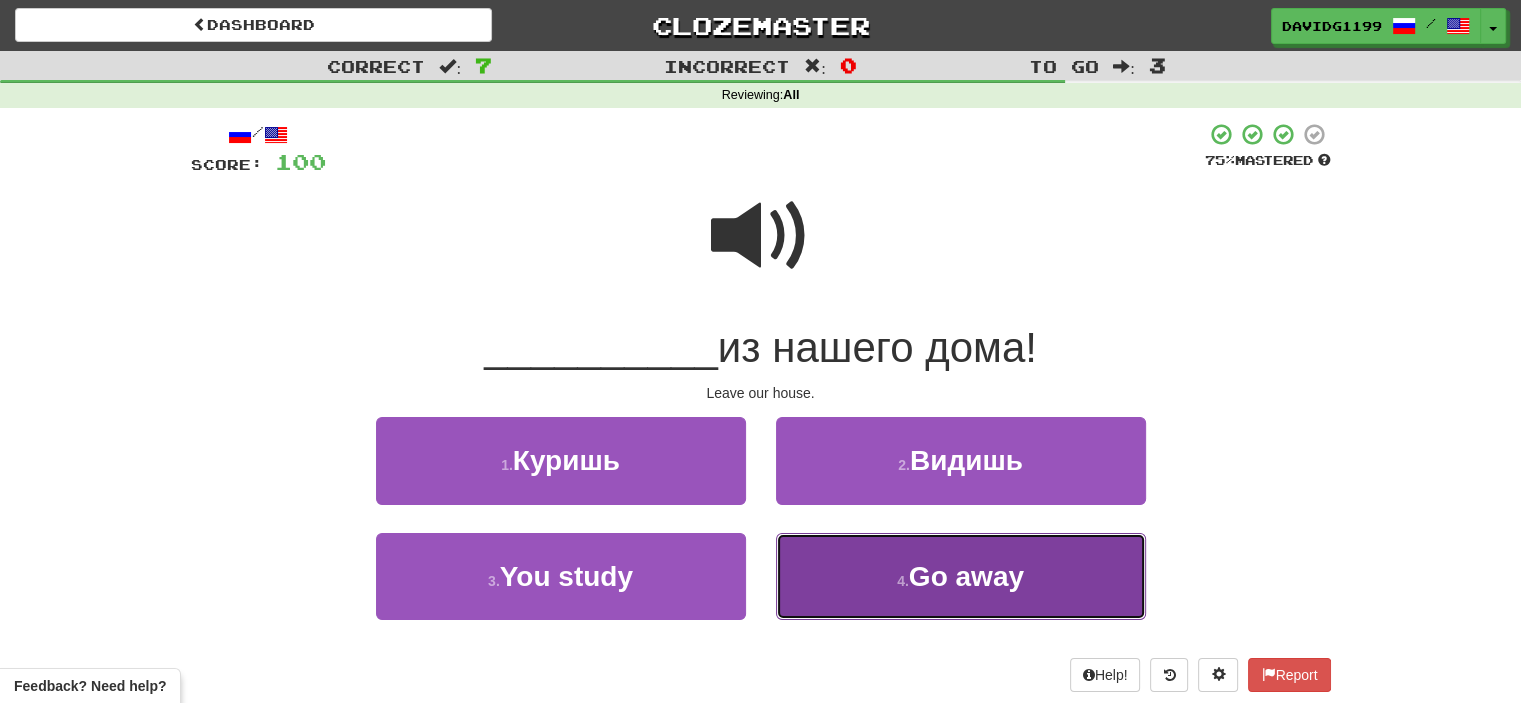 click on "4 .  [VERB]" at bounding box center [961, 576] 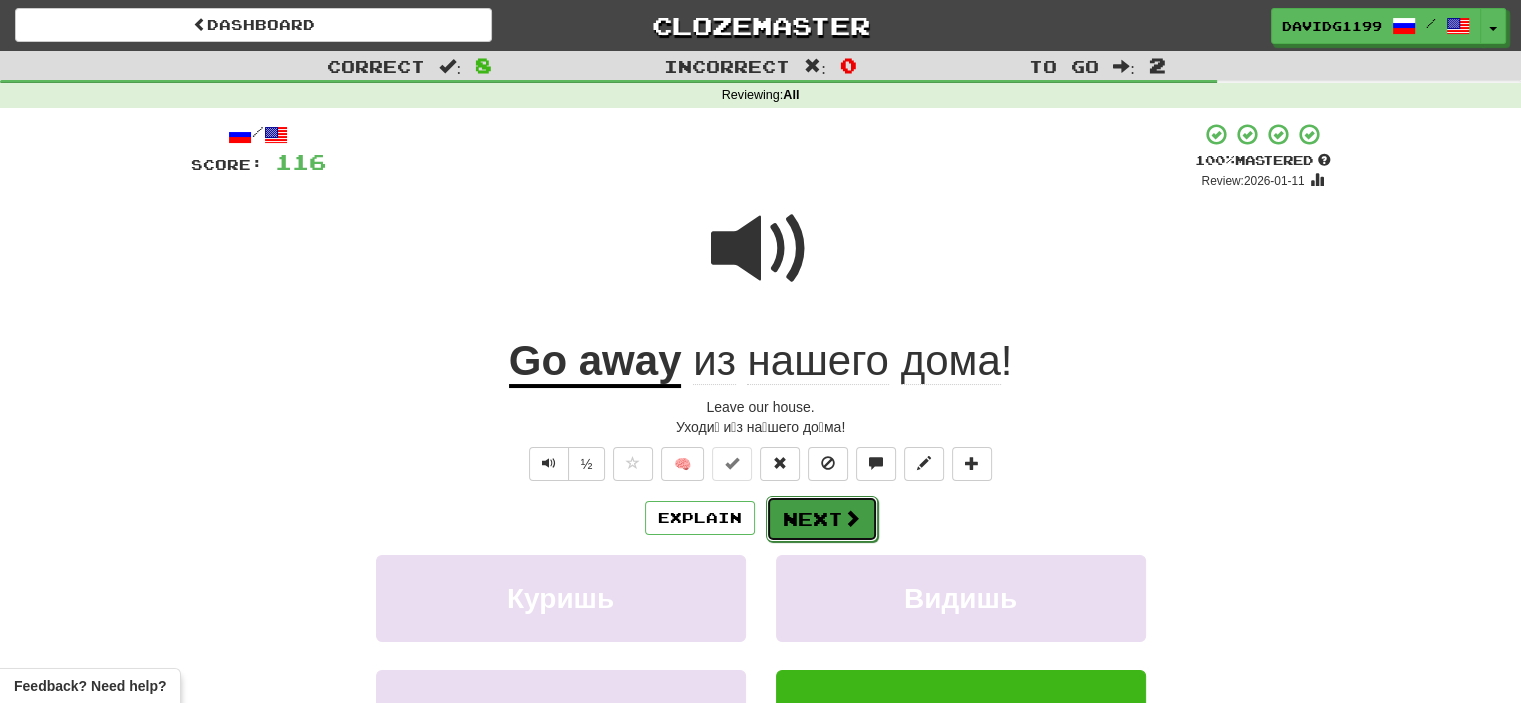 click on "Next" at bounding box center [822, 519] 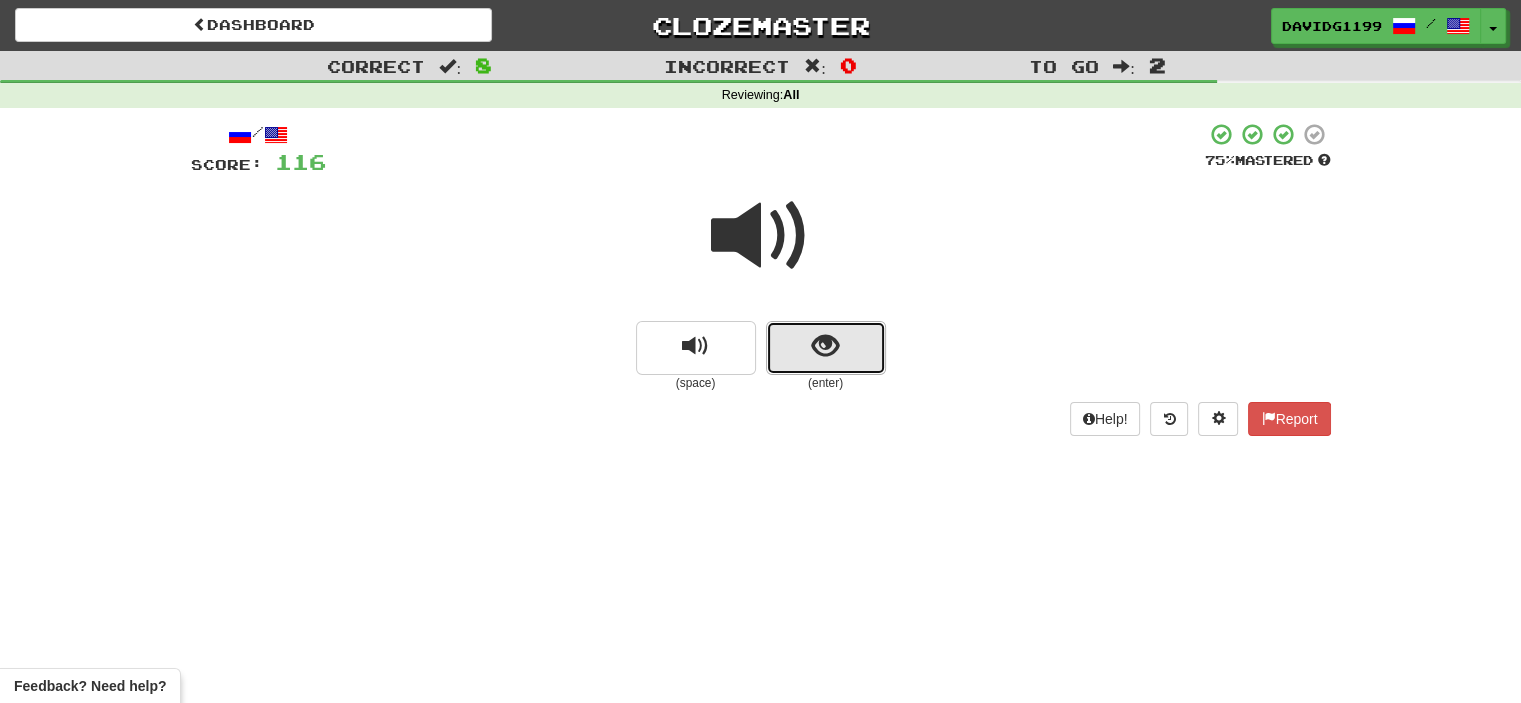 click at bounding box center (826, 348) 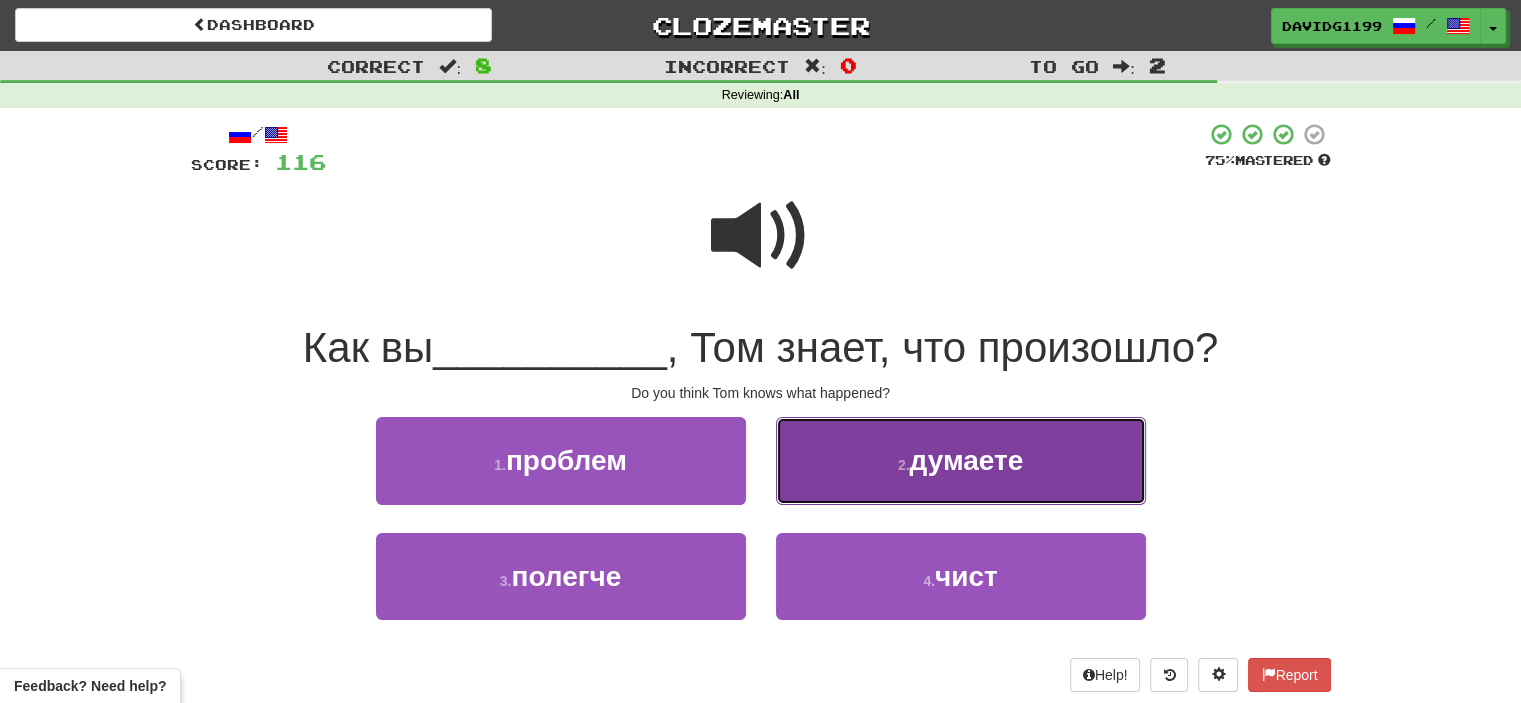 click on "2 .  думаете" at bounding box center (961, 460) 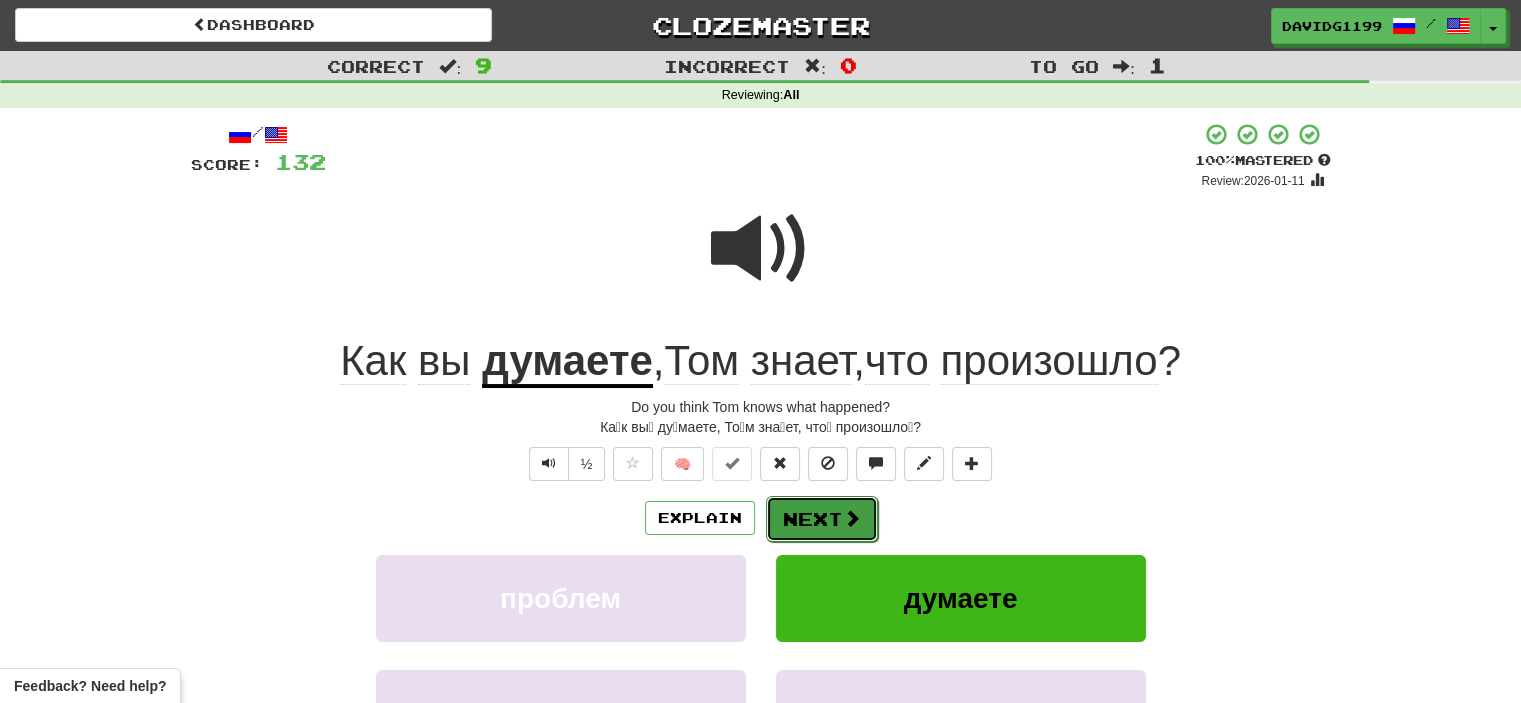 click on "Next" at bounding box center (822, 519) 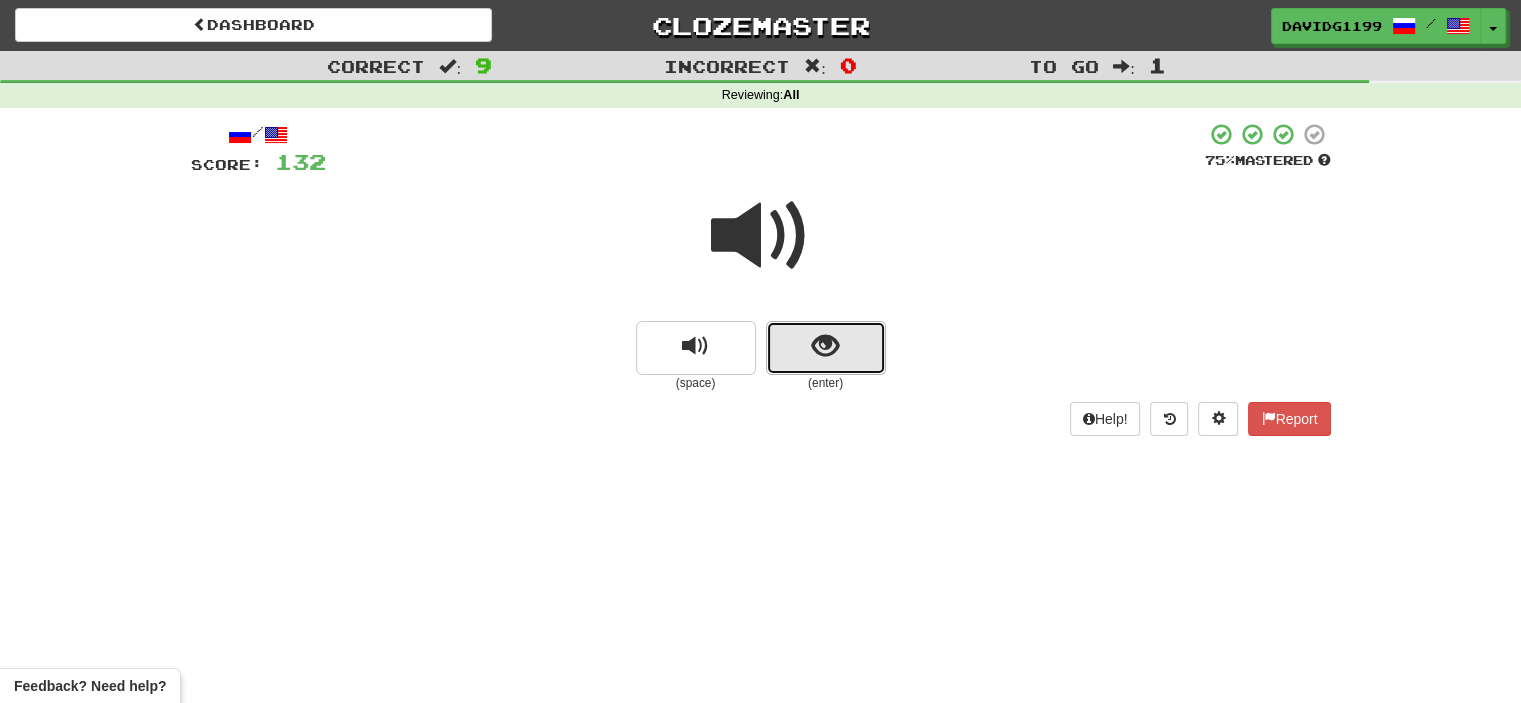 click at bounding box center (826, 348) 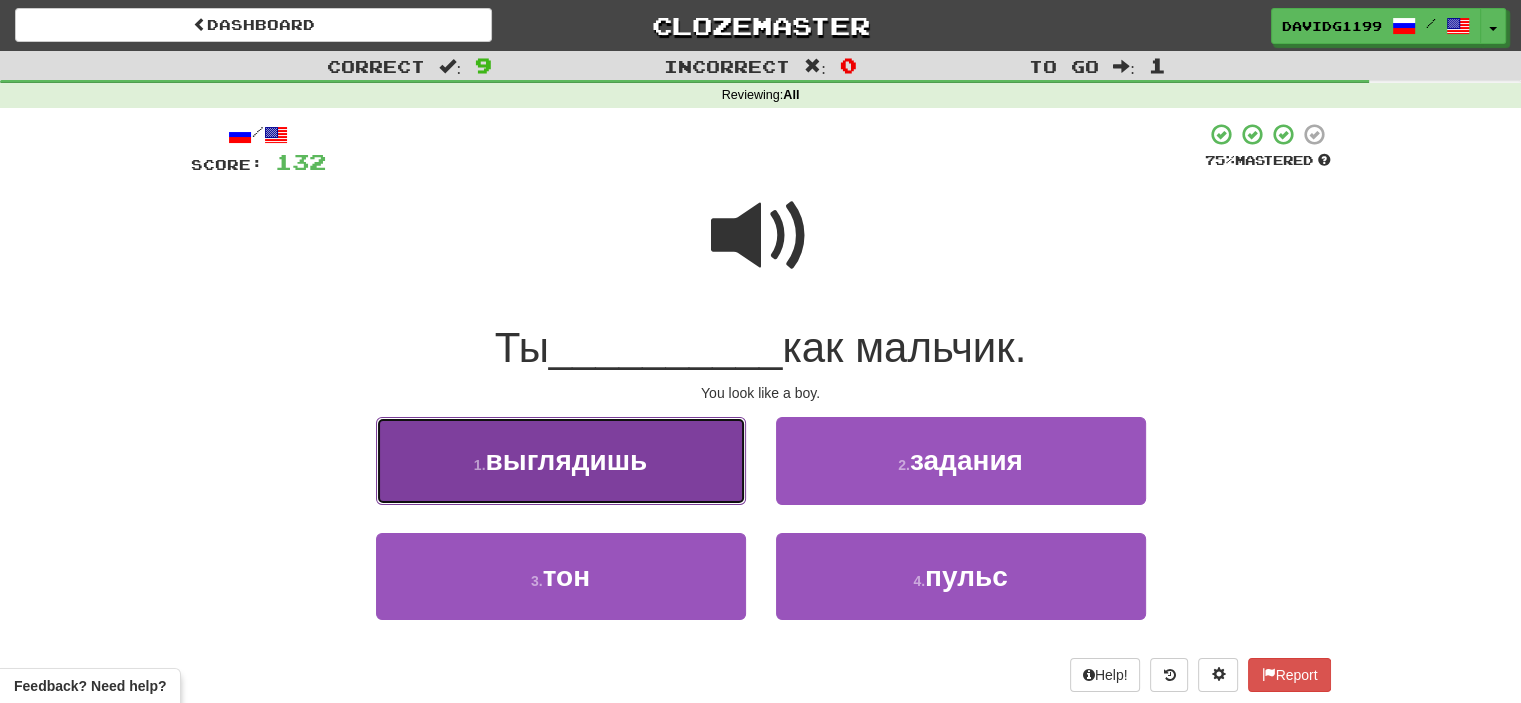 click on "1 .  выглядишь" at bounding box center [561, 460] 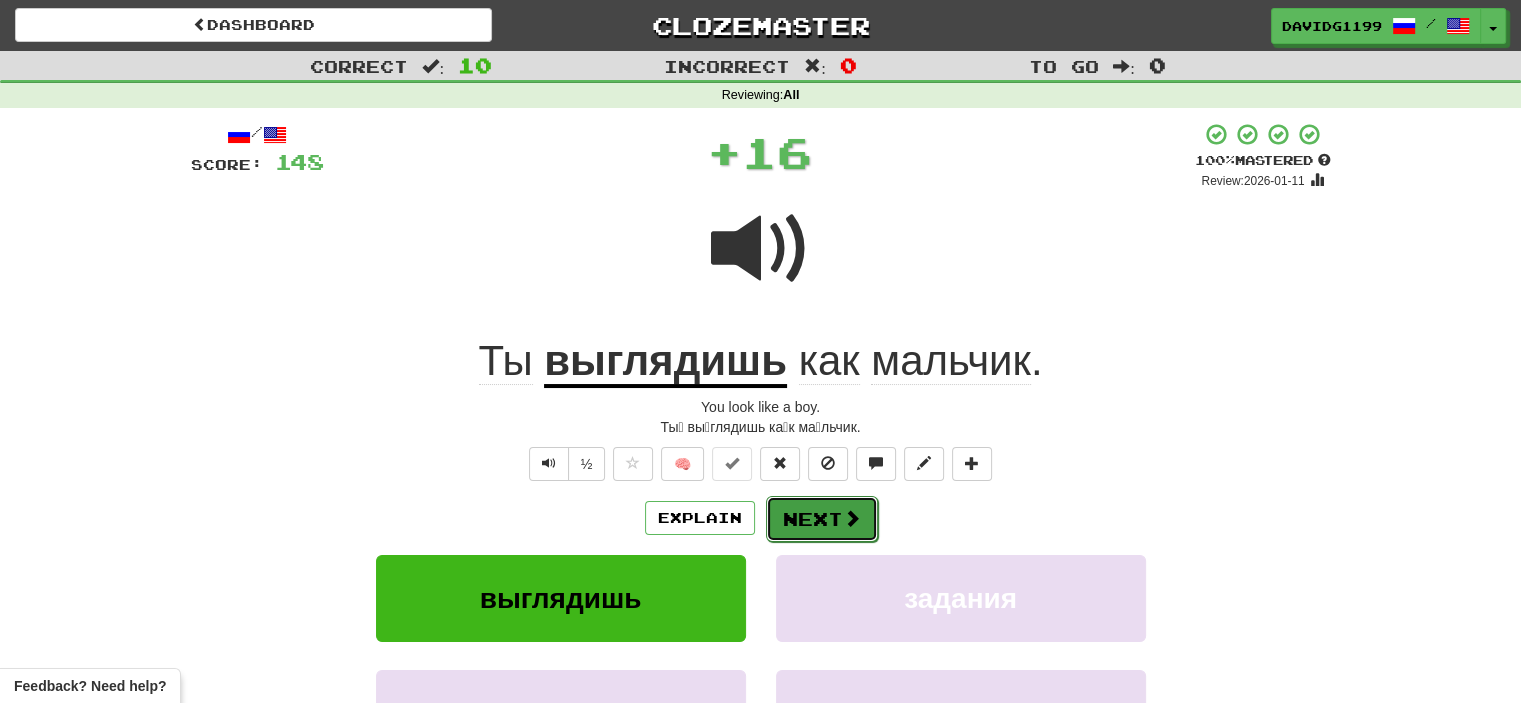 click on "Next" at bounding box center (822, 519) 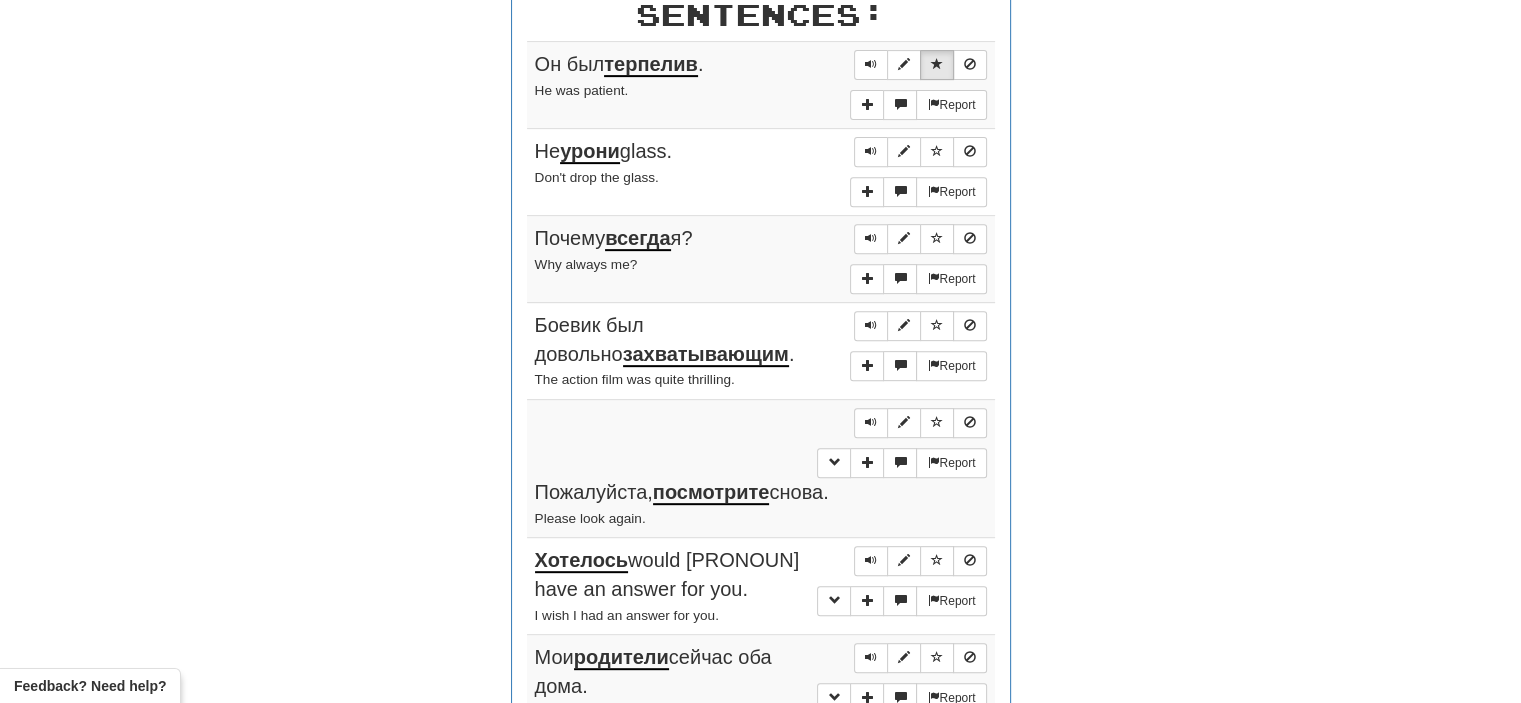 scroll, scrollTop: 794, scrollLeft: 0, axis: vertical 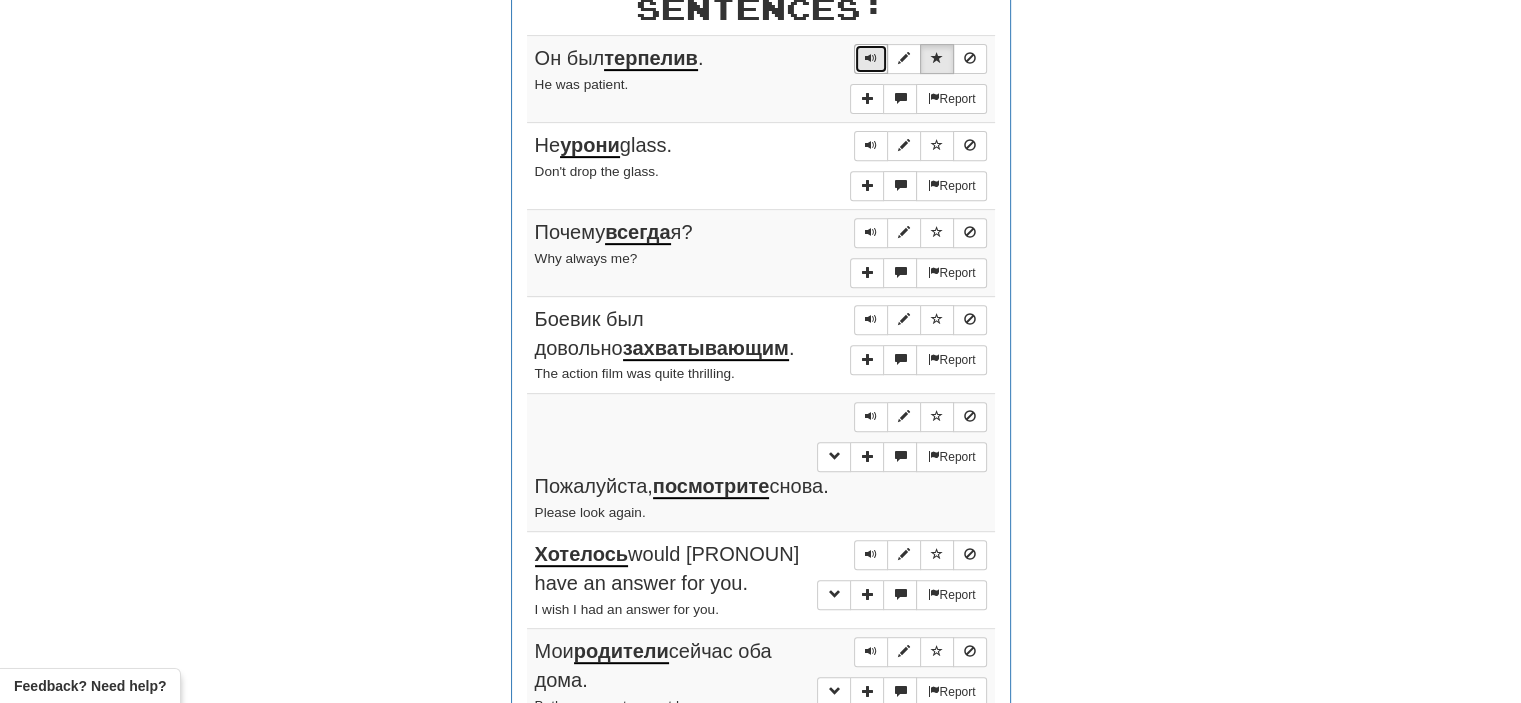 click at bounding box center (871, 58) 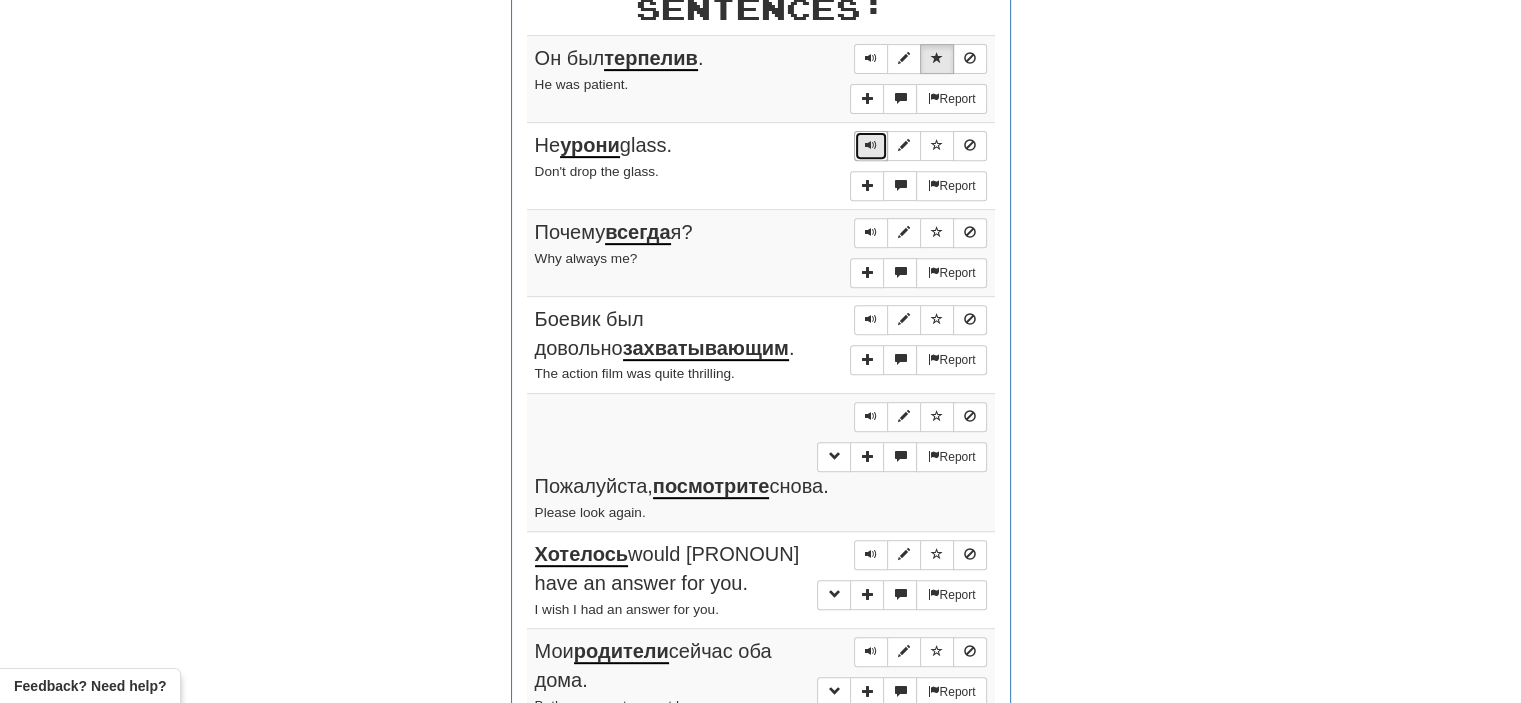 click at bounding box center [871, 145] 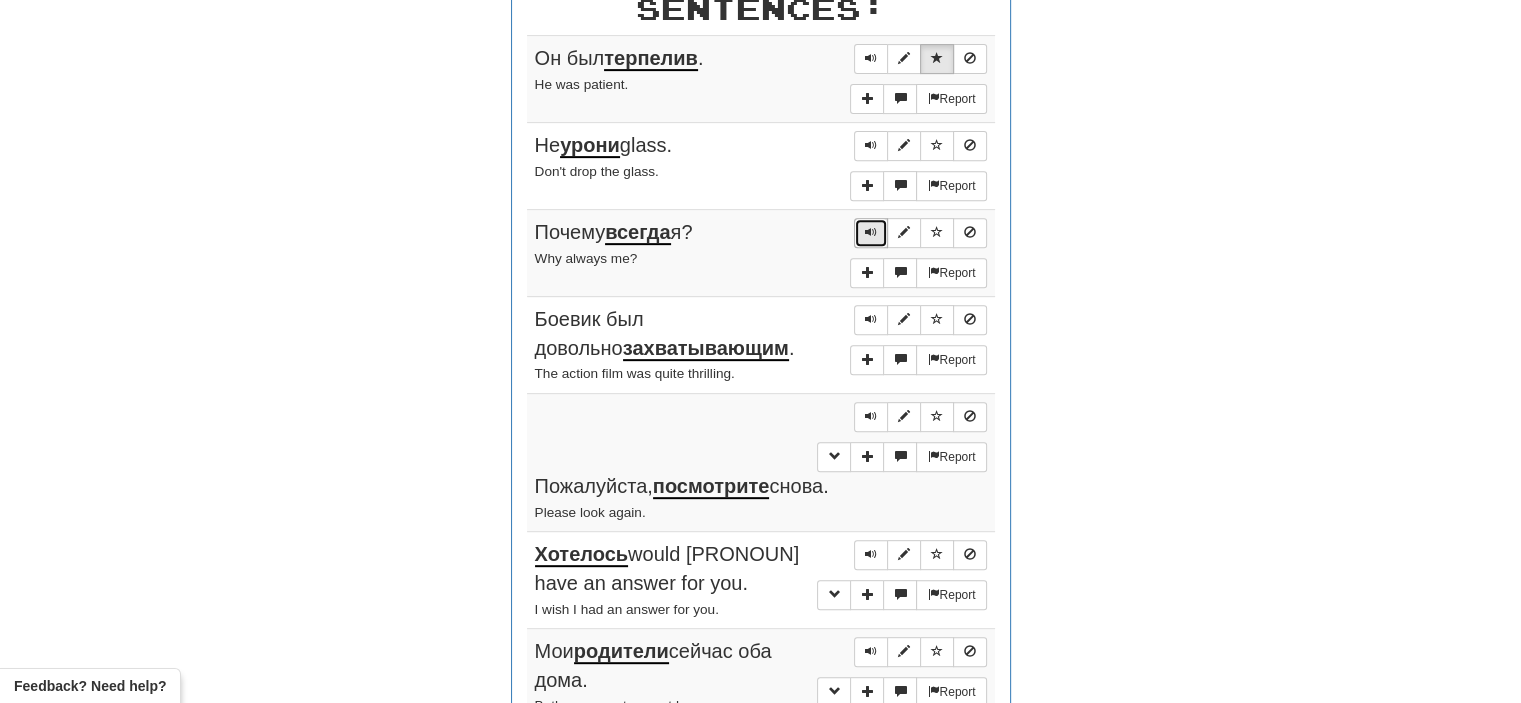click at bounding box center (871, 232) 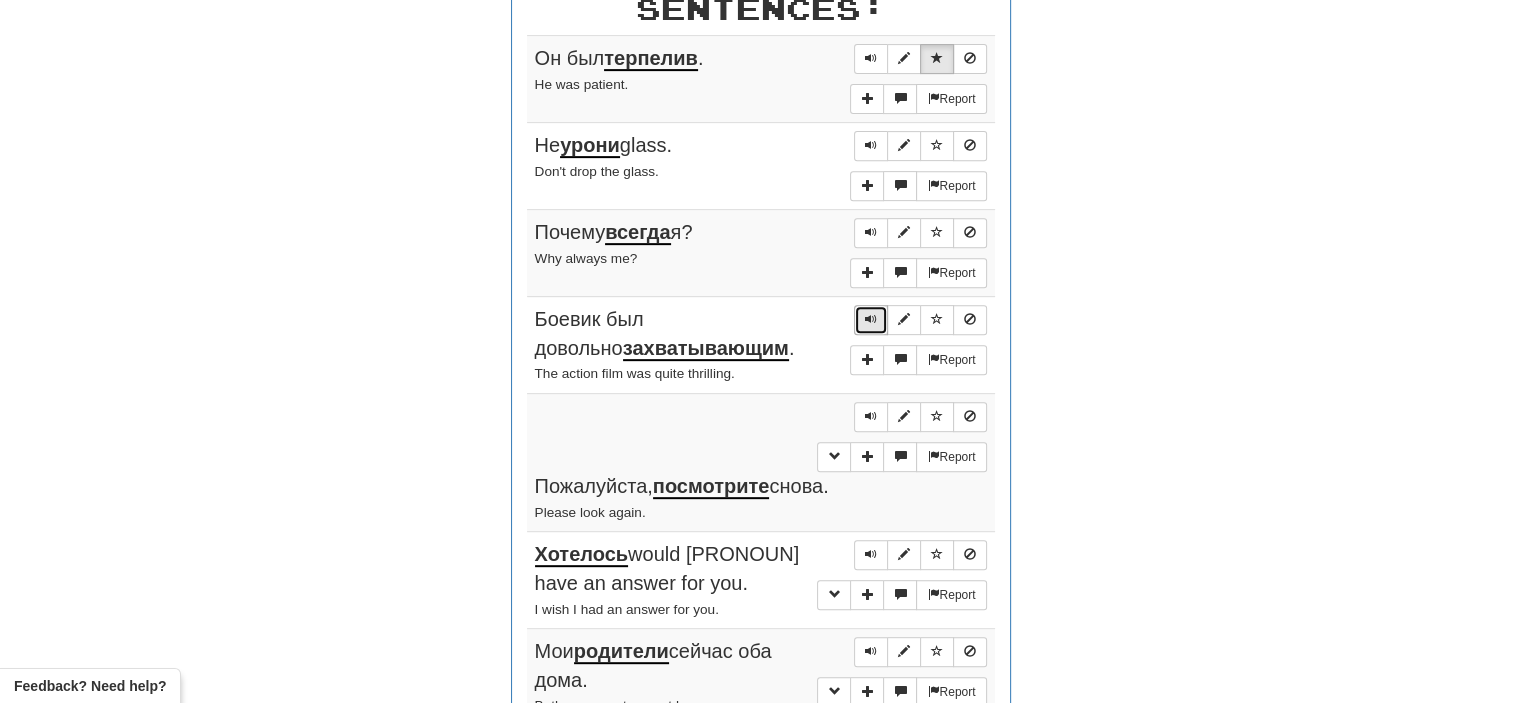 click at bounding box center [871, 319] 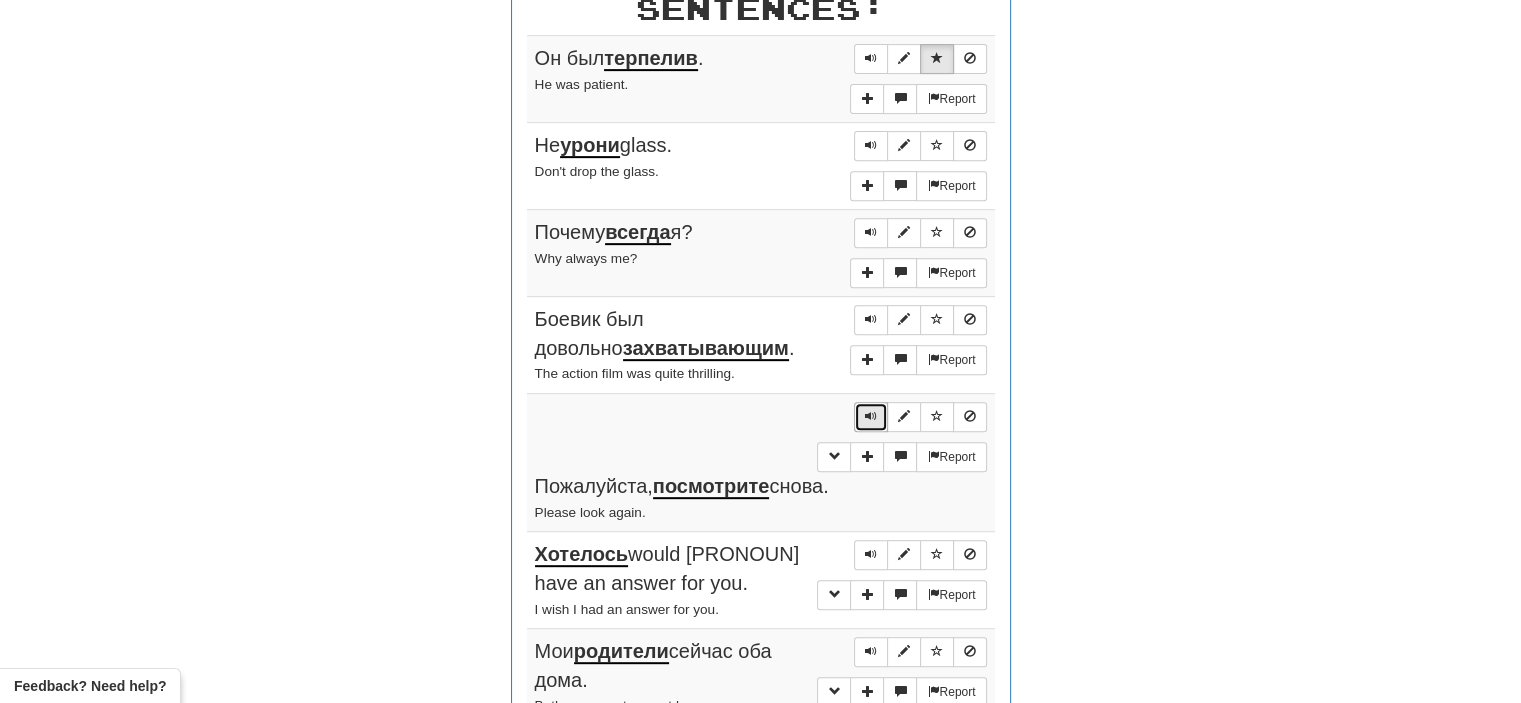 click at bounding box center (871, 416) 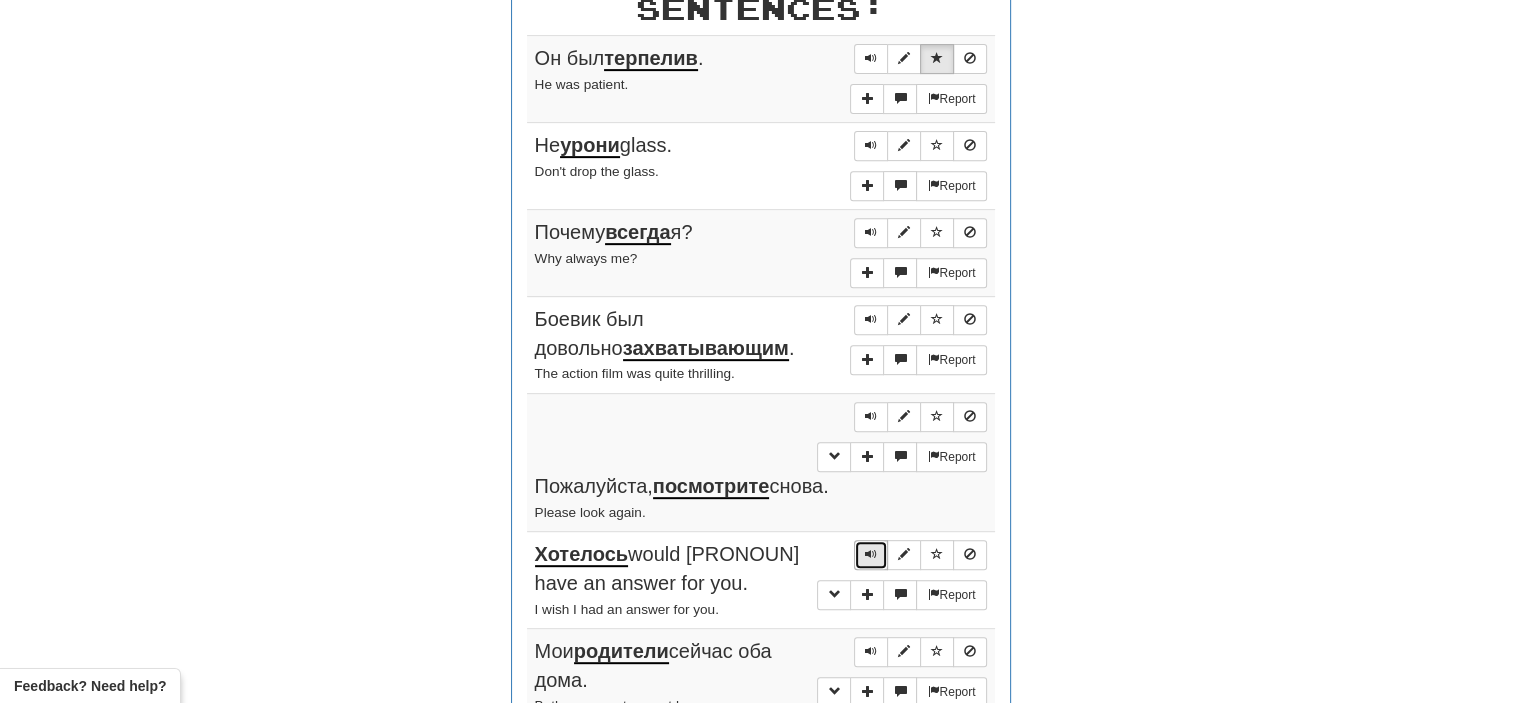 click at bounding box center [871, 554] 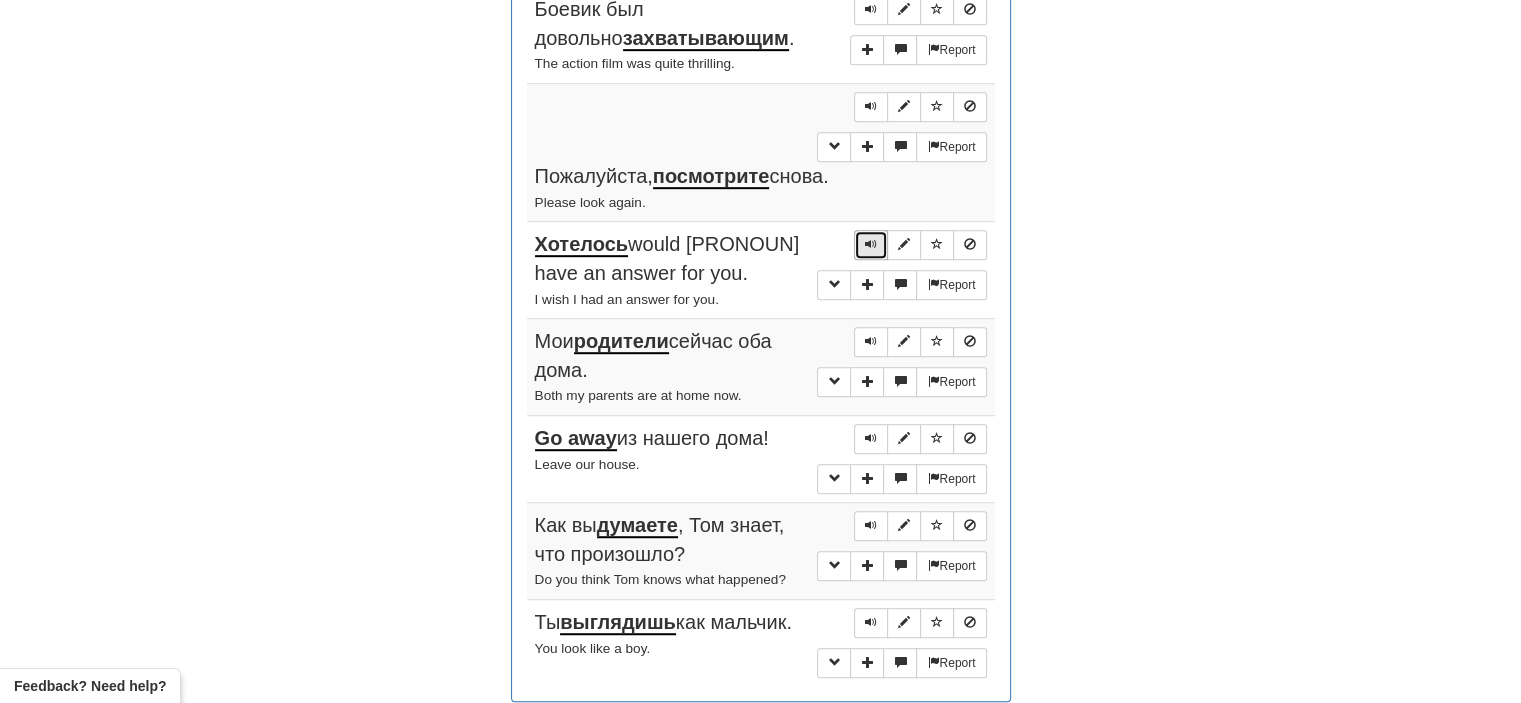 scroll, scrollTop: 1135, scrollLeft: 0, axis: vertical 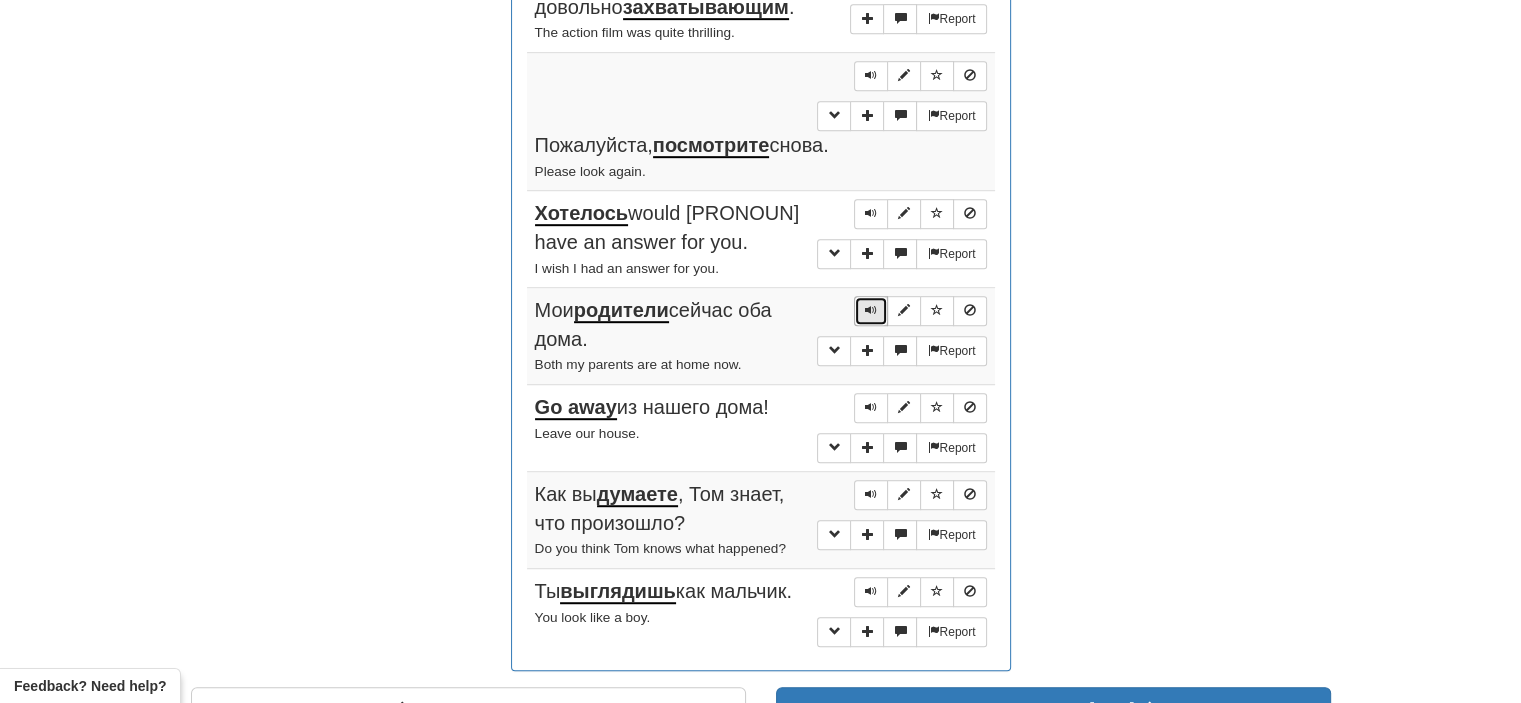 click at bounding box center (871, 310) 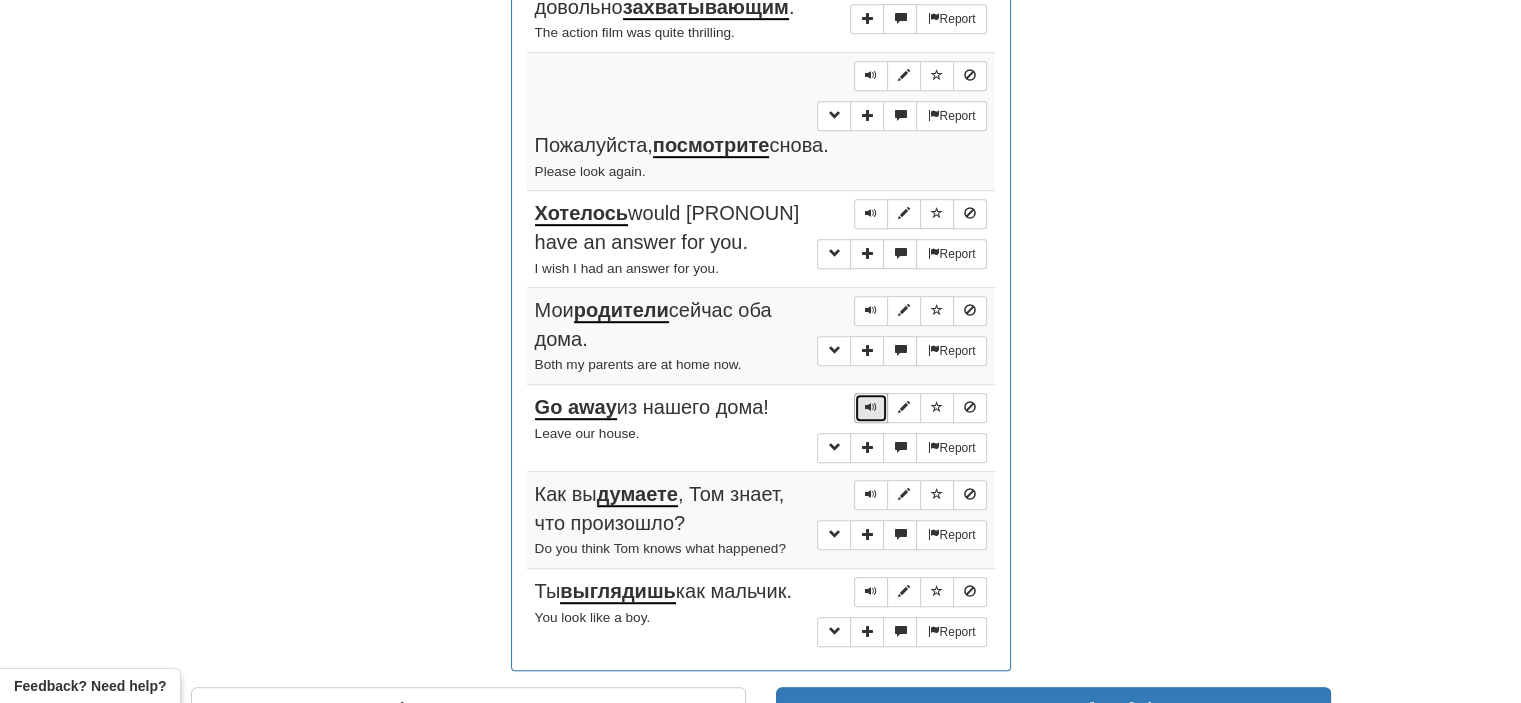click at bounding box center [871, 407] 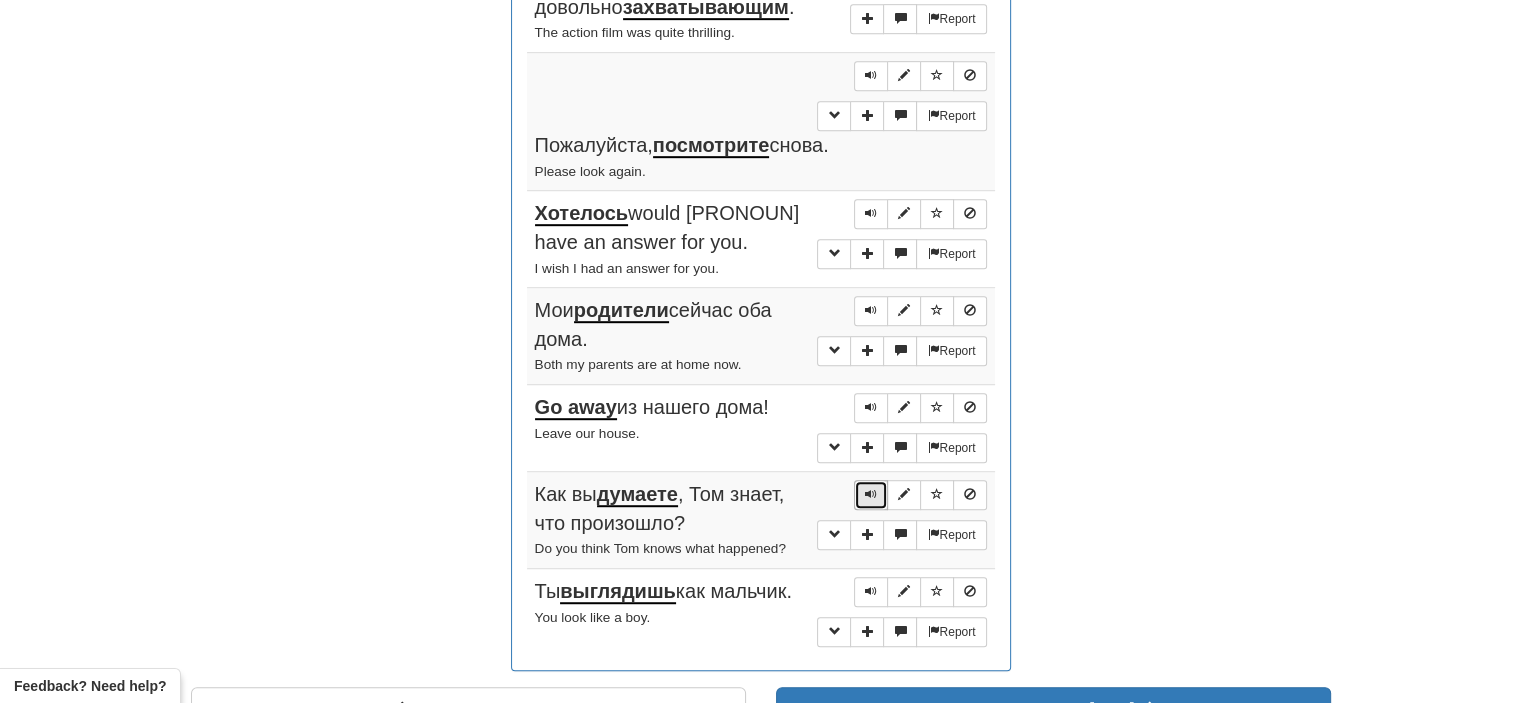click at bounding box center [871, 495] 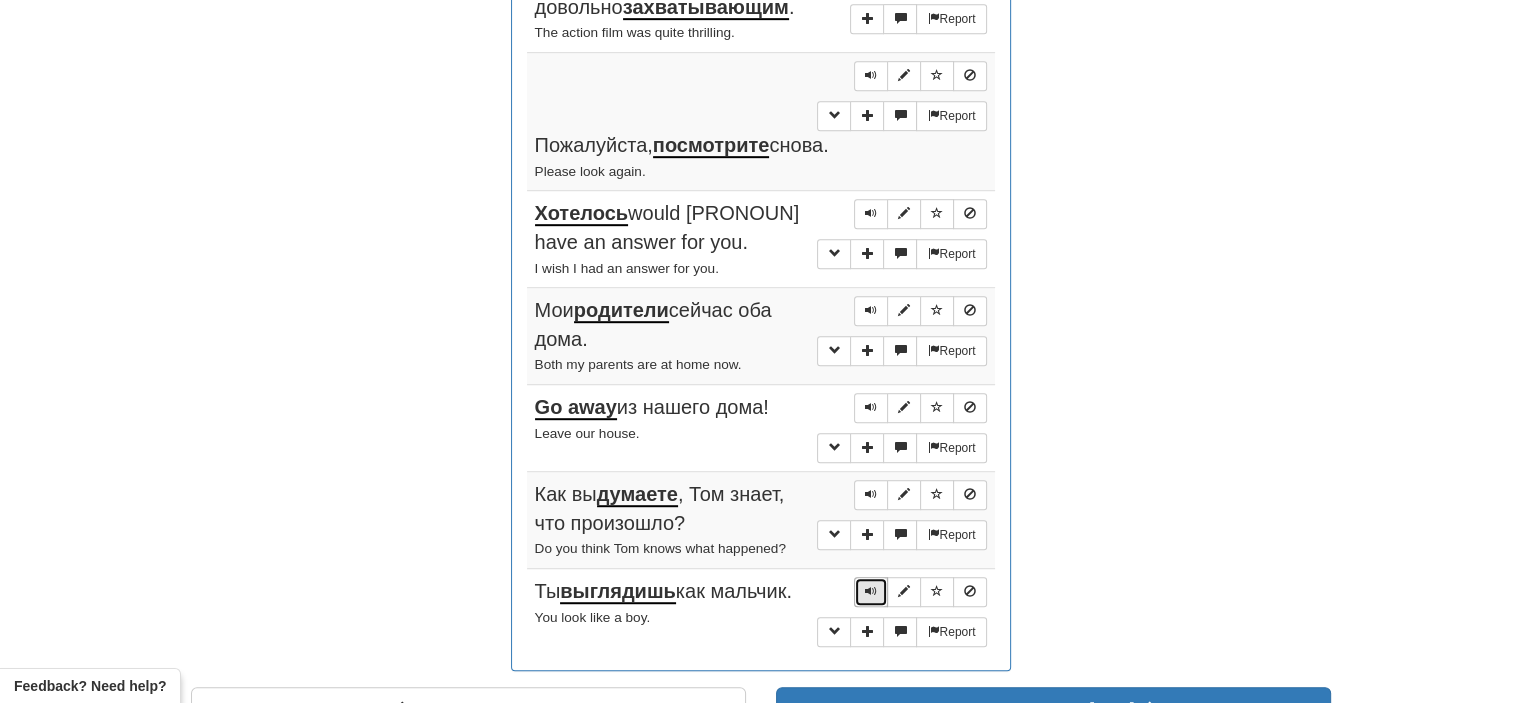 click at bounding box center (871, 591) 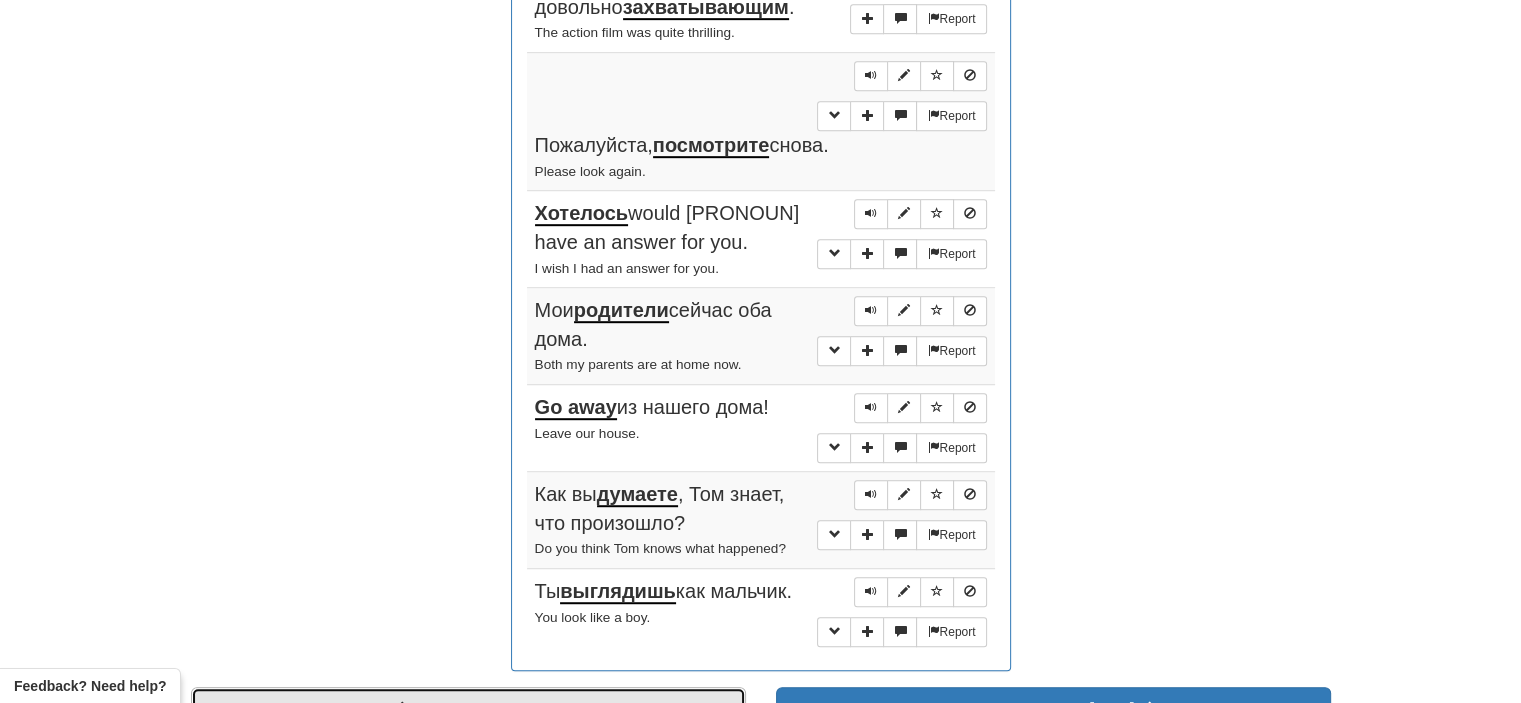 click on "Dashboard" at bounding box center (468, 710) 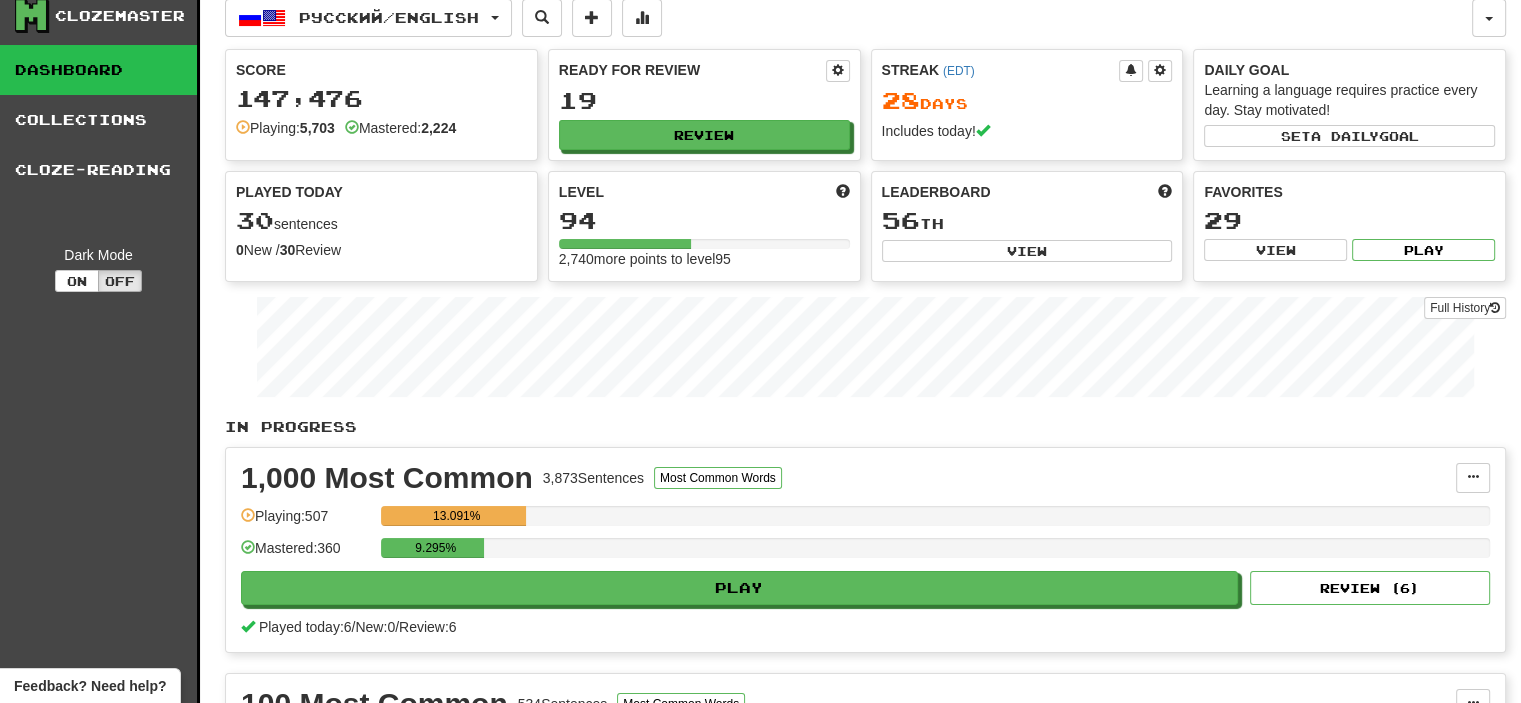 scroll, scrollTop: 0, scrollLeft: 0, axis: both 